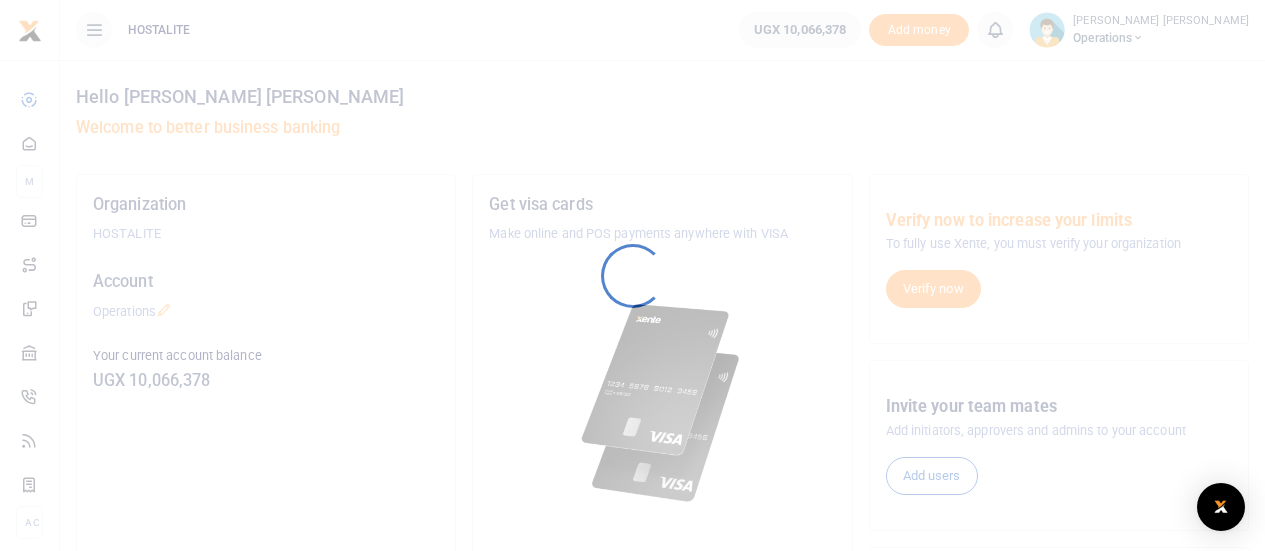 scroll, scrollTop: 0, scrollLeft: 0, axis: both 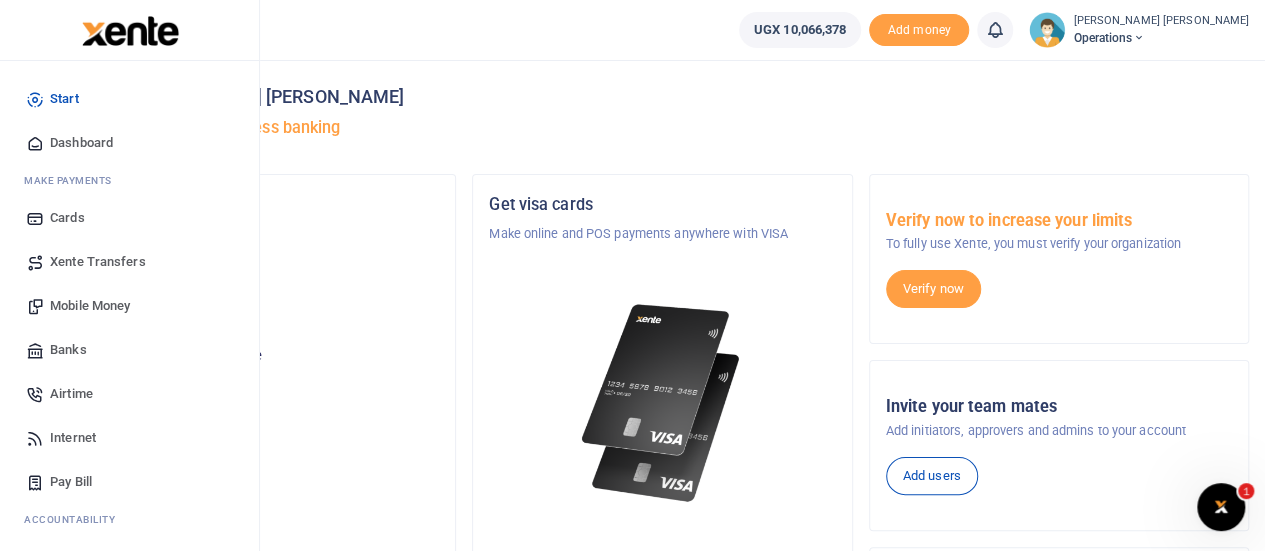 click on "Mobile Money" at bounding box center [90, 306] 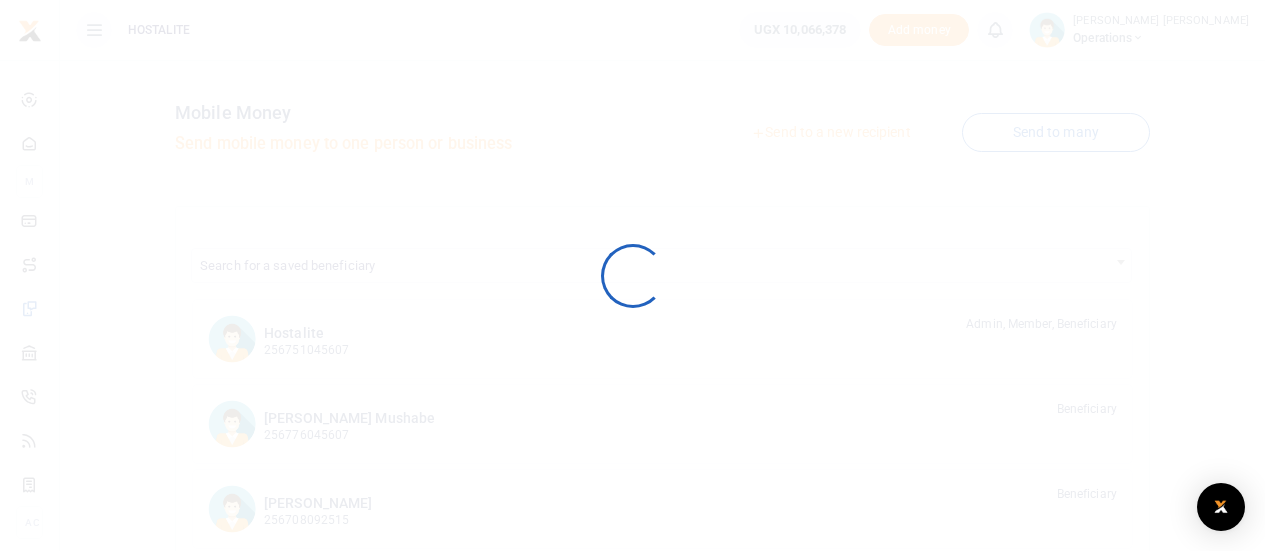 scroll, scrollTop: 0, scrollLeft: 0, axis: both 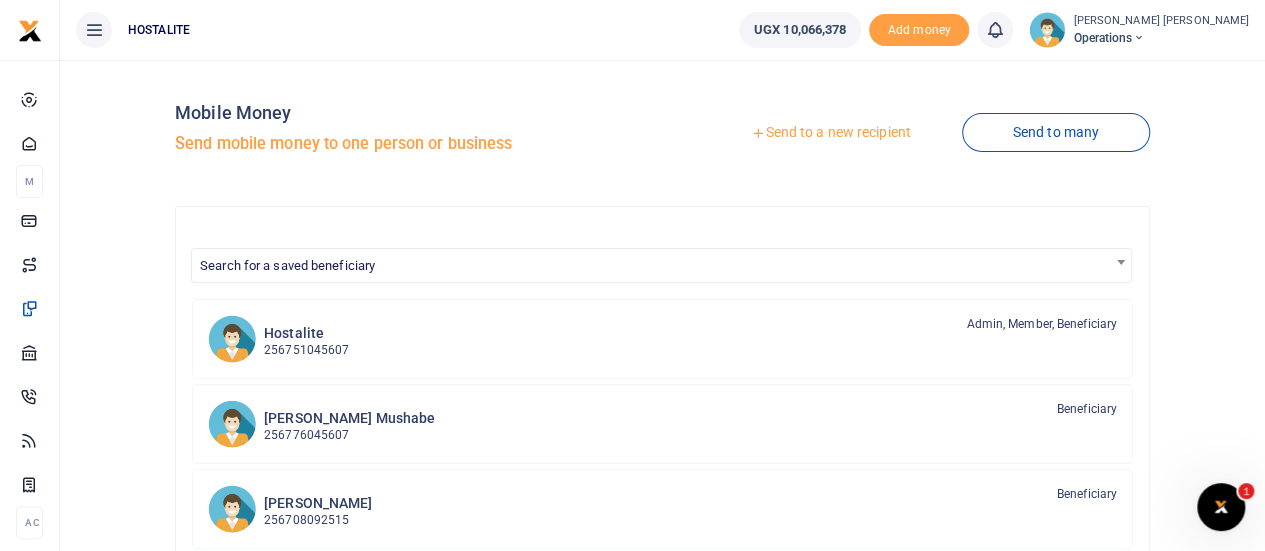 click on "Send to a new recipient" at bounding box center [830, 133] 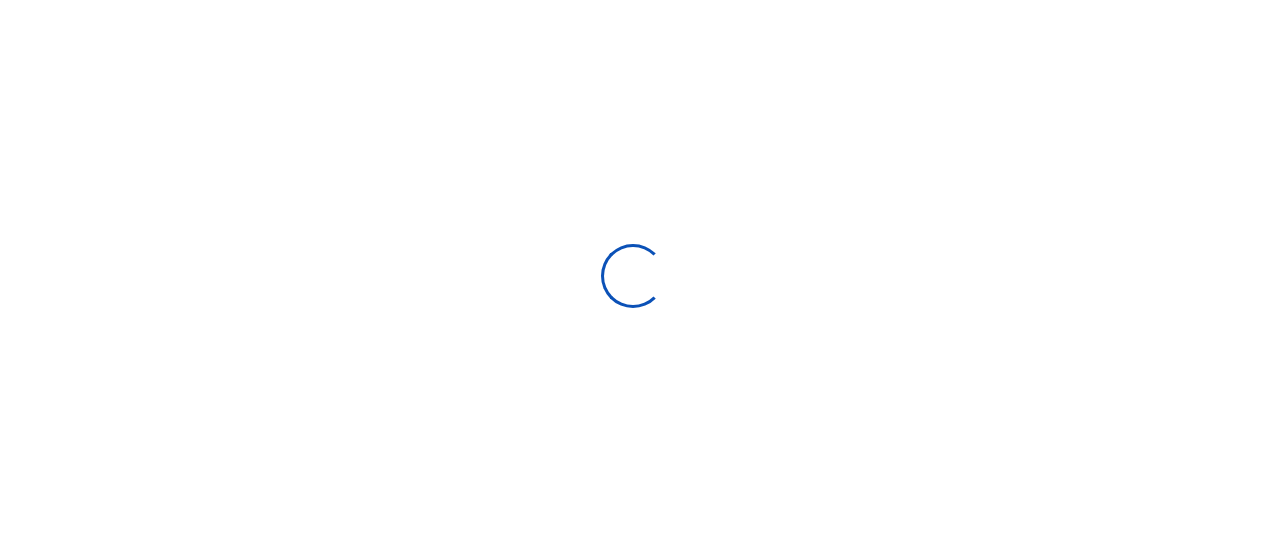 scroll, scrollTop: 0, scrollLeft: 0, axis: both 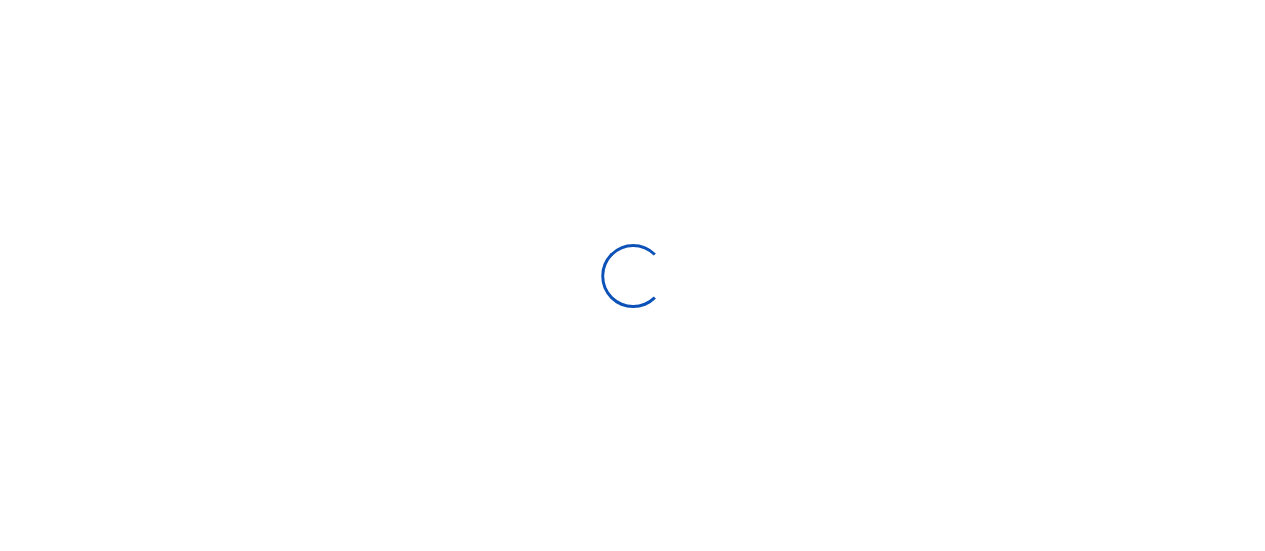 select 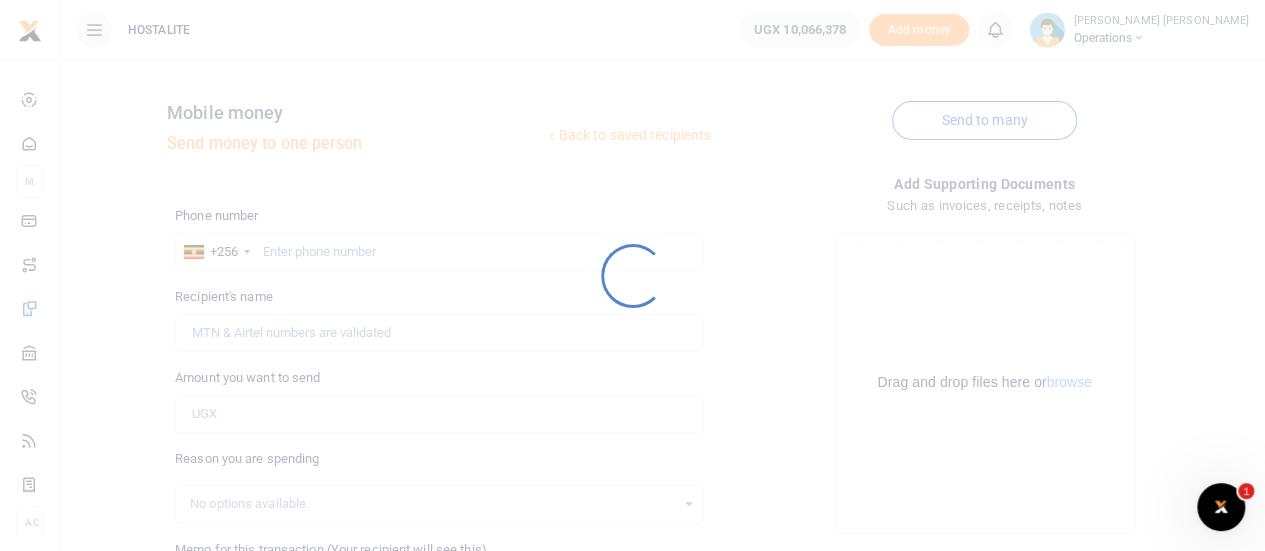 scroll, scrollTop: 0, scrollLeft: 0, axis: both 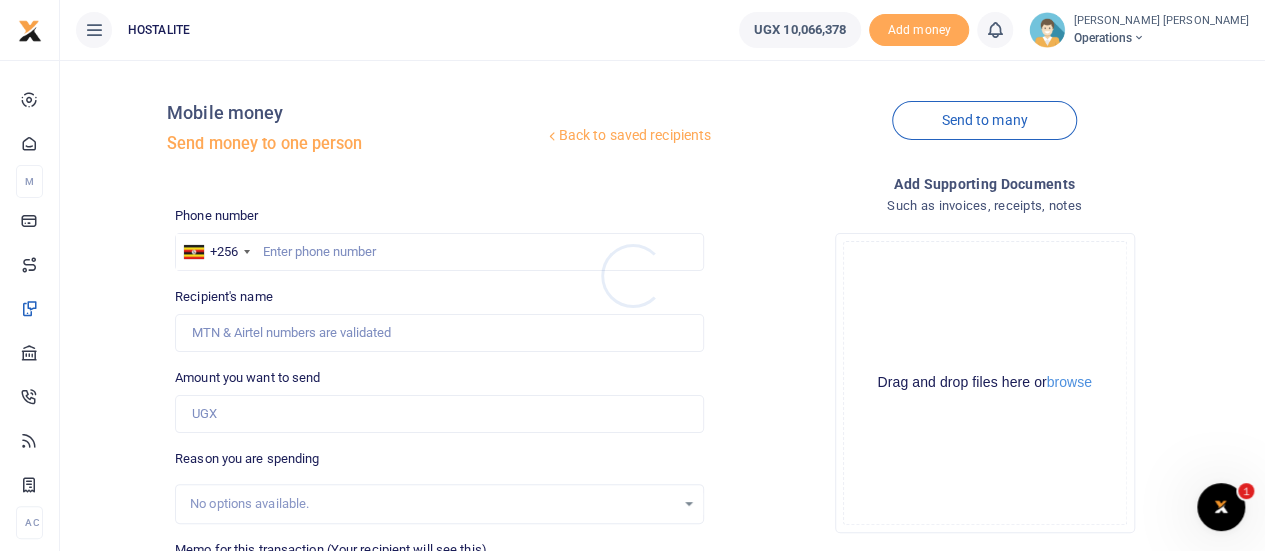 click at bounding box center (632, 275) 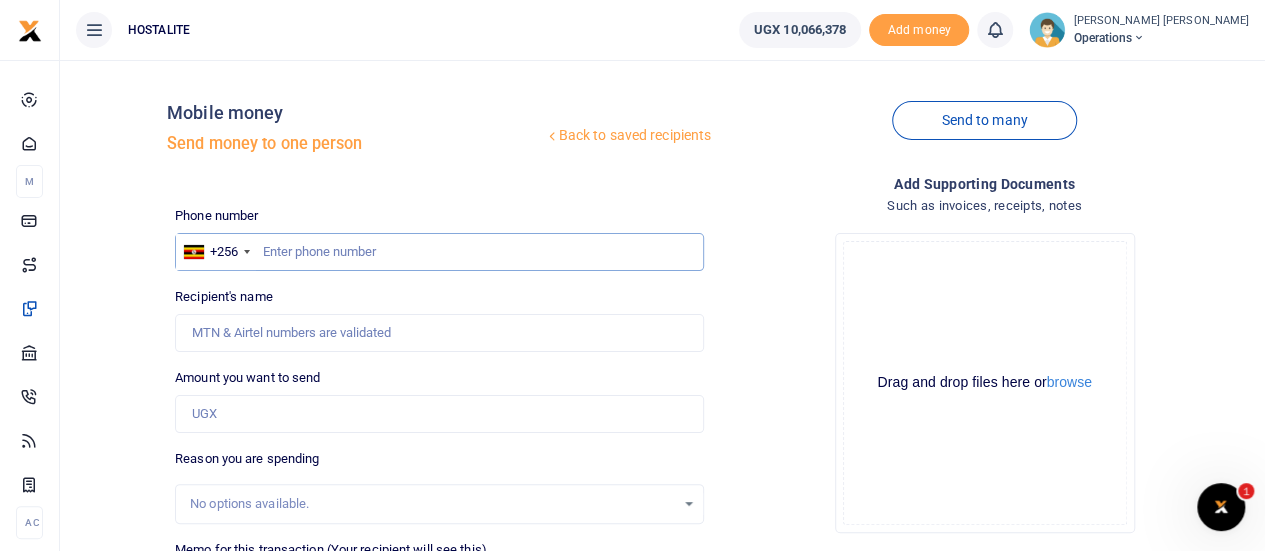 click at bounding box center [439, 252] 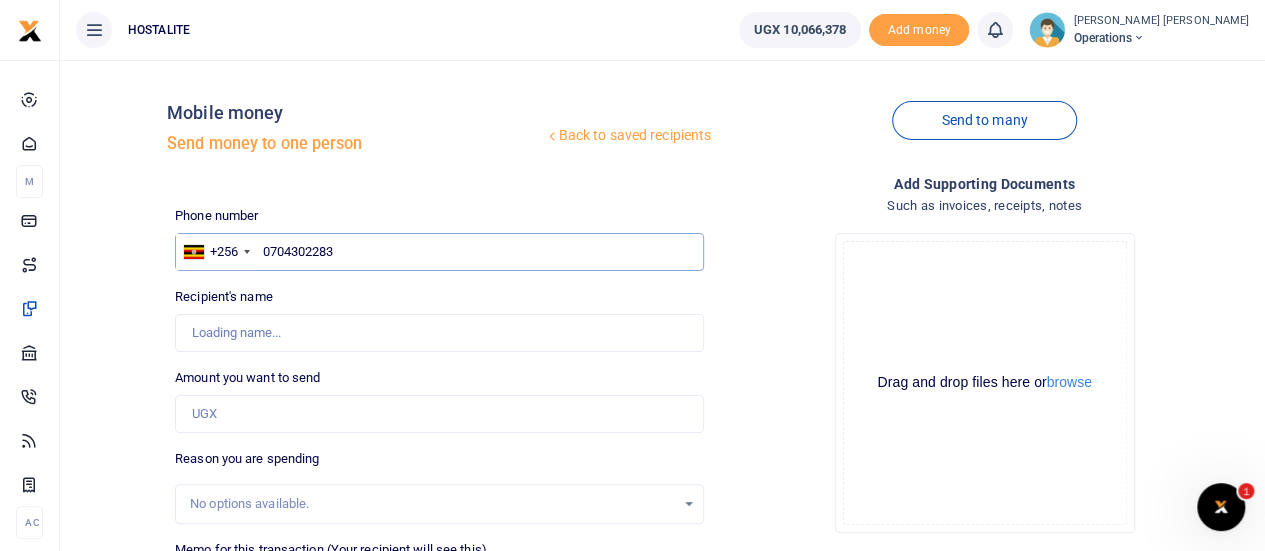 type on "0704302283" 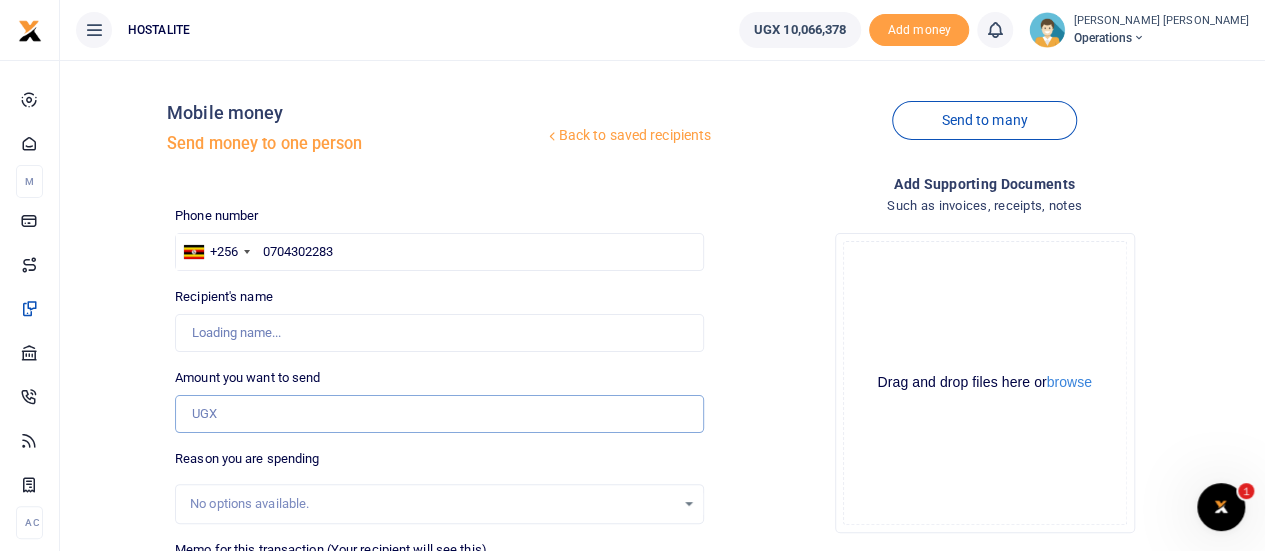 type on "1" 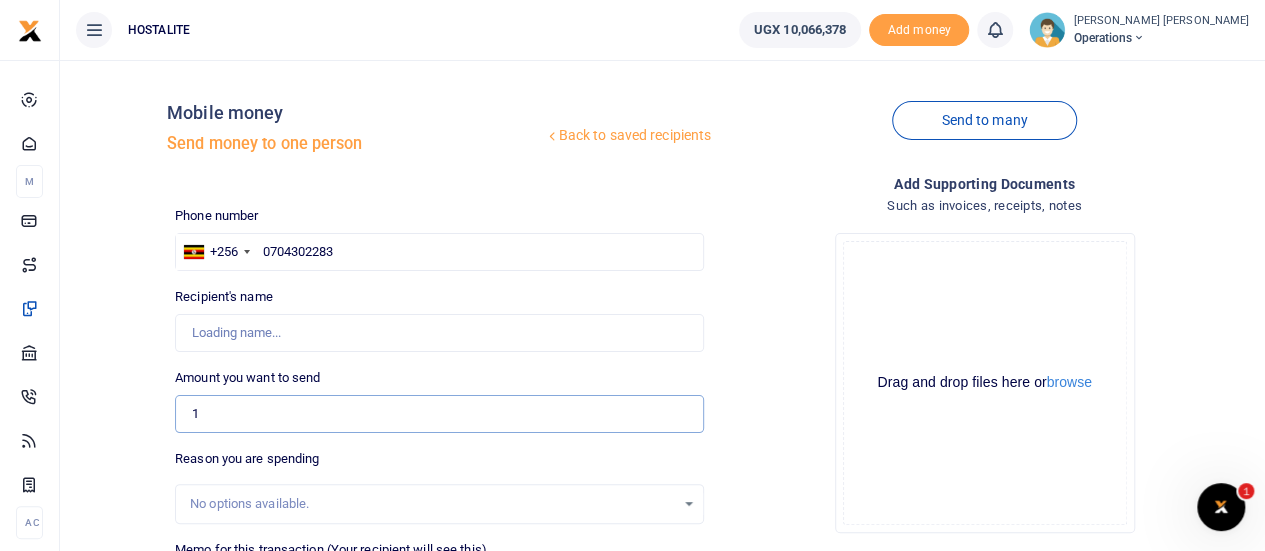 type on "Jimmy Kawekwa" 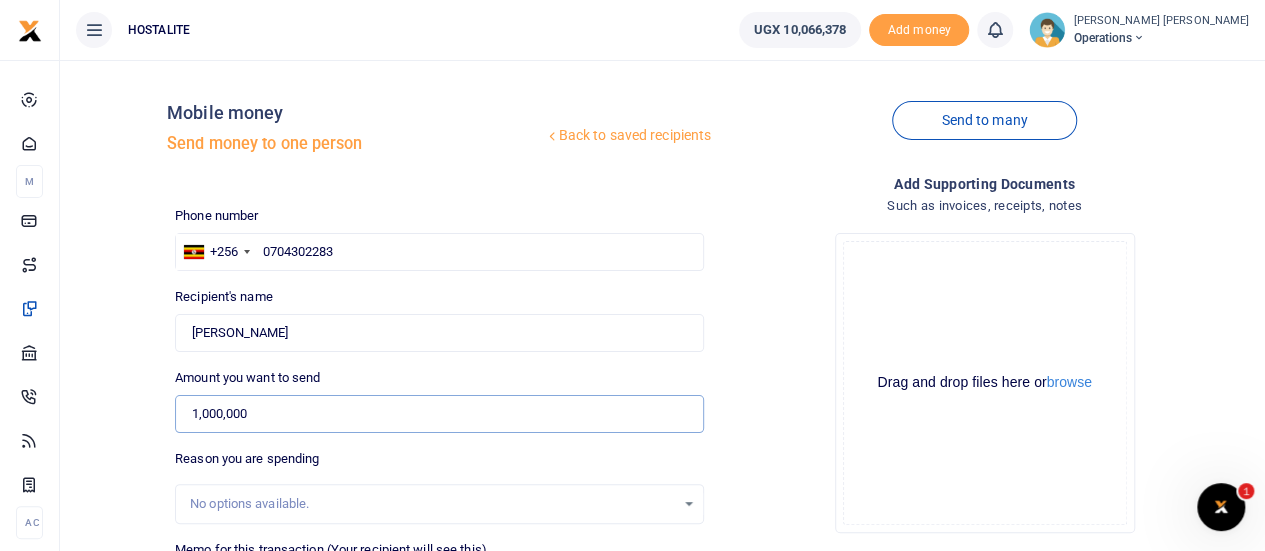 type on "1,000,000" 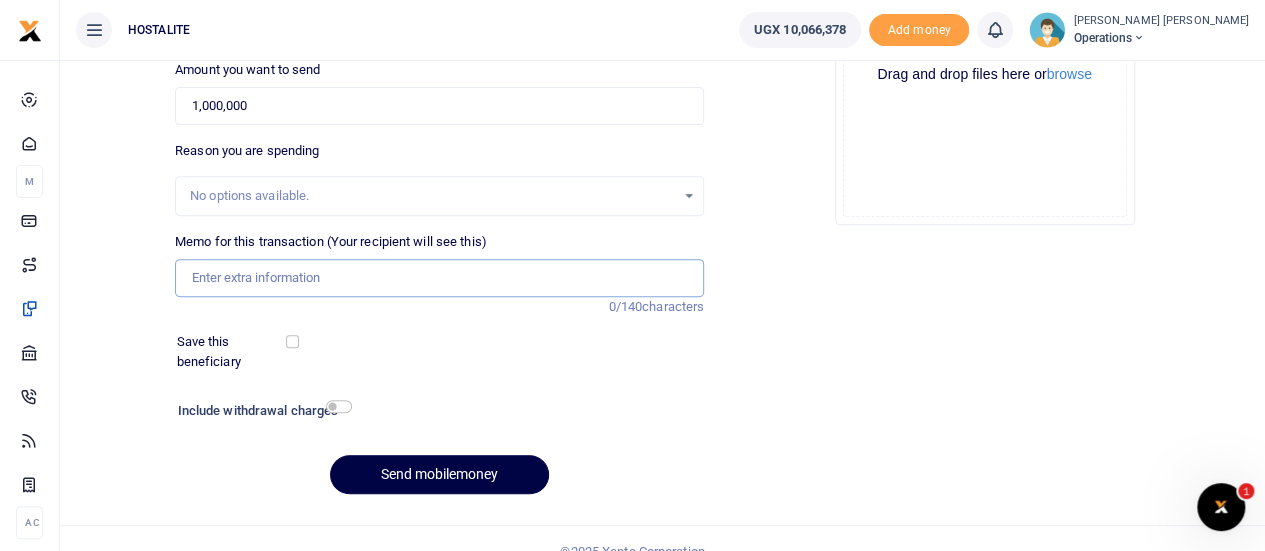 scroll, scrollTop: 309, scrollLeft: 0, axis: vertical 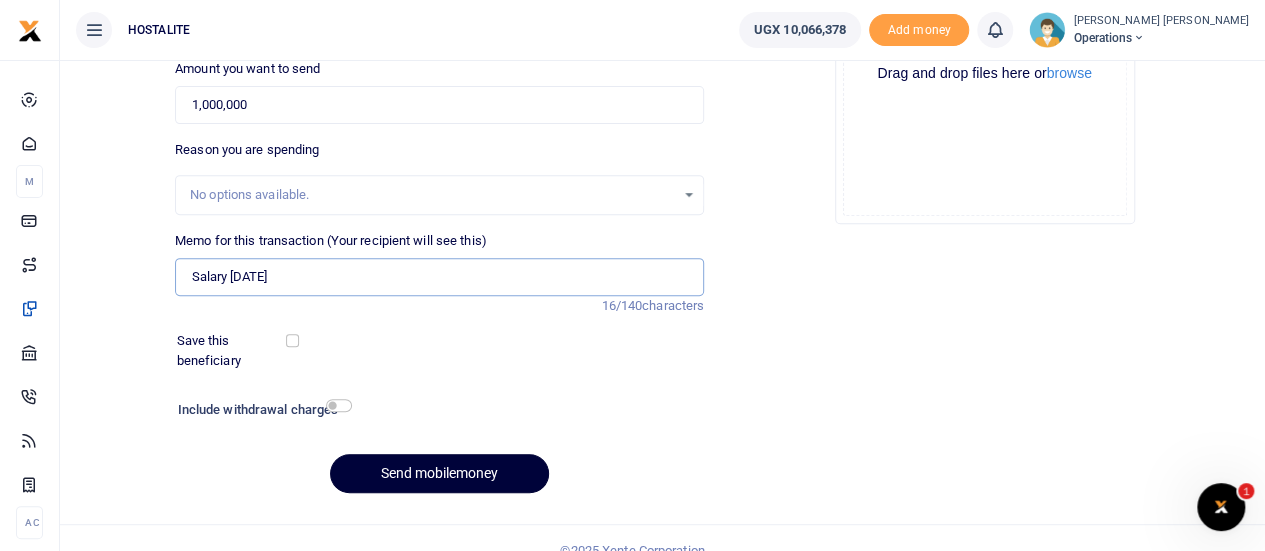 type on "Salary [DATE]" 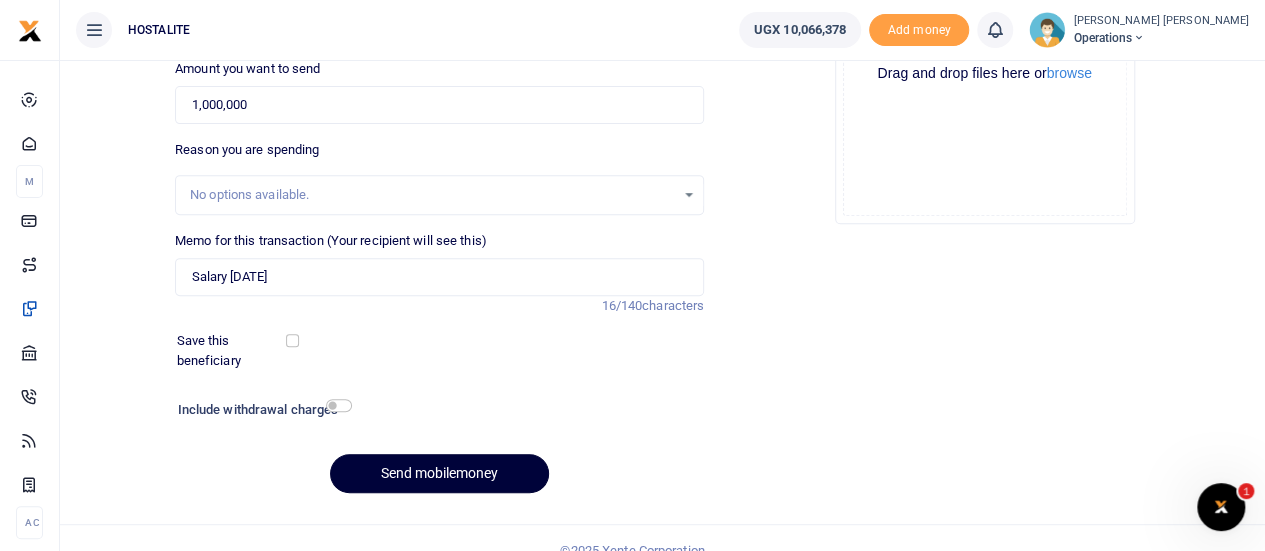 click on "Send mobilemoney" at bounding box center [439, 473] 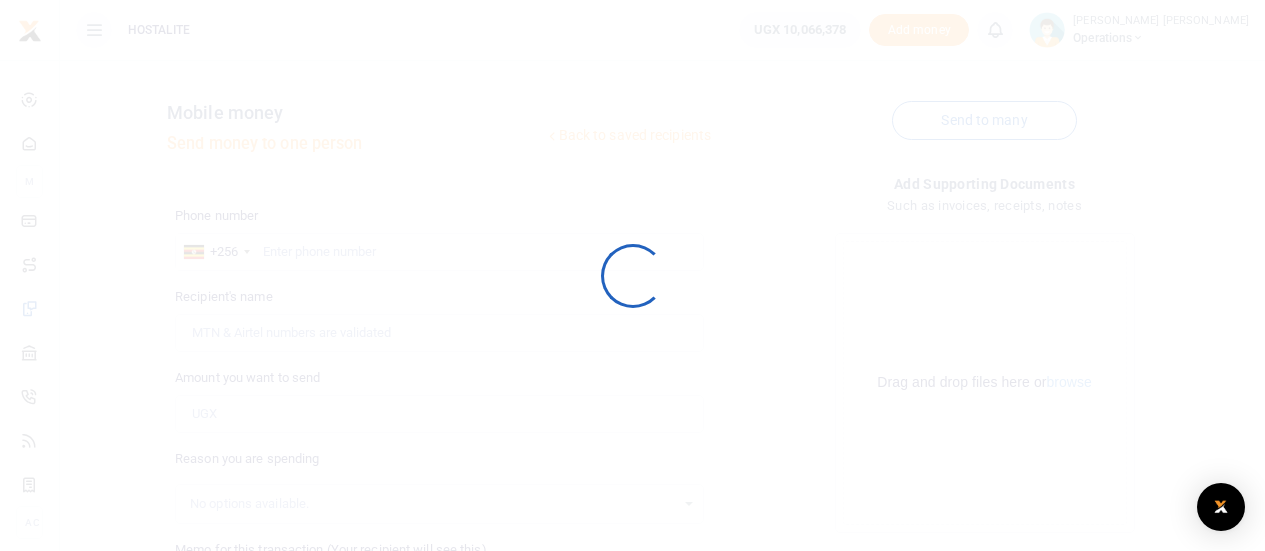 scroll, scrollTop: 309, scrollLeft: 0, axis: vertical 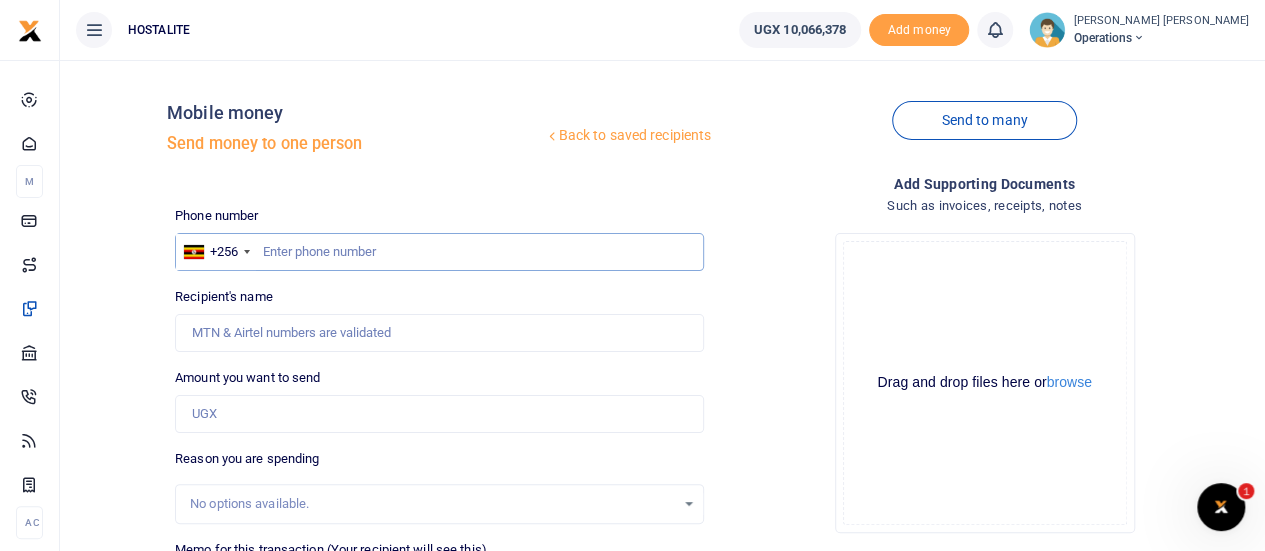 click at bounding box center (439, 252) 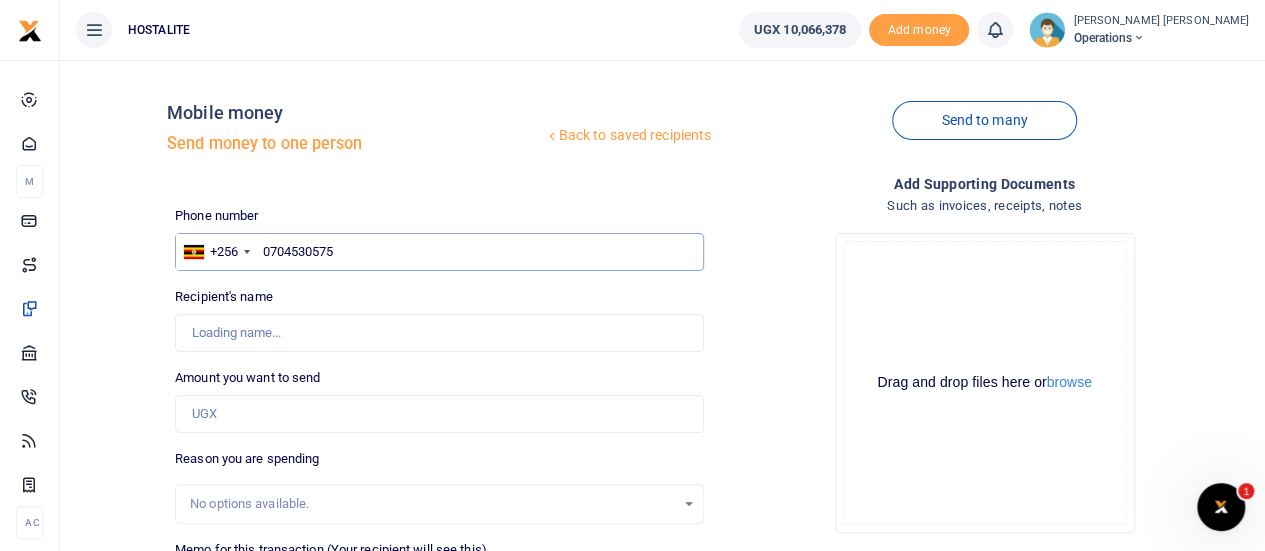 type on "0704530575" 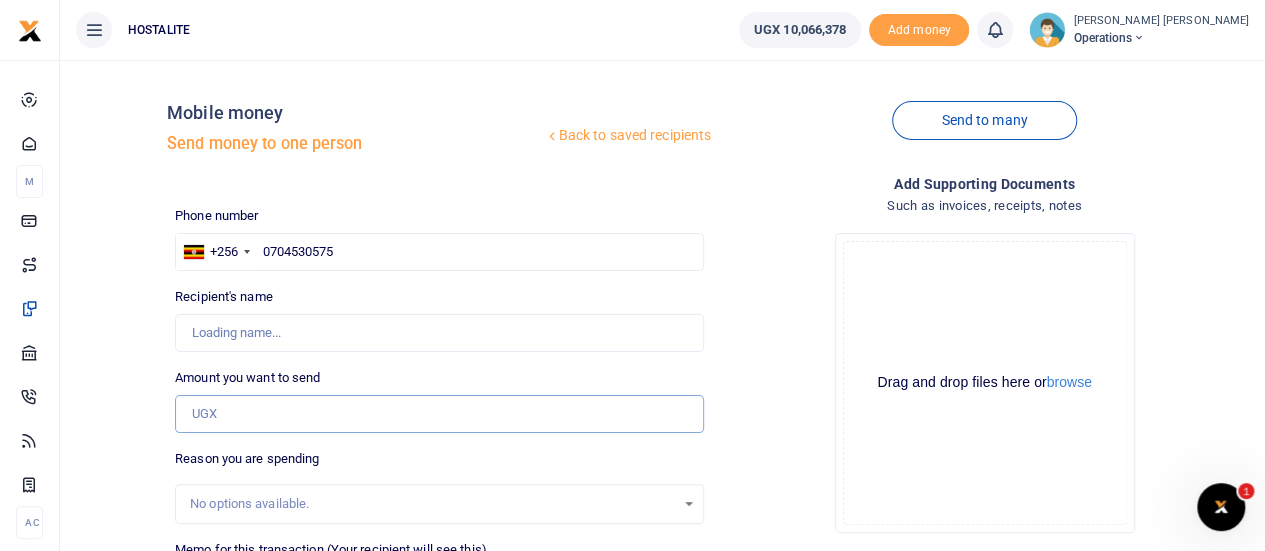 click on "Amount you want to send" at bounding box center [439, 414] 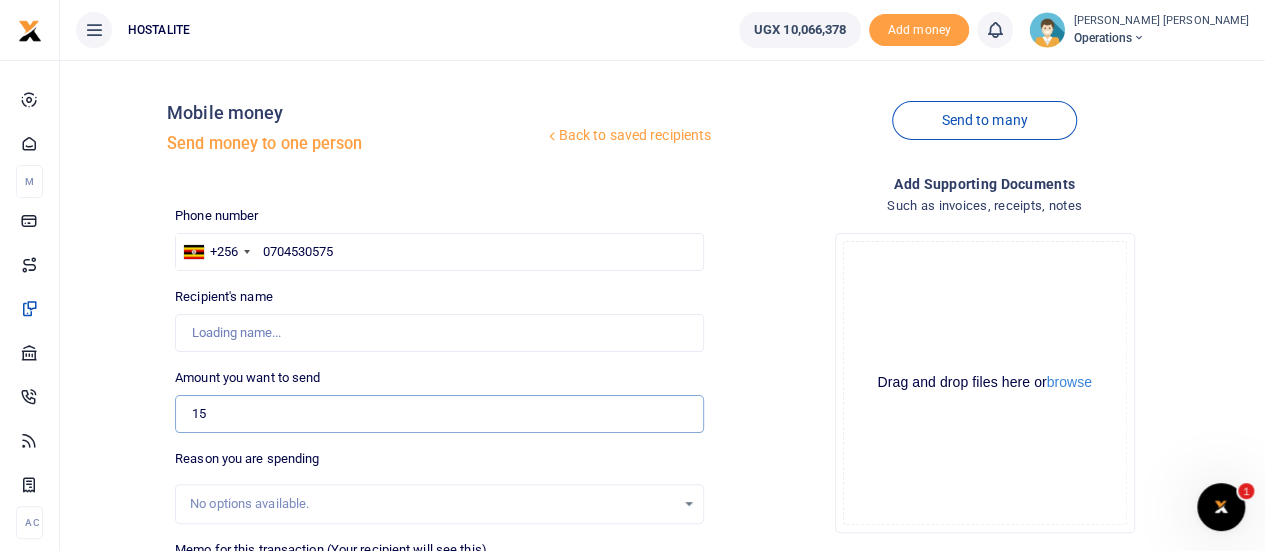 type on "156" 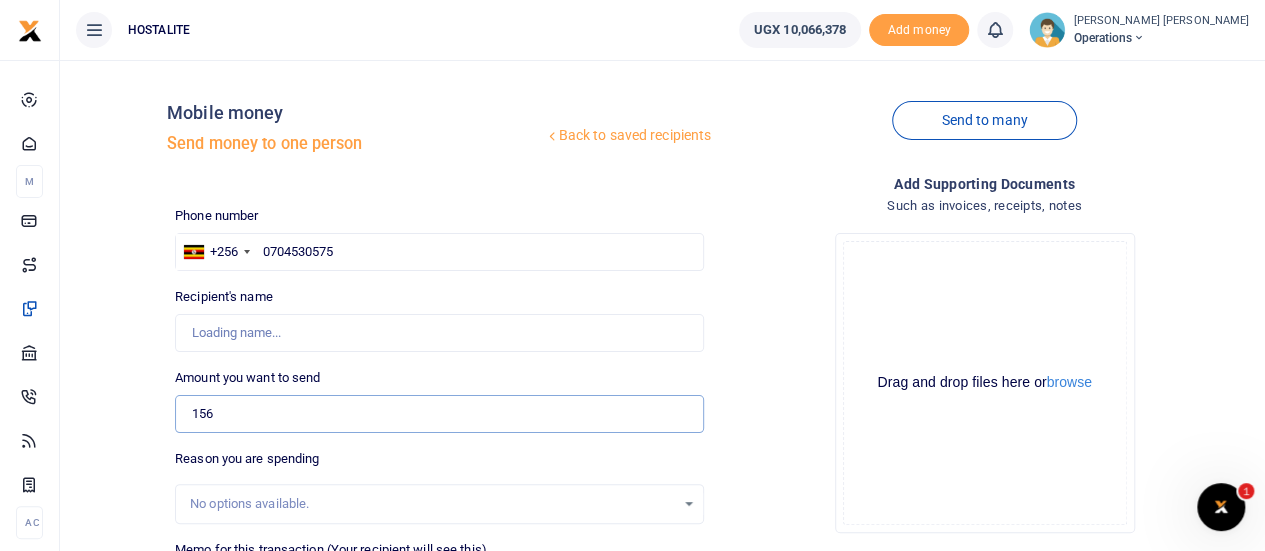 type on "[PERSON_NAME] Mushabe" 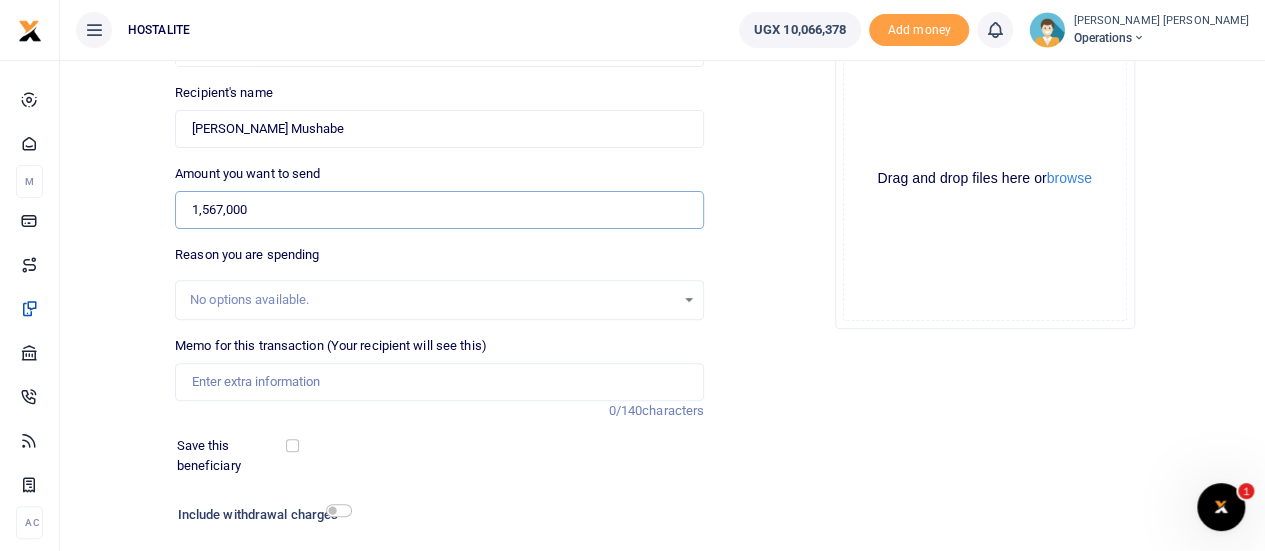 scroll, scrollTop: 242, scrollLeft: 0, axis: vertical 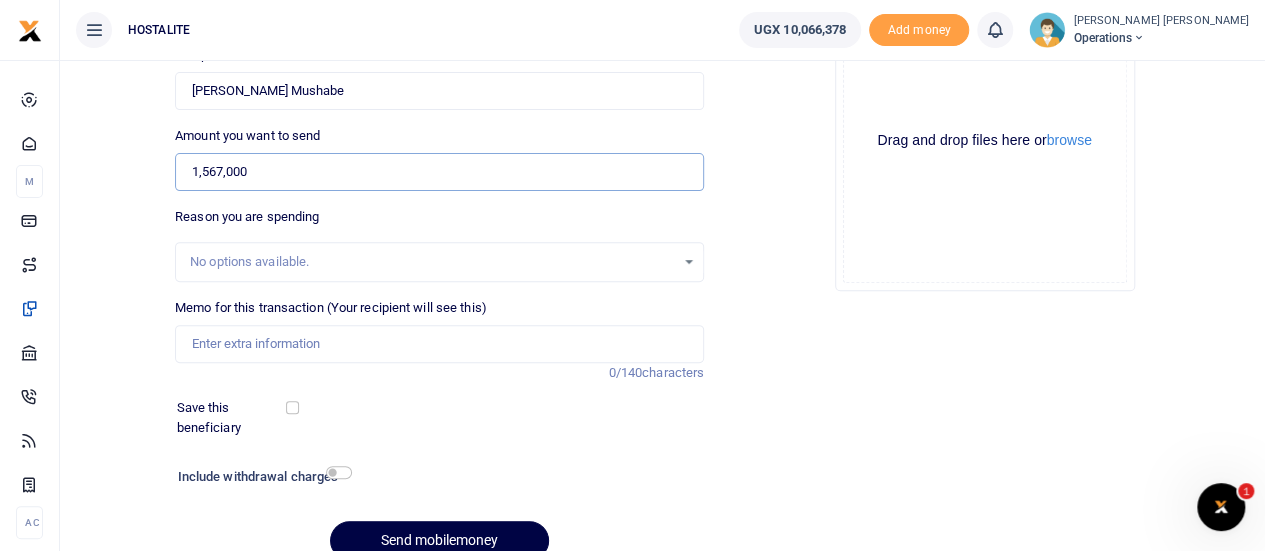 type on "1,567,000" 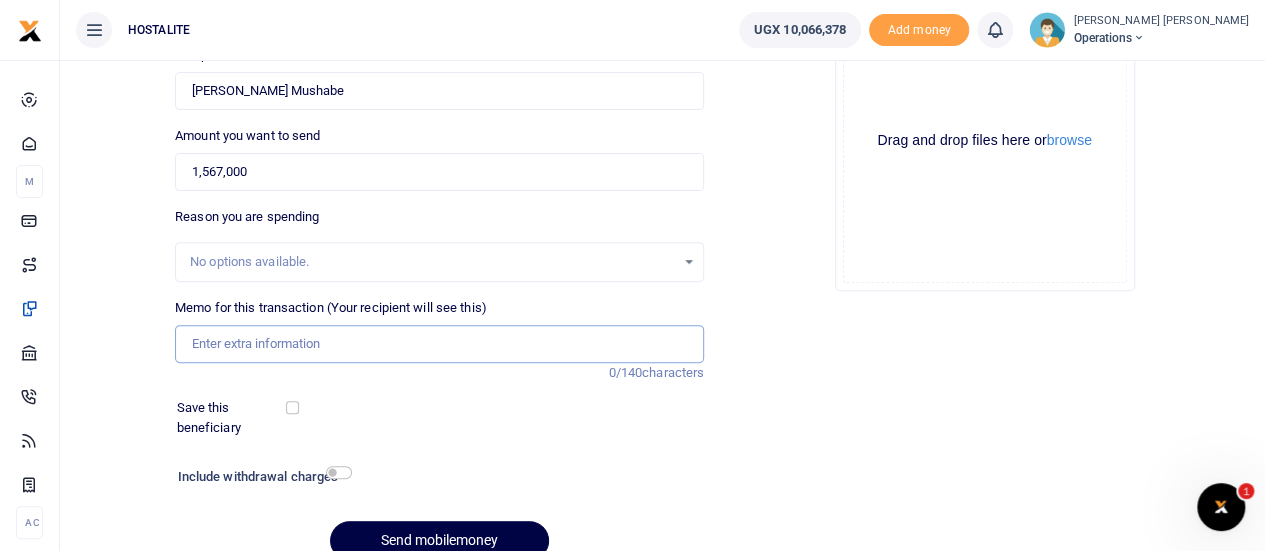 click on "Memo for this transaction (Your recipient will see this)" at bounding box center [439, 344] 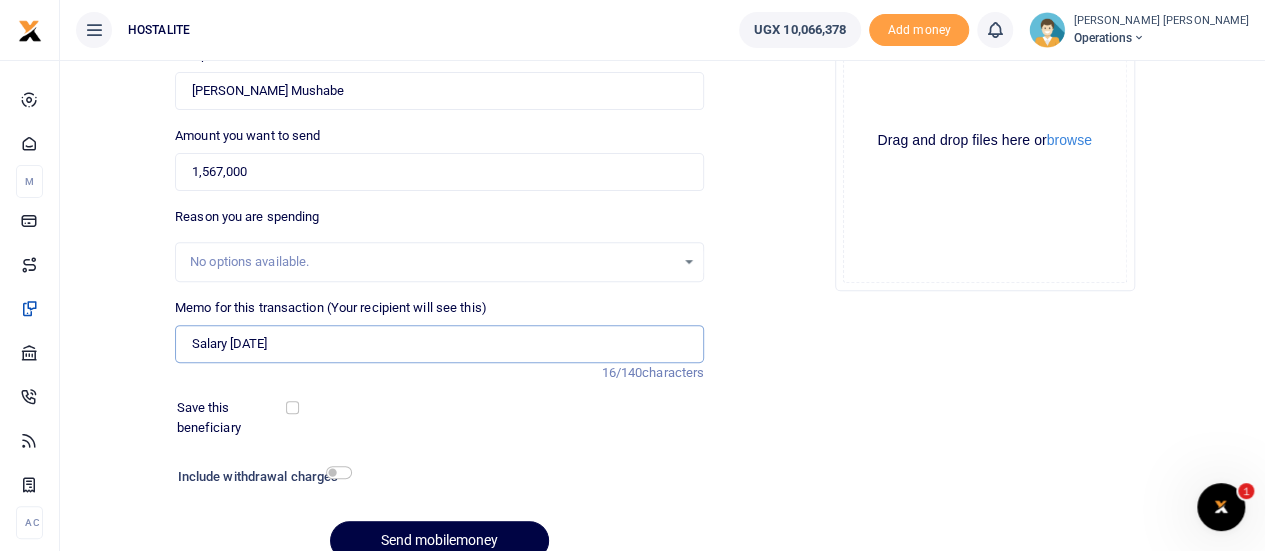 type on "Salary [DATE]" 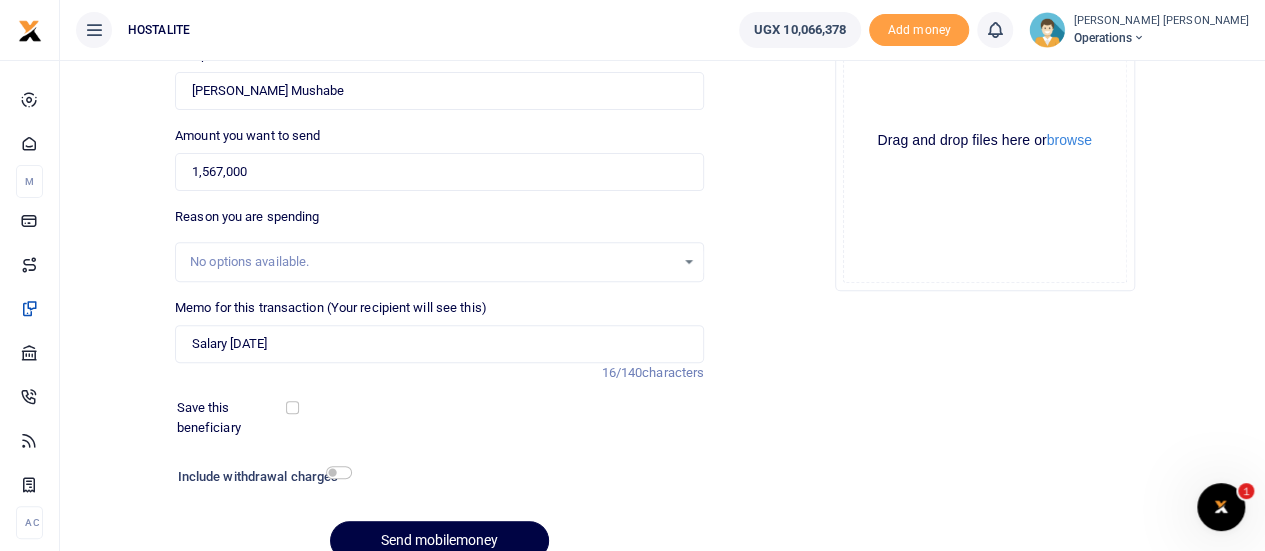click at bounding box center (633, 539) 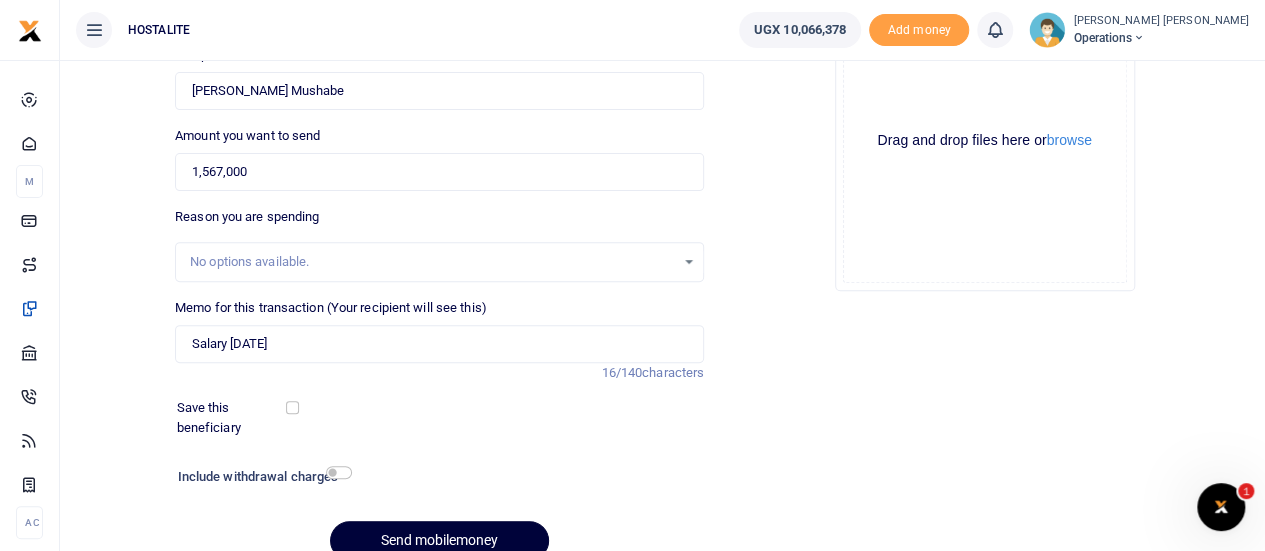 click on "Send mobilemoney" at bounding box center [439, 540] 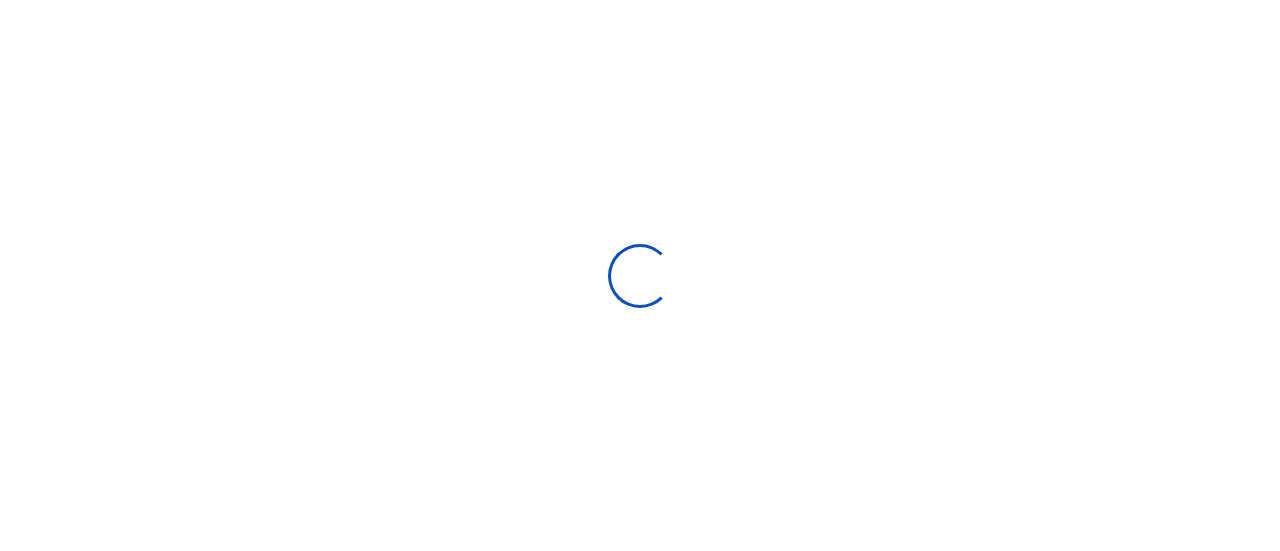 select 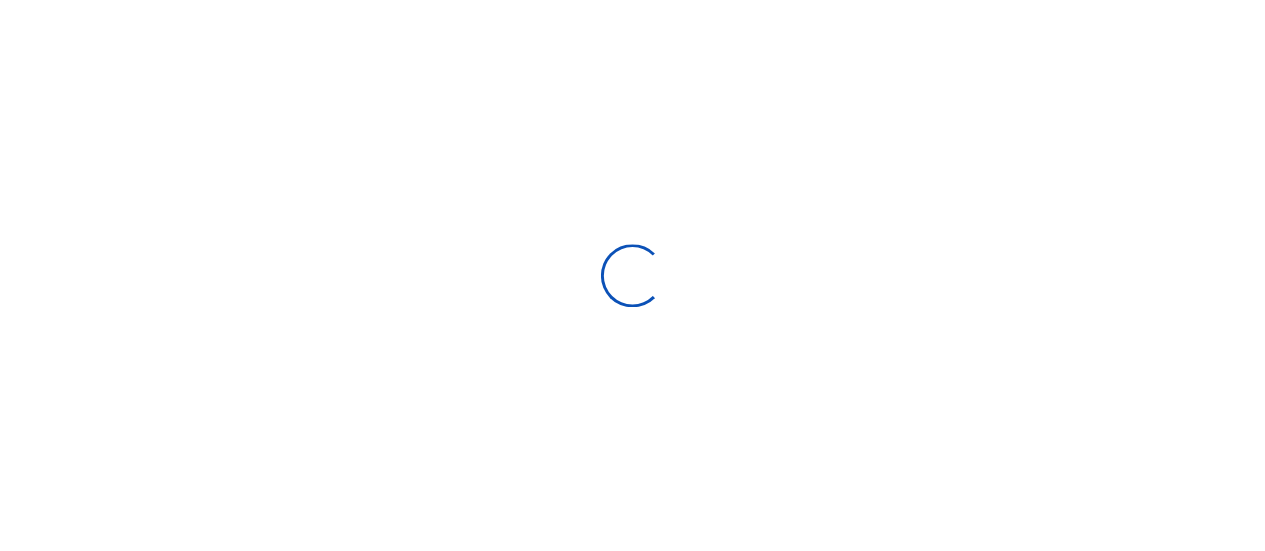 scroll, scrollTop: 242, scrollLeft: 0, axis: vertical 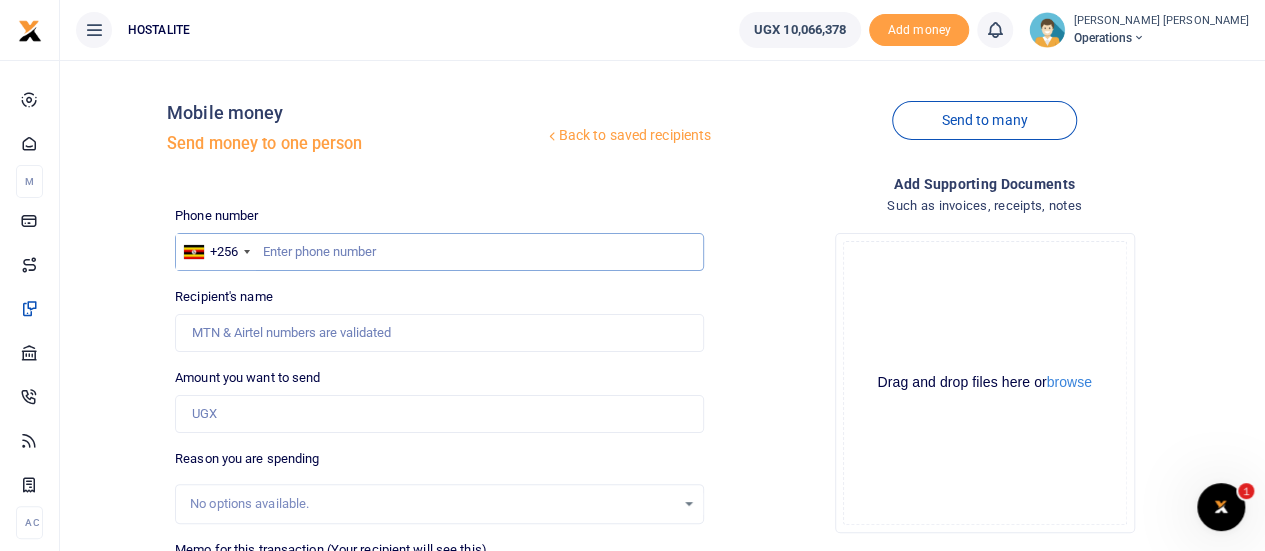 click at bounding box center (439, 252) 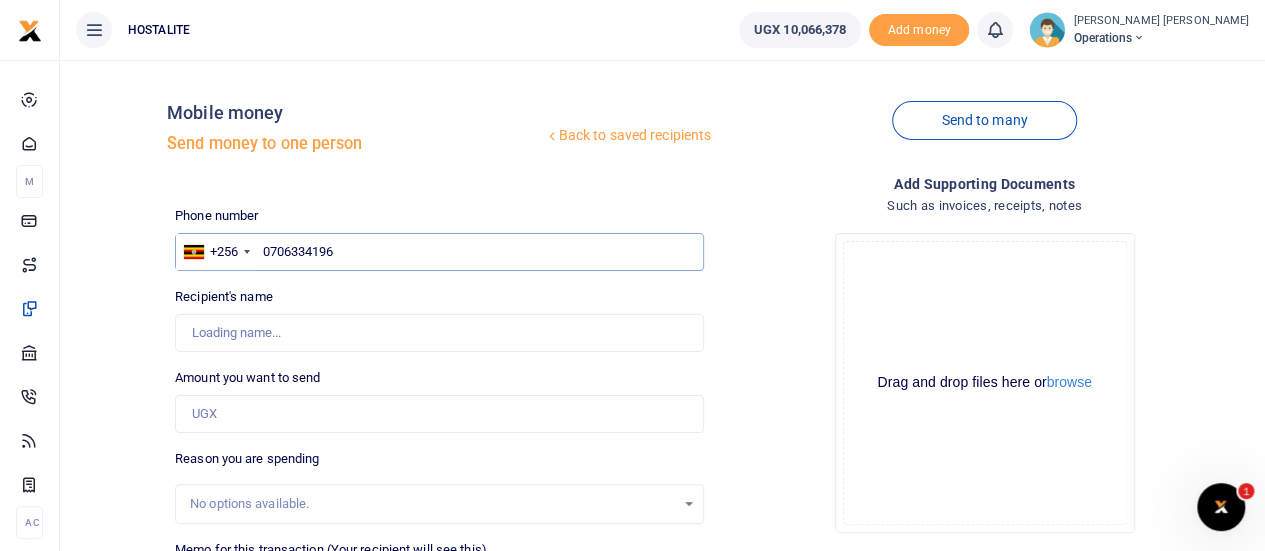 type on "0706334196" 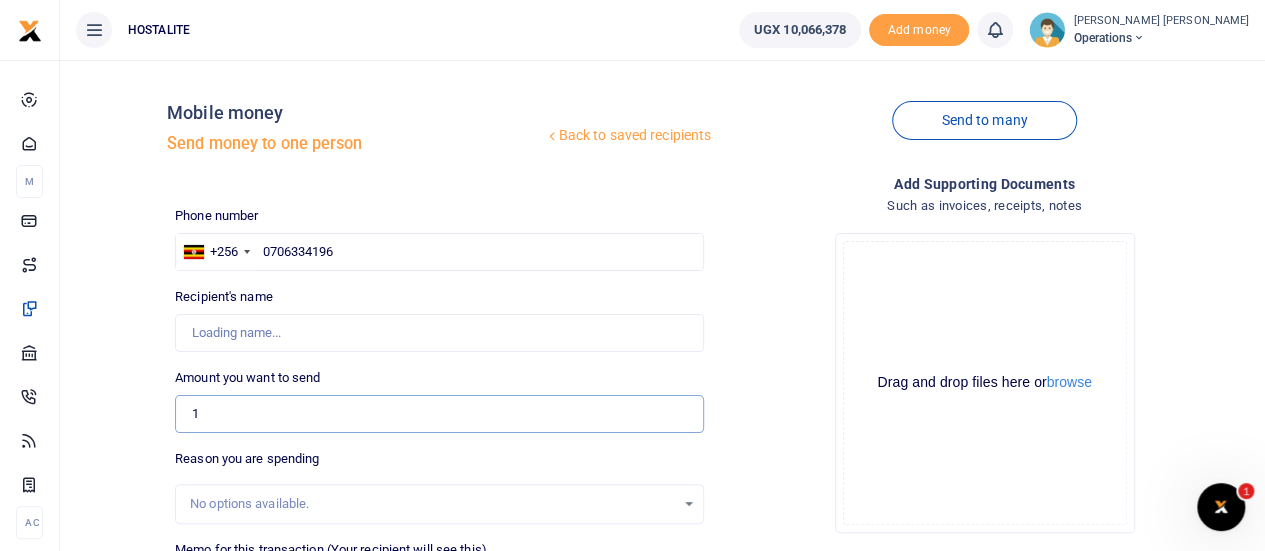 type on "12" 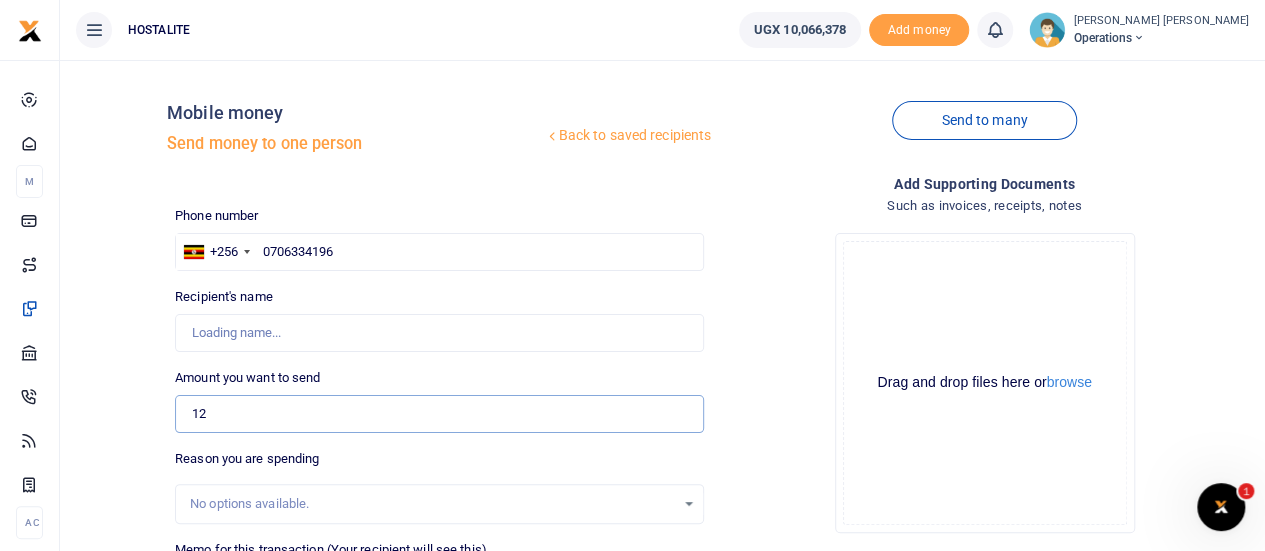 type on "Kirya Ronald" 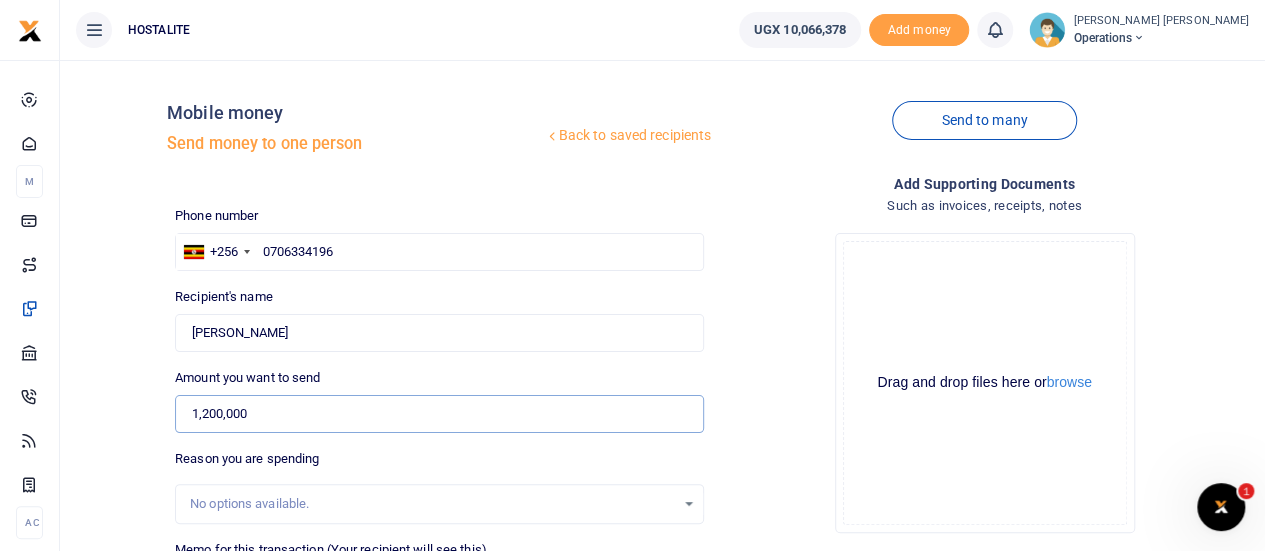 type on "1,200,000" 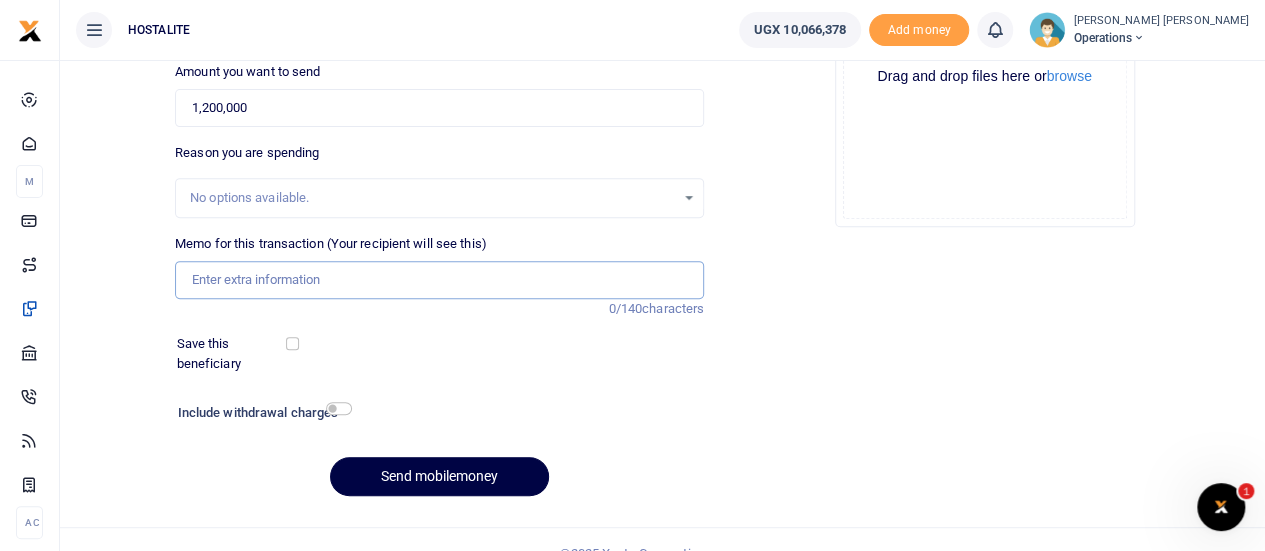 scroll, scrollTop: 309, scrollLeft: 0, axis: vertical 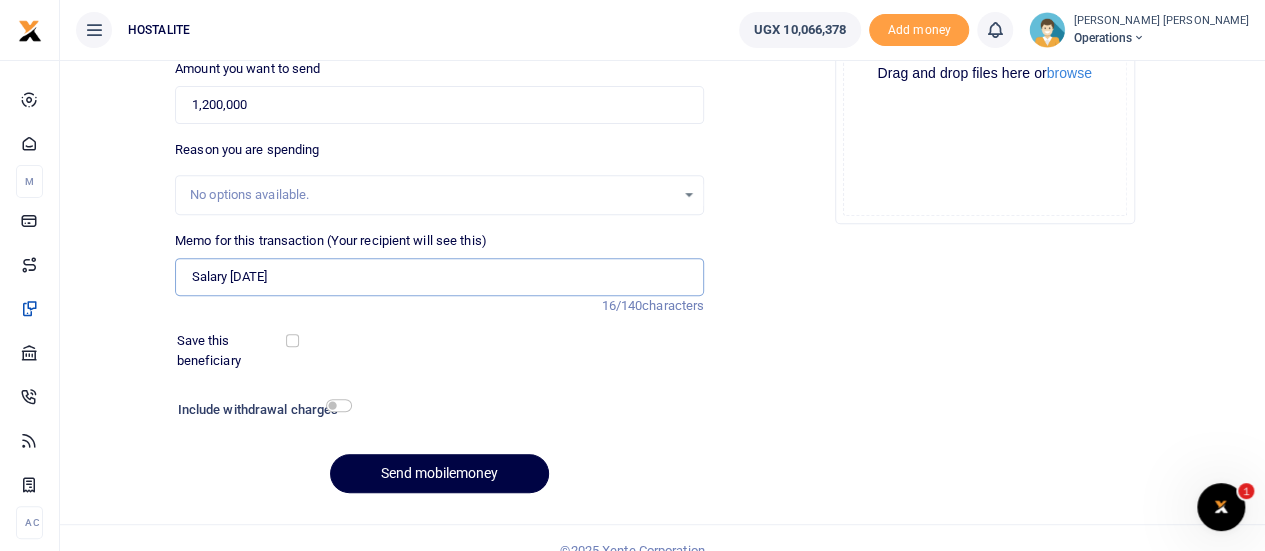 type on "Salary [DATE]" 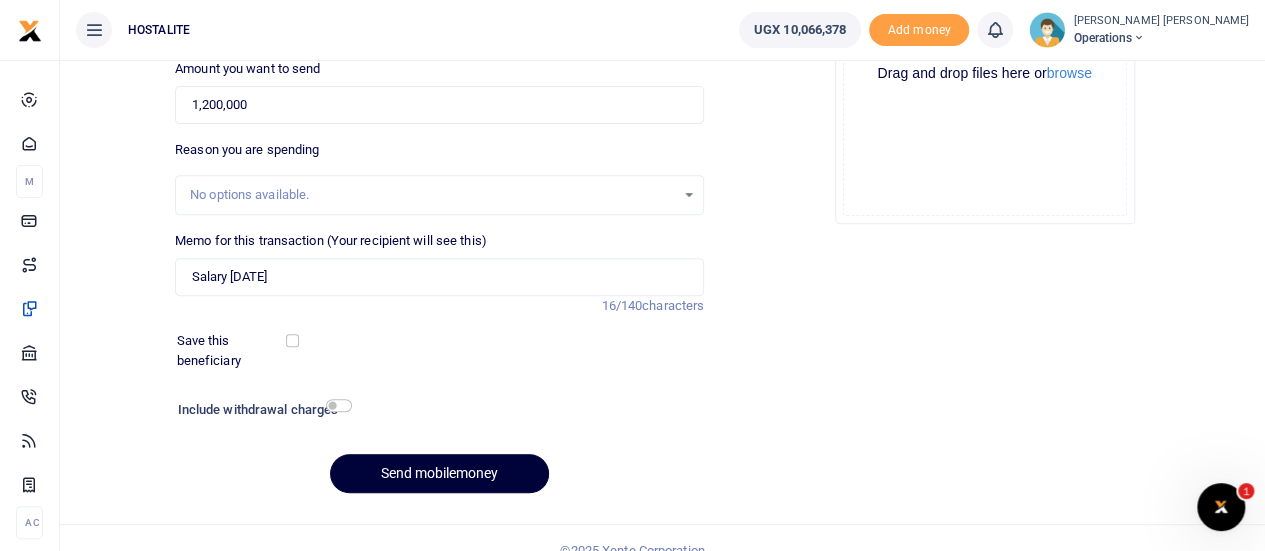 click on "Send mobilemoney" at bounding box center (439, 473) 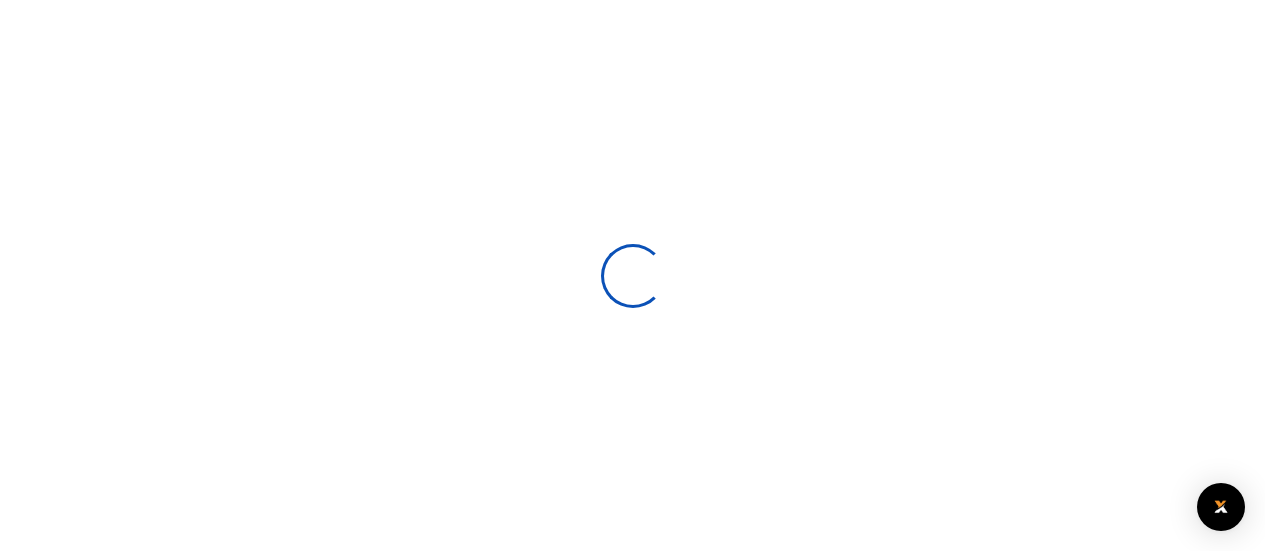 select 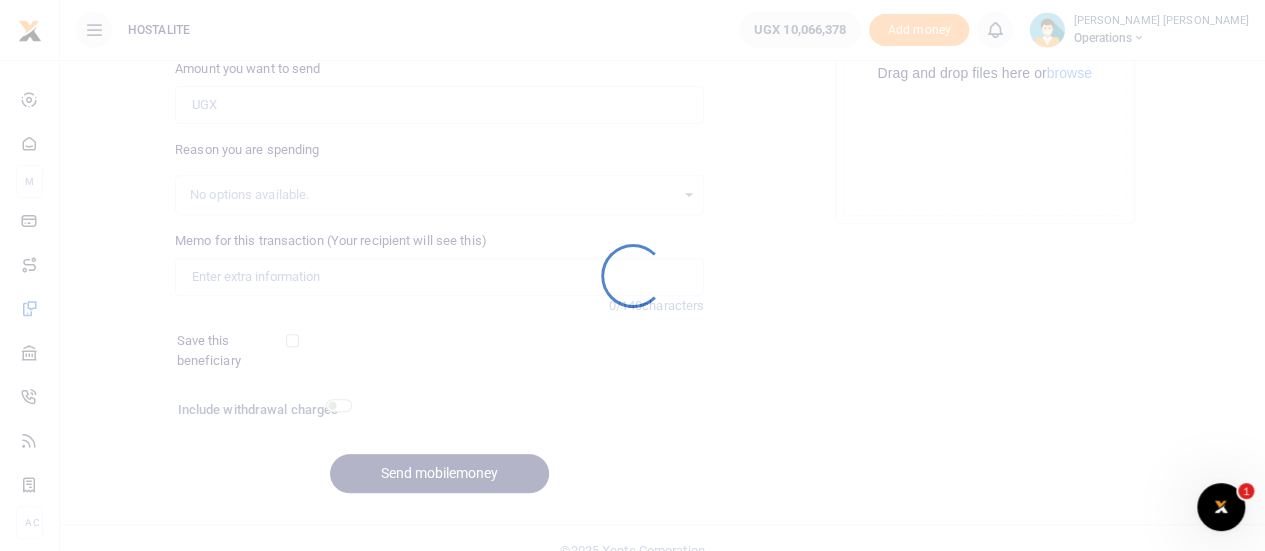 scroll, scrollTop: 0, scrollLeft: 0, axis: both 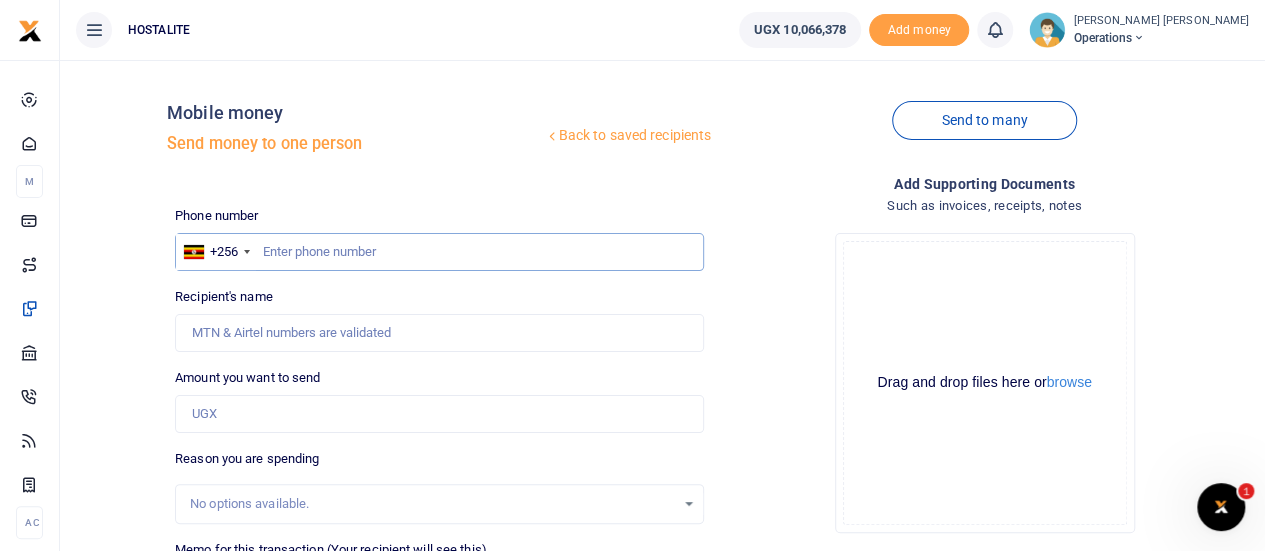 click at bounding box center (439, 252) 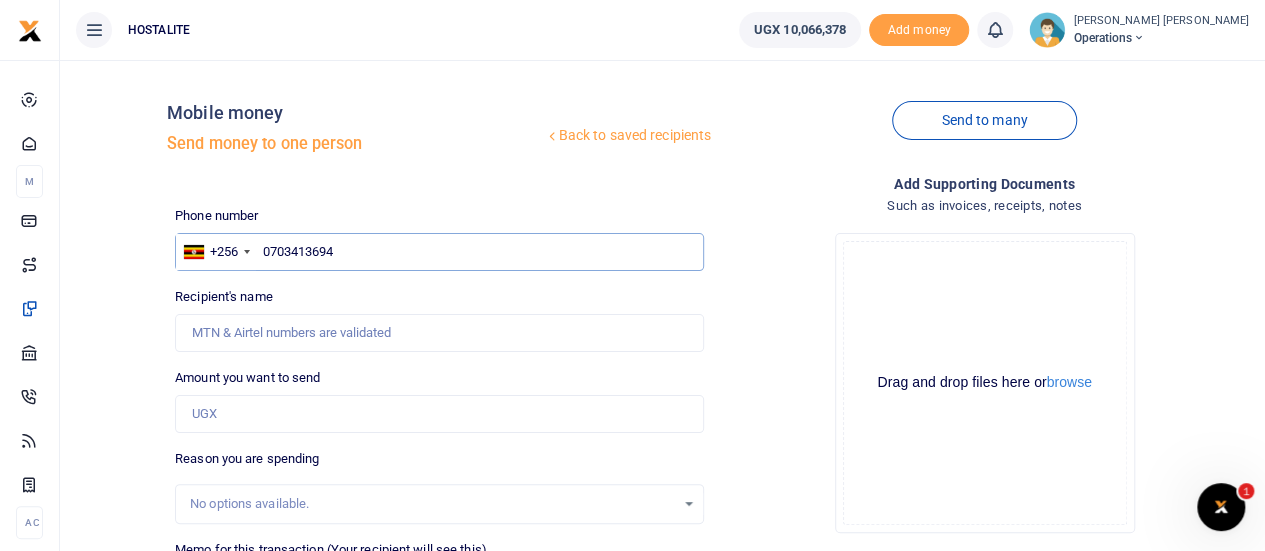 type on "0703413694" 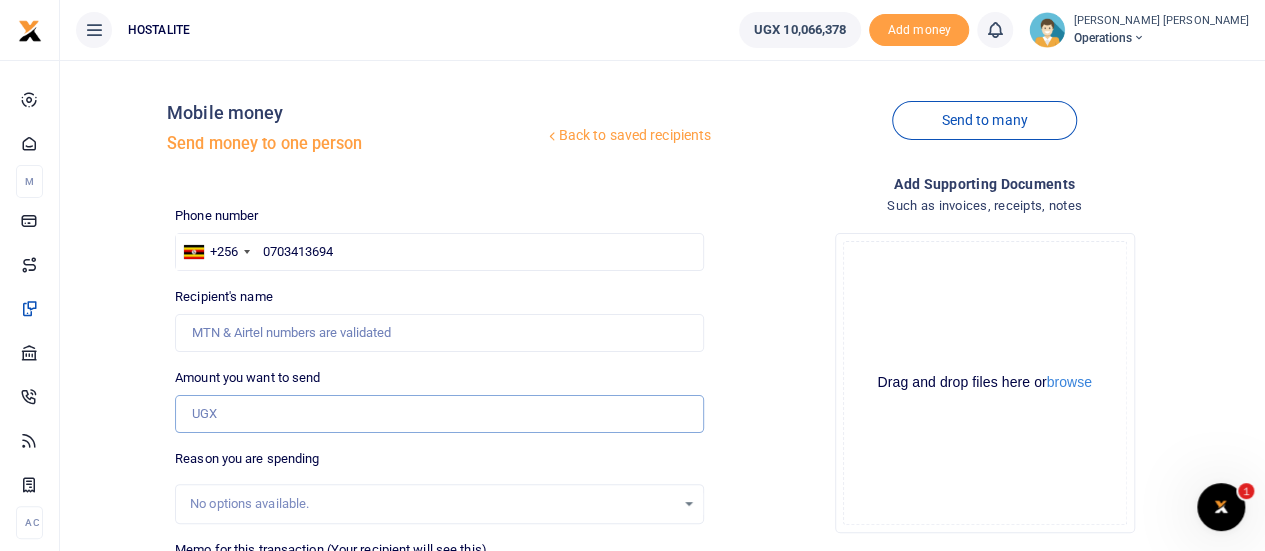 type on "1" 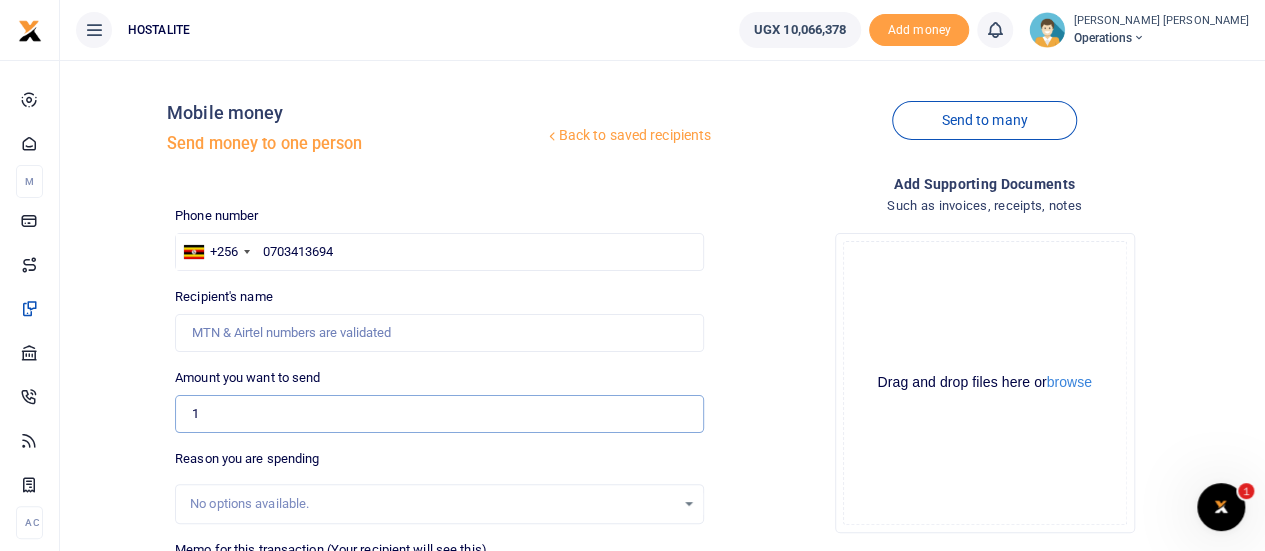 type on "[PERSON_NAME]" 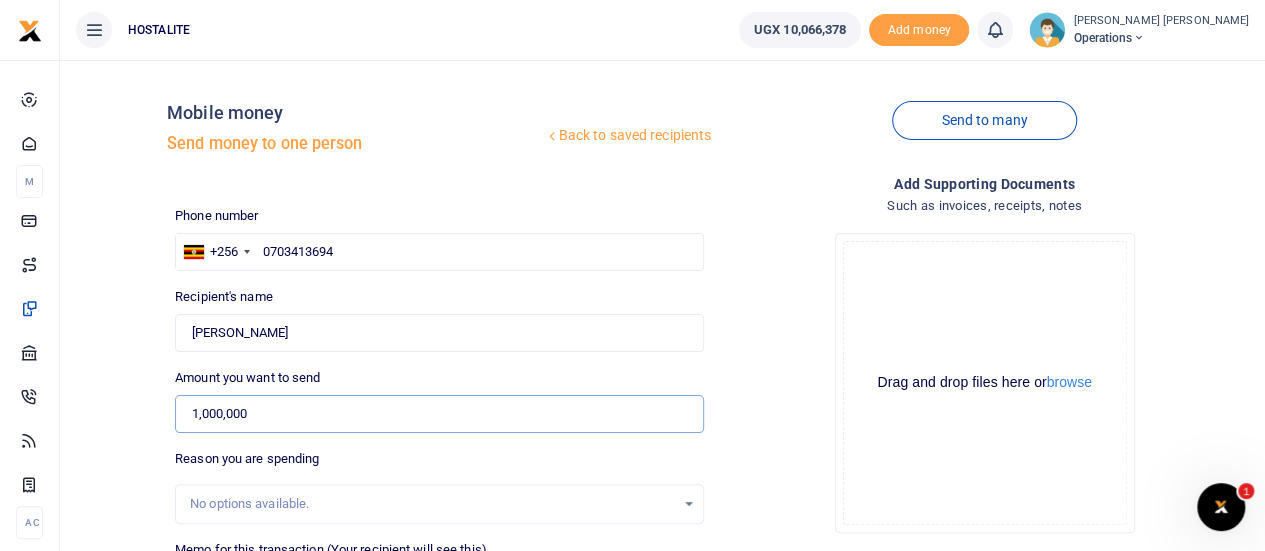 type on "1,000,000" 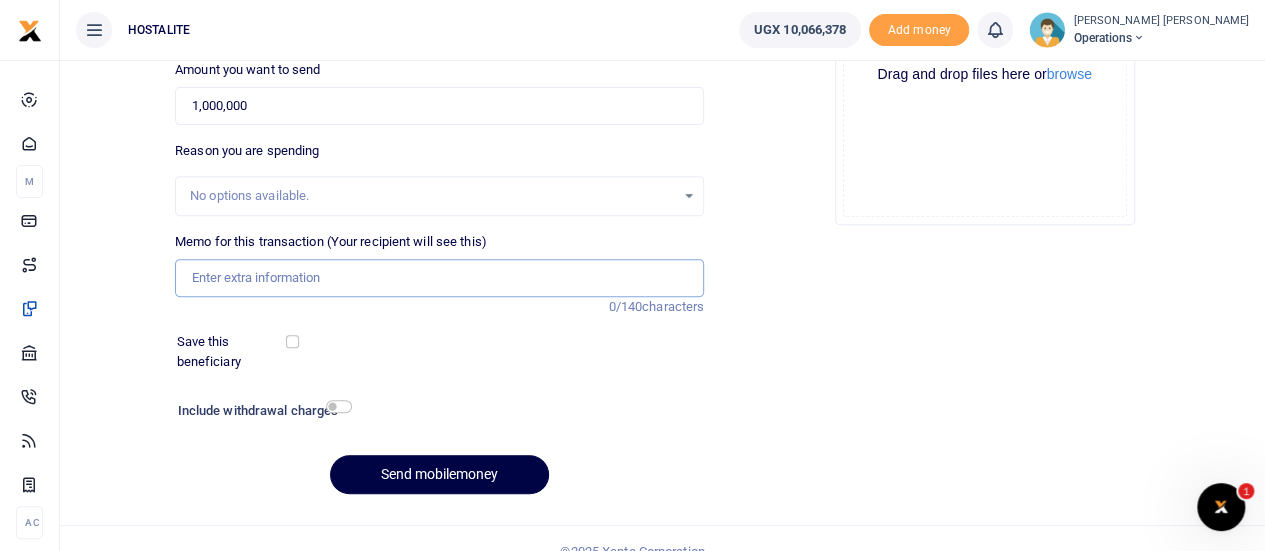 scroll, scrollTop: 309, scrollLeft: 0, axis: vertical 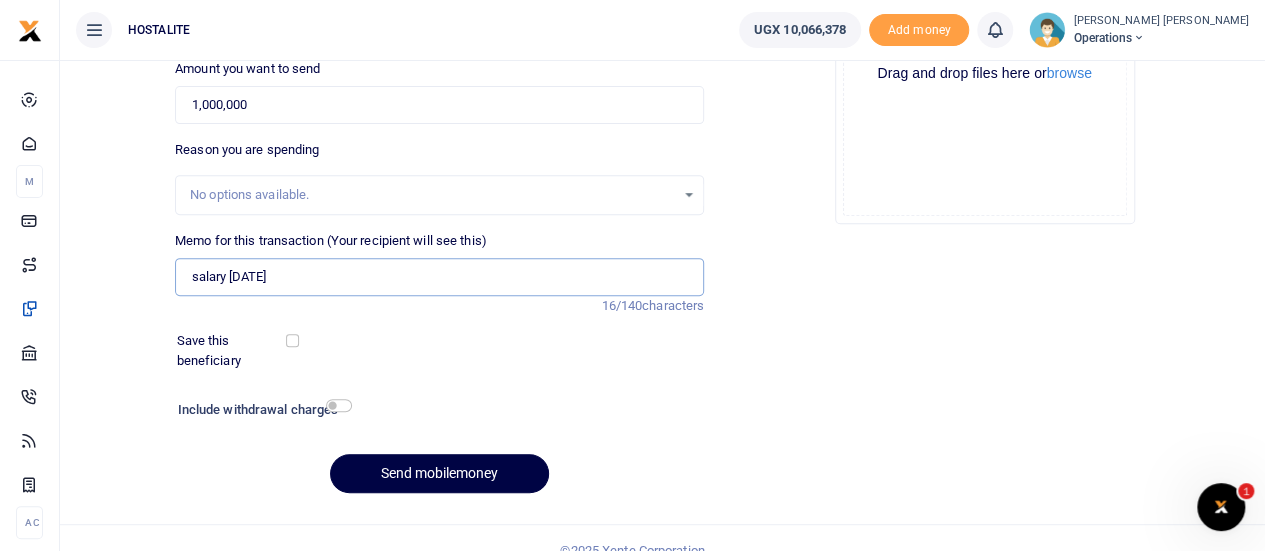 type on "Salary [DATE]" 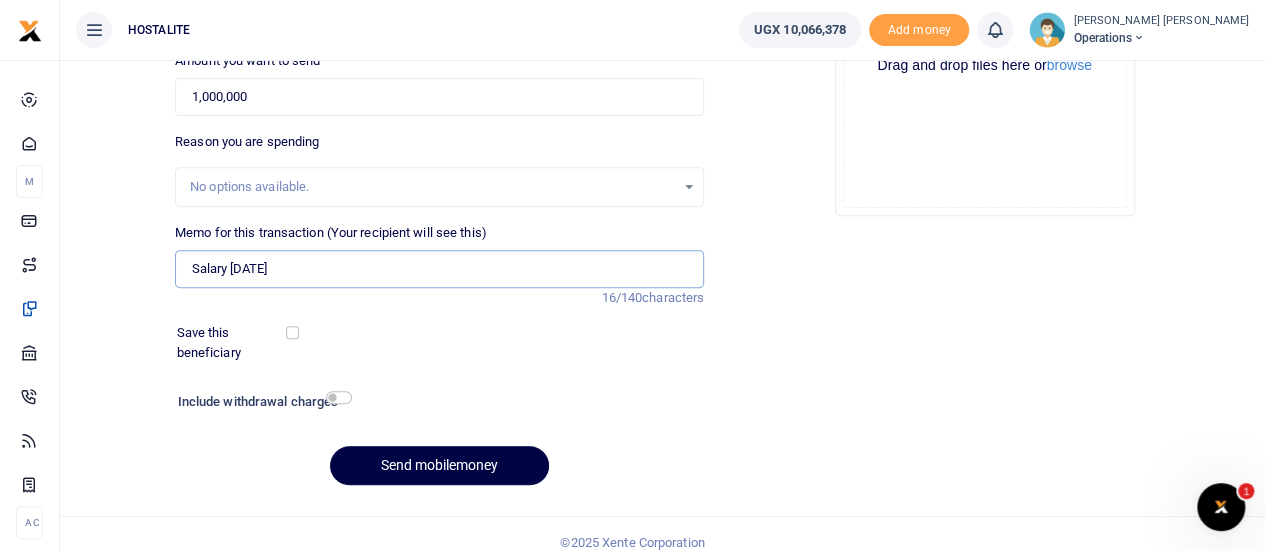 scroll, scrollTop: 332, scrollLeft: 0, axis: vertical 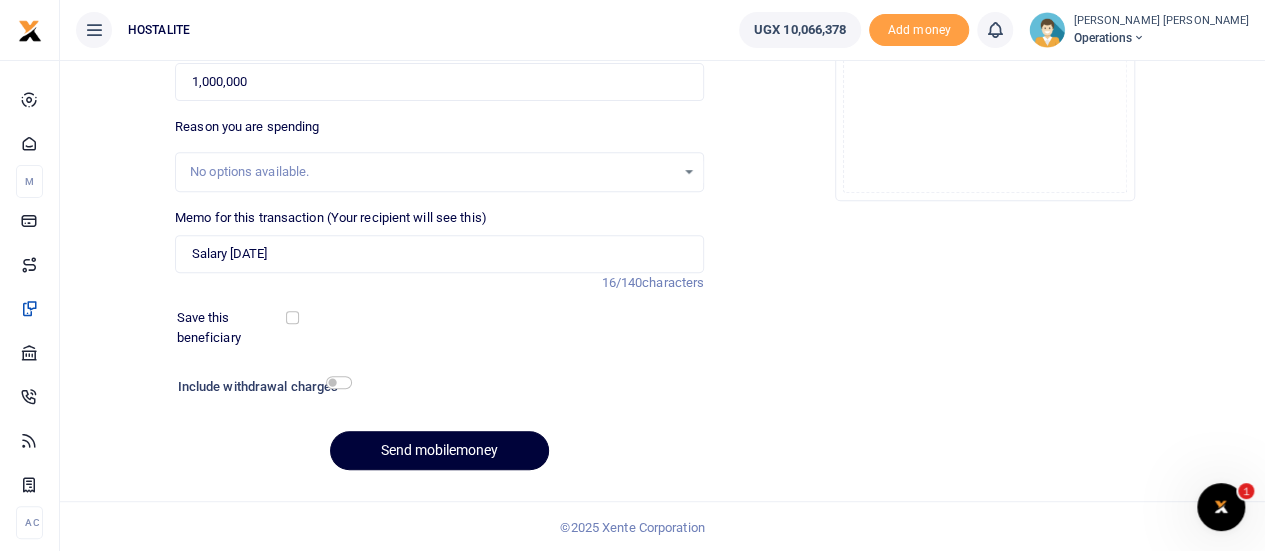 click on "Send mobilemoney" at bounding box center [439, 450] 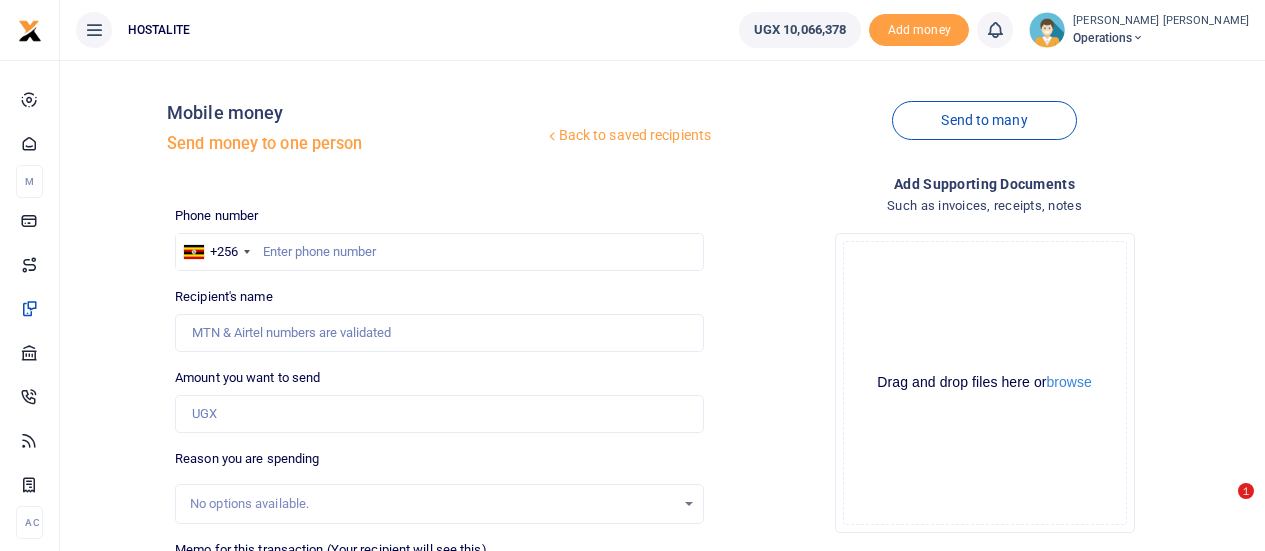 scroll, scrollTop: 68, scrollLeft: 0, axis: vertical 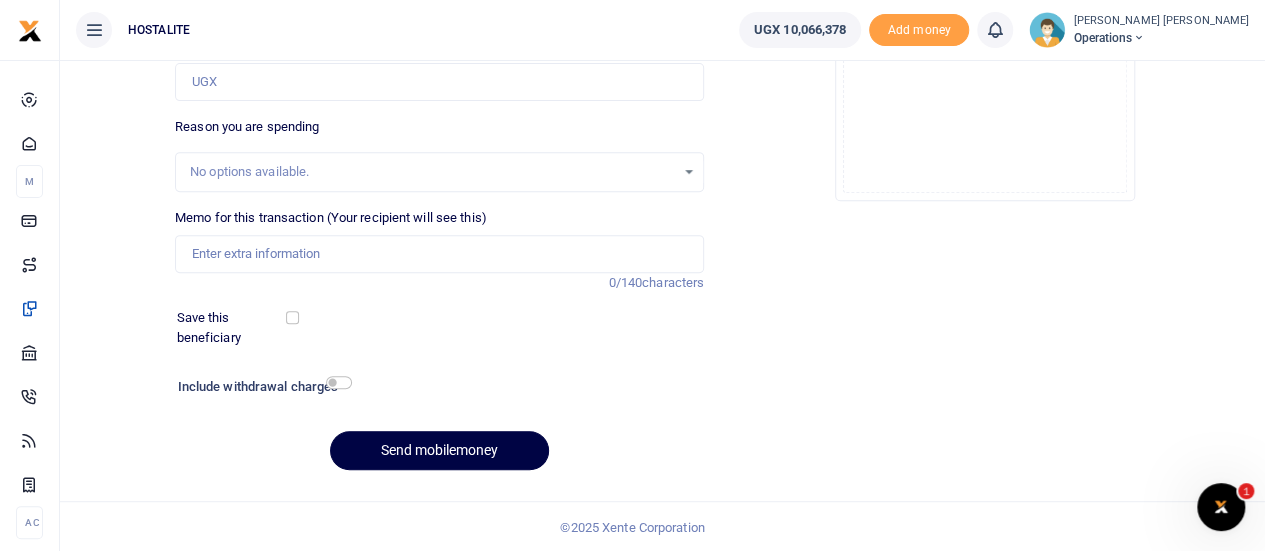 drag, startPoint x: 1152, startPoint y: 235, endPoint x: 1279, endPoint y: 103, distance: 183.17477 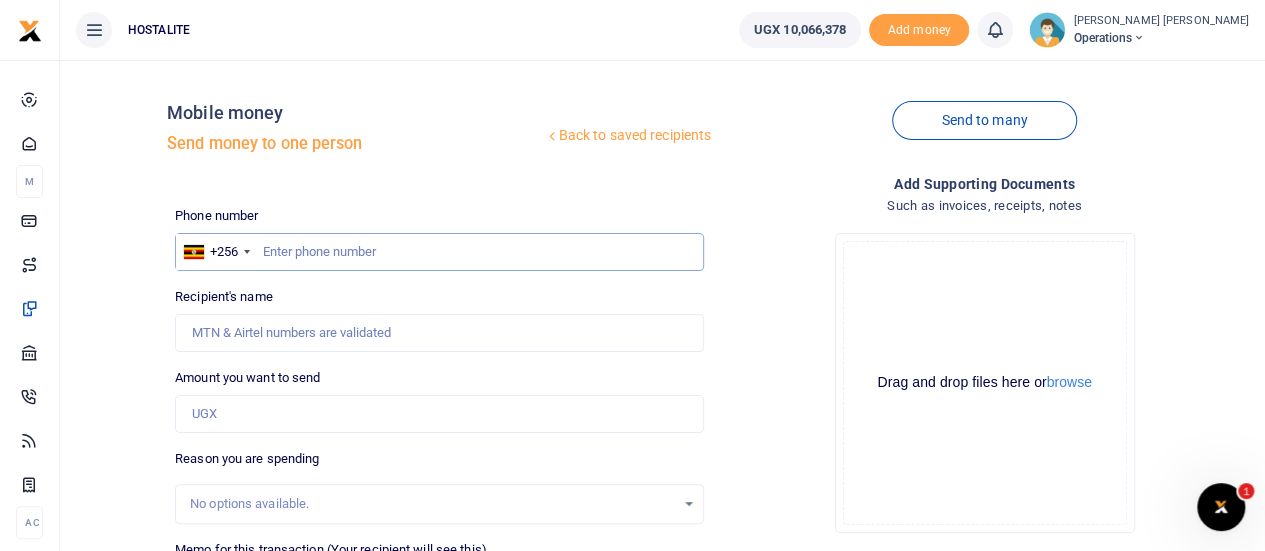 click at bounding box center (439, 252) 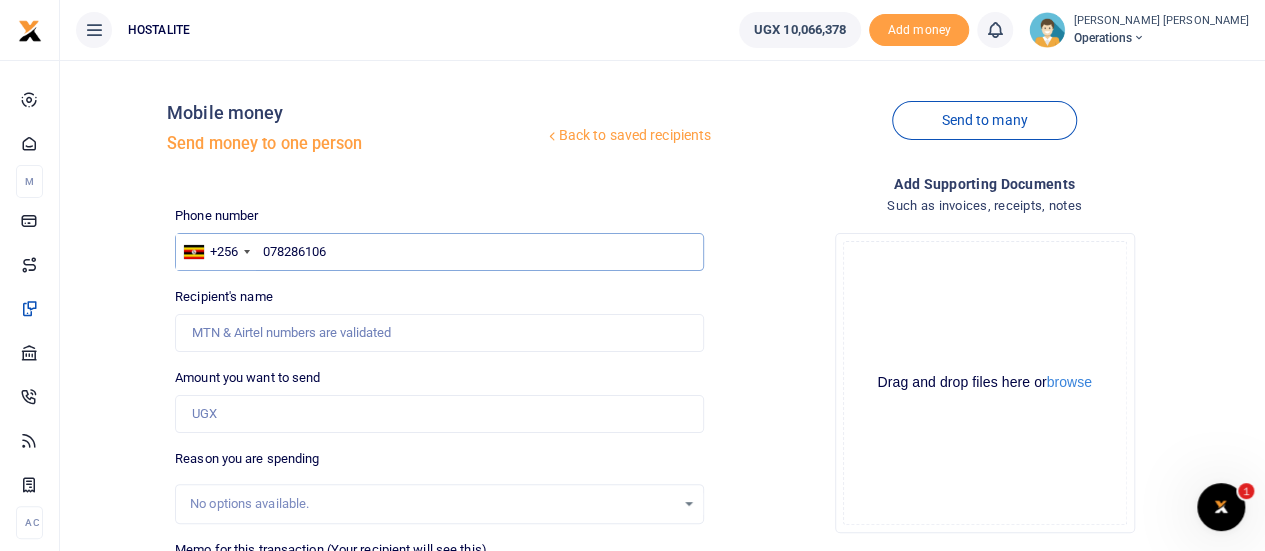 type on "0782861061" 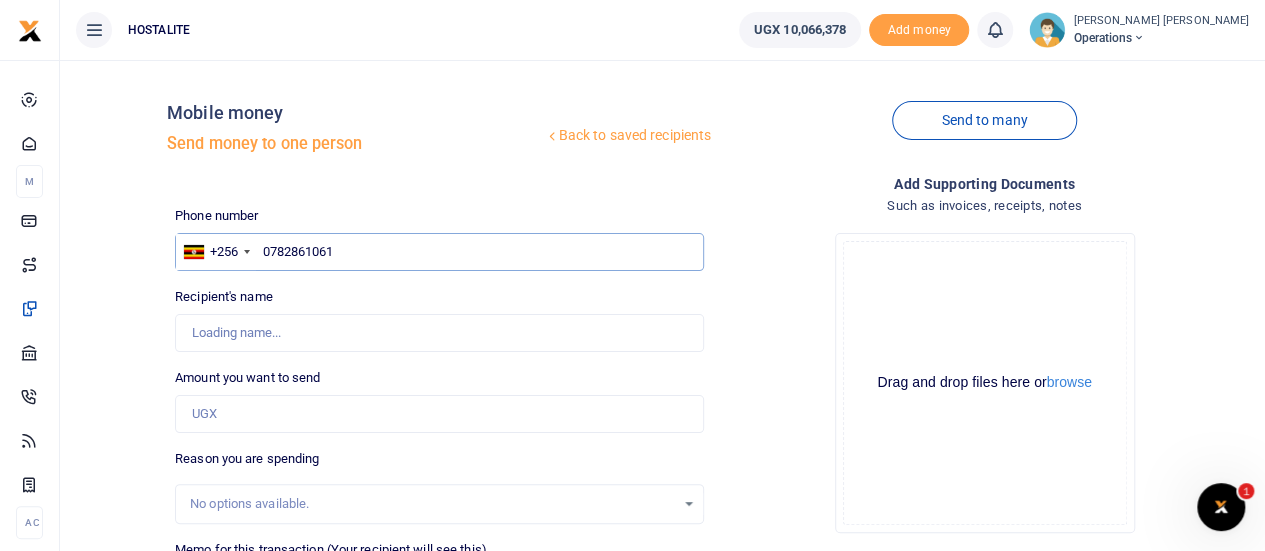 type on "Judith Tusiime" 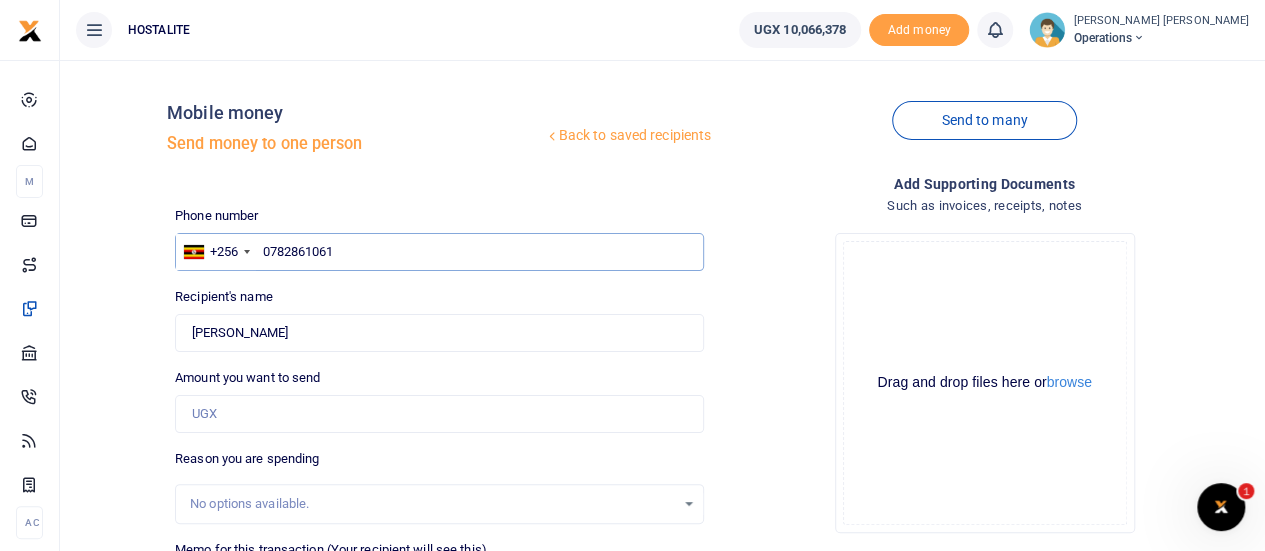 type on "0782861061" 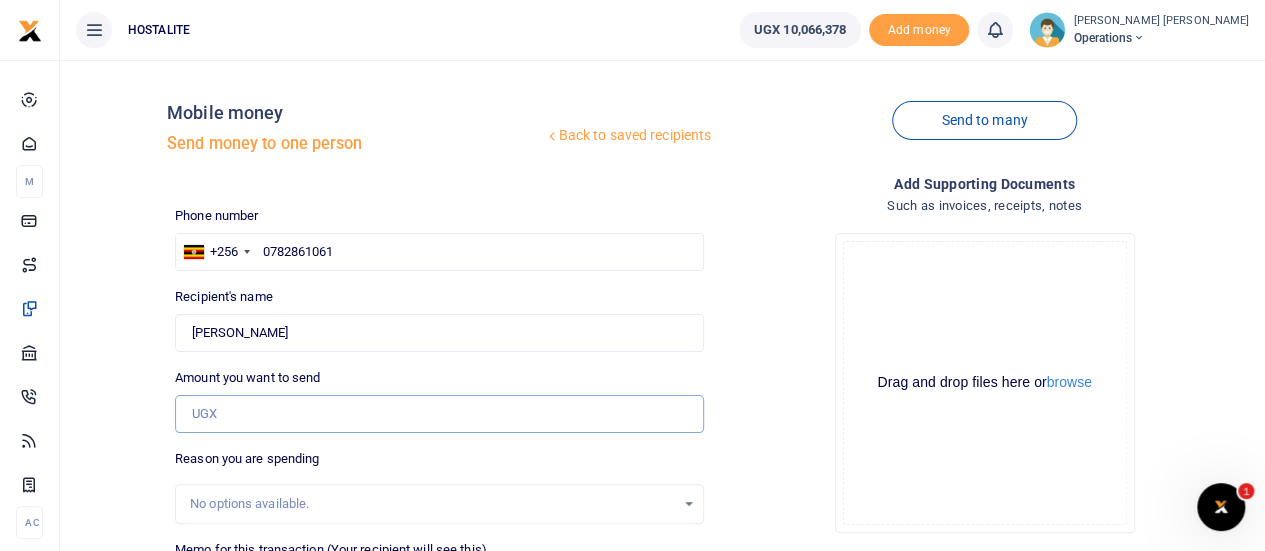 click on "Amount you want to send" at bounding box center [439, 414] 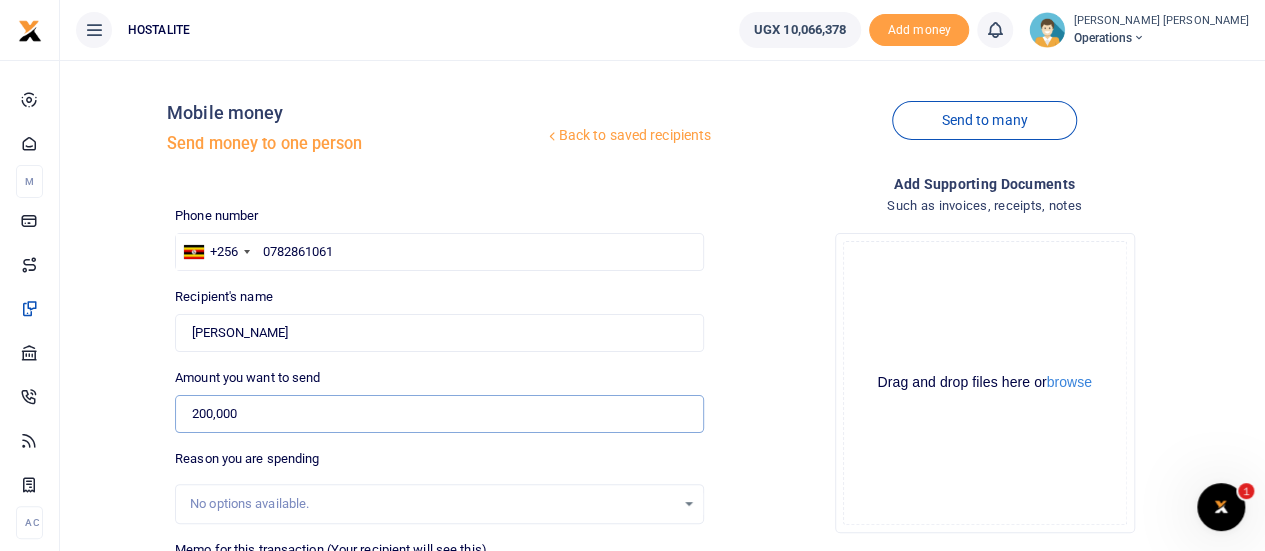 type on "200,000" 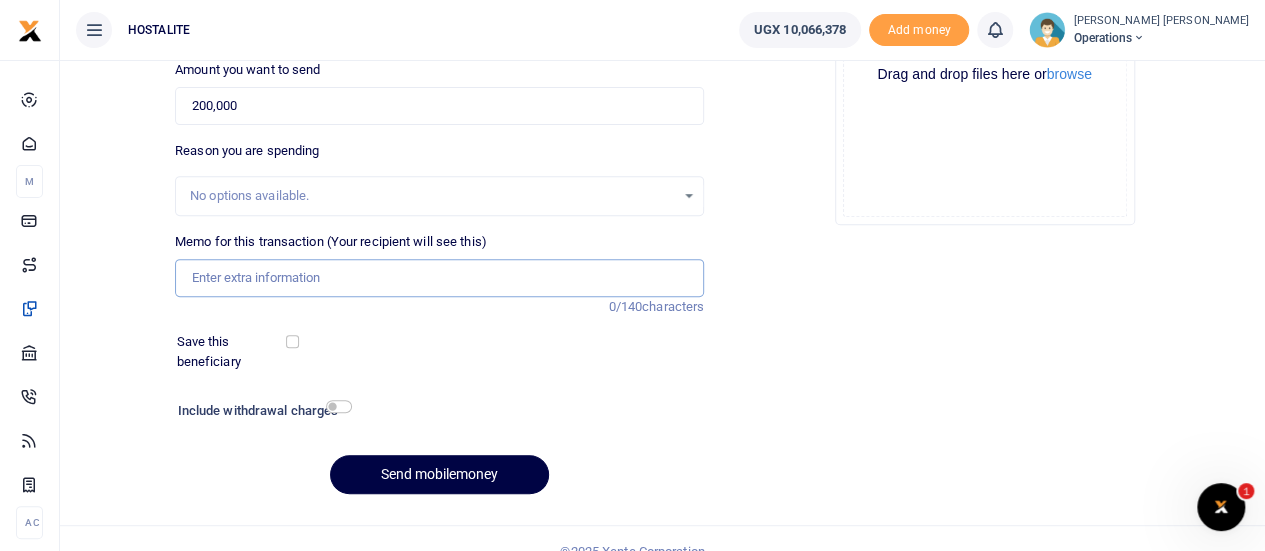 scroll, scrollTop: 309, scrollLeft: 0, axis: vertical 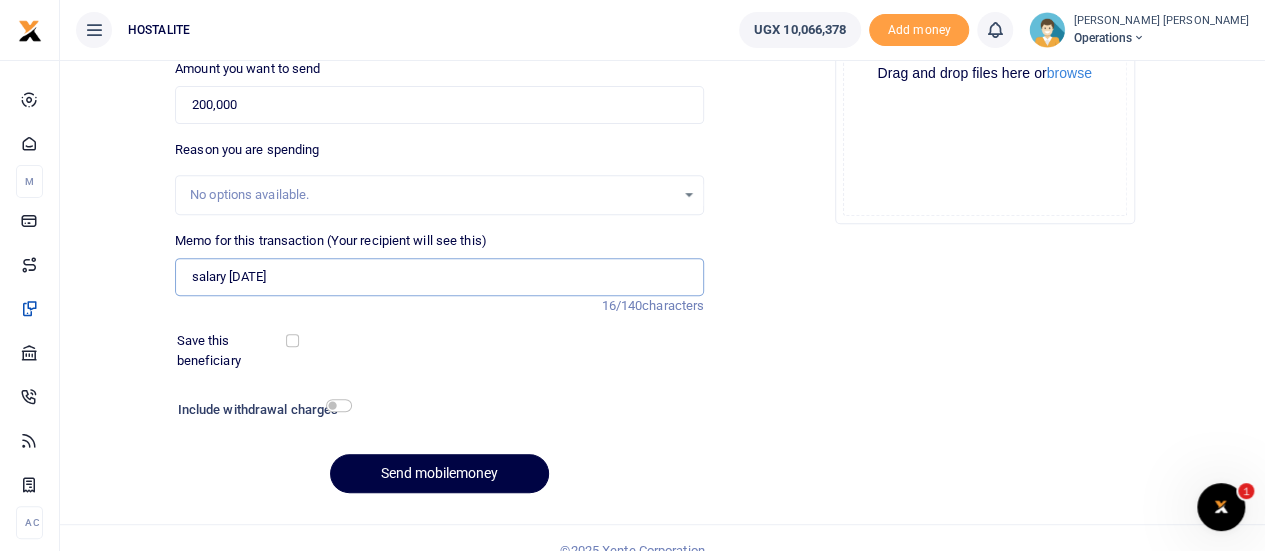 type on "Salary [DATE]" 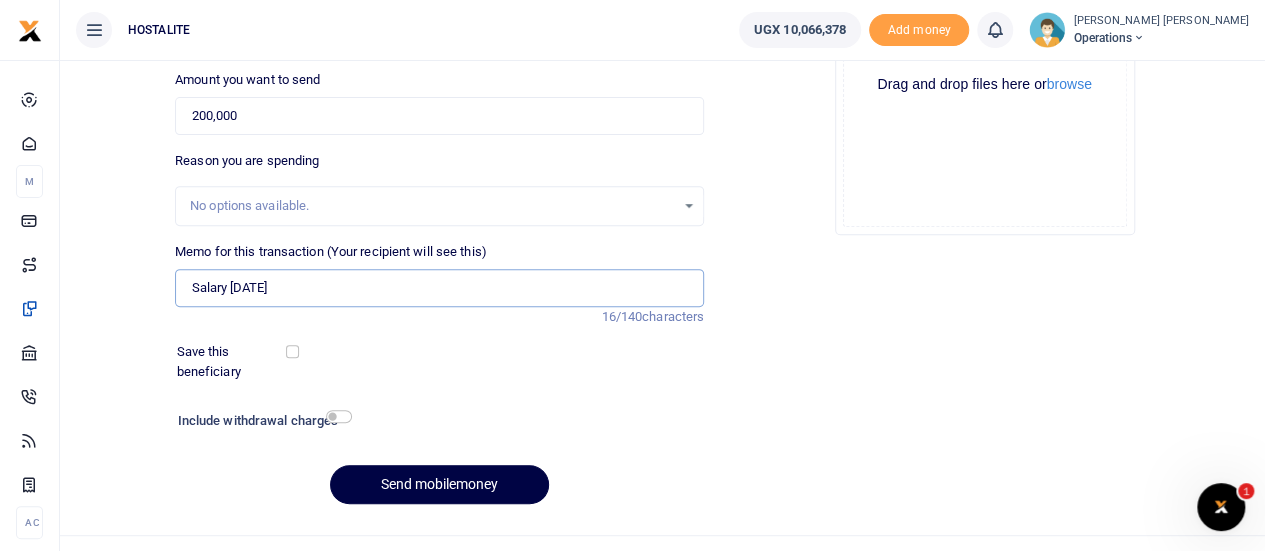 scroll, scrollTop: 332, scrollLeft: 0, axis: vertical 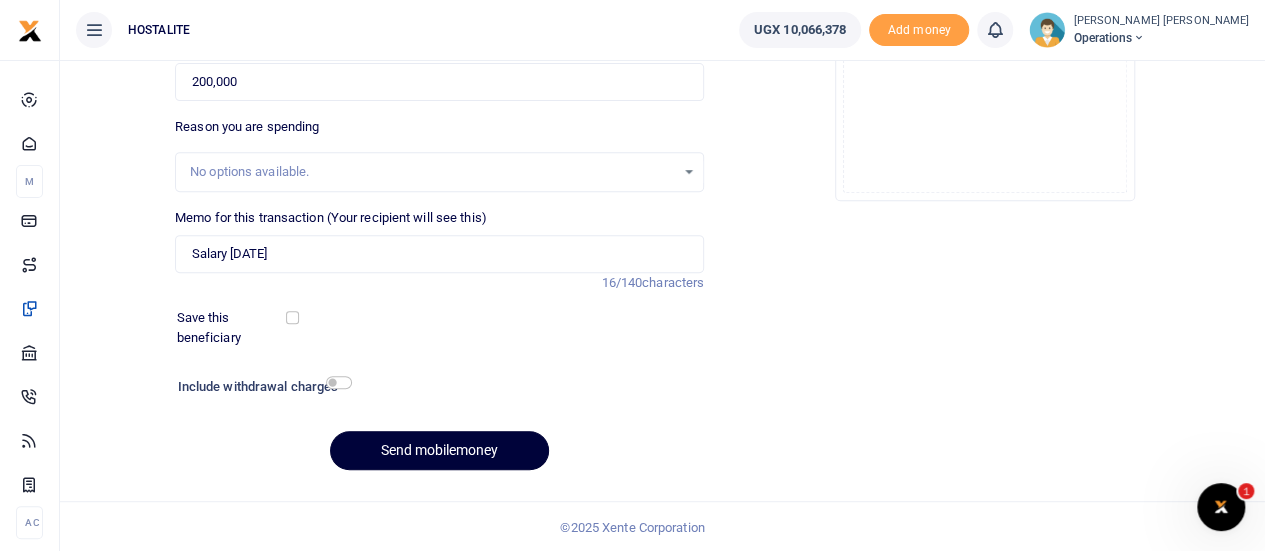 click on "Send mobilemoney" at bounding box center (439, 450) 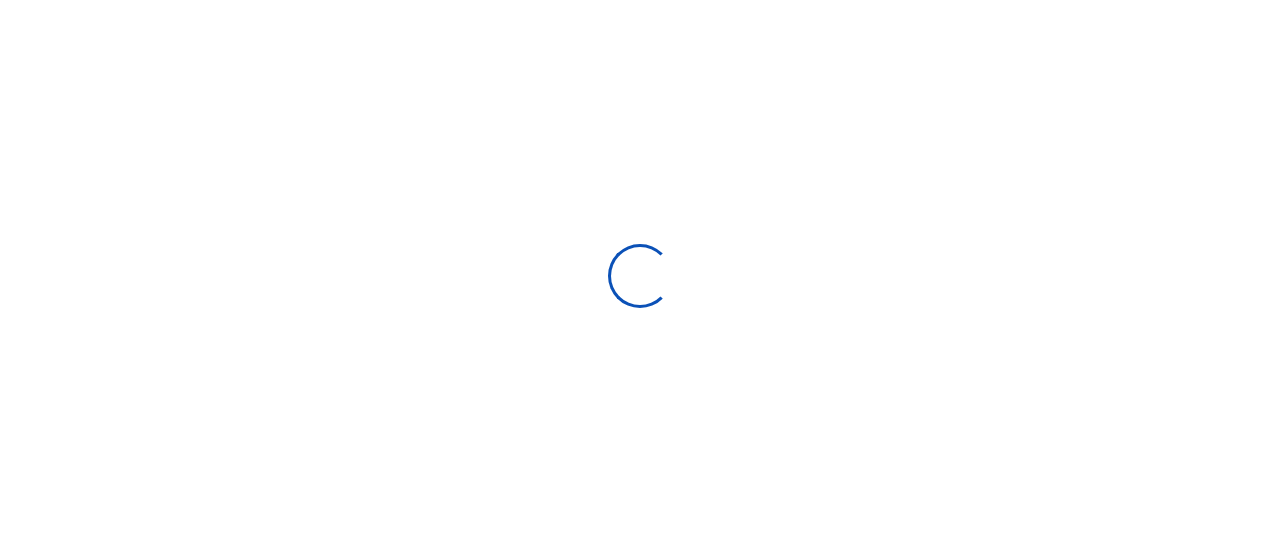 select on "Loading bundles" 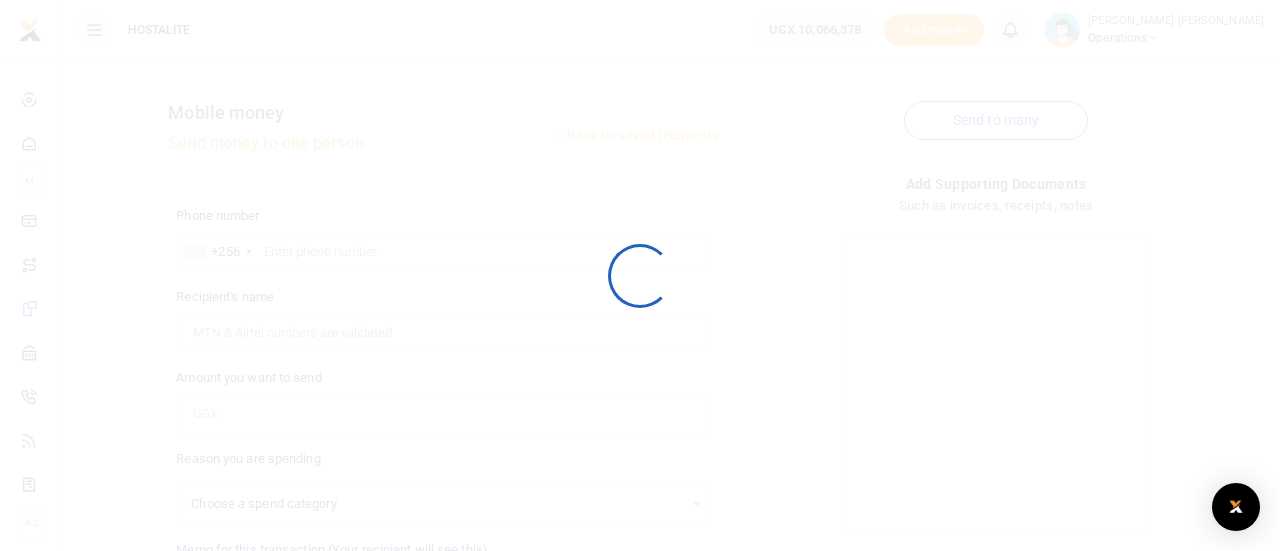 select 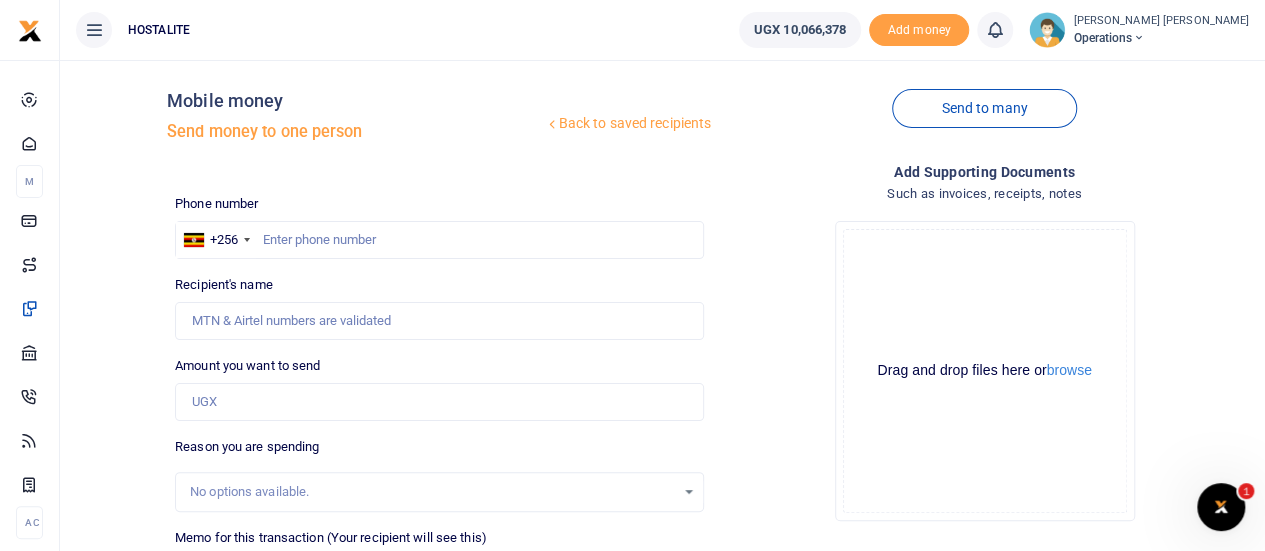 scroll, scrollTop: 0, scrollLeft: 0, axis: both 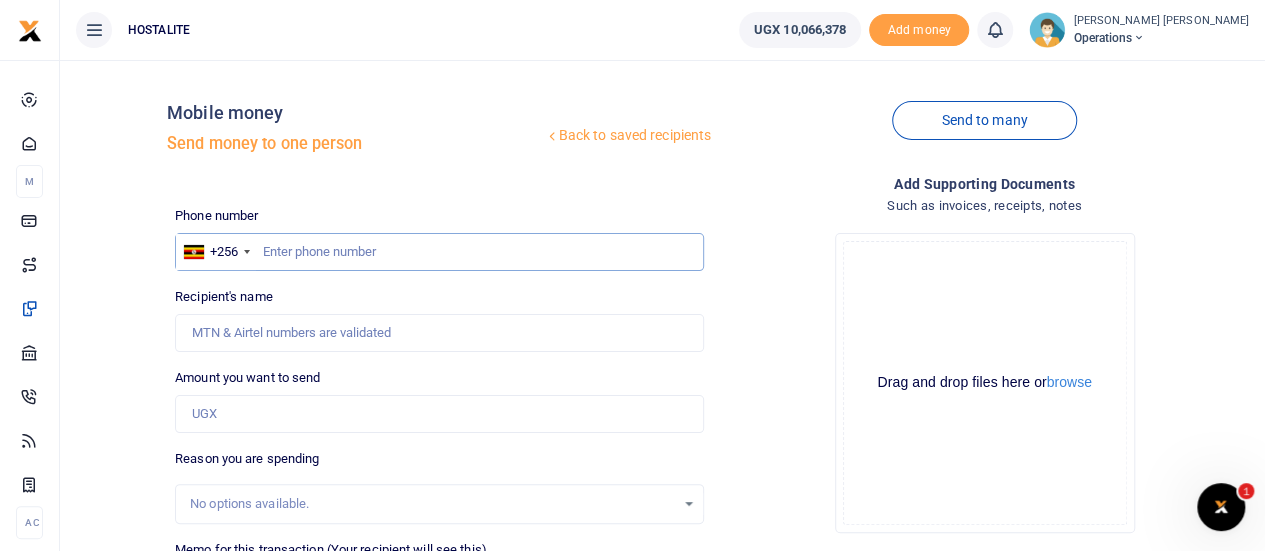 click at bounding box center [439, 252] 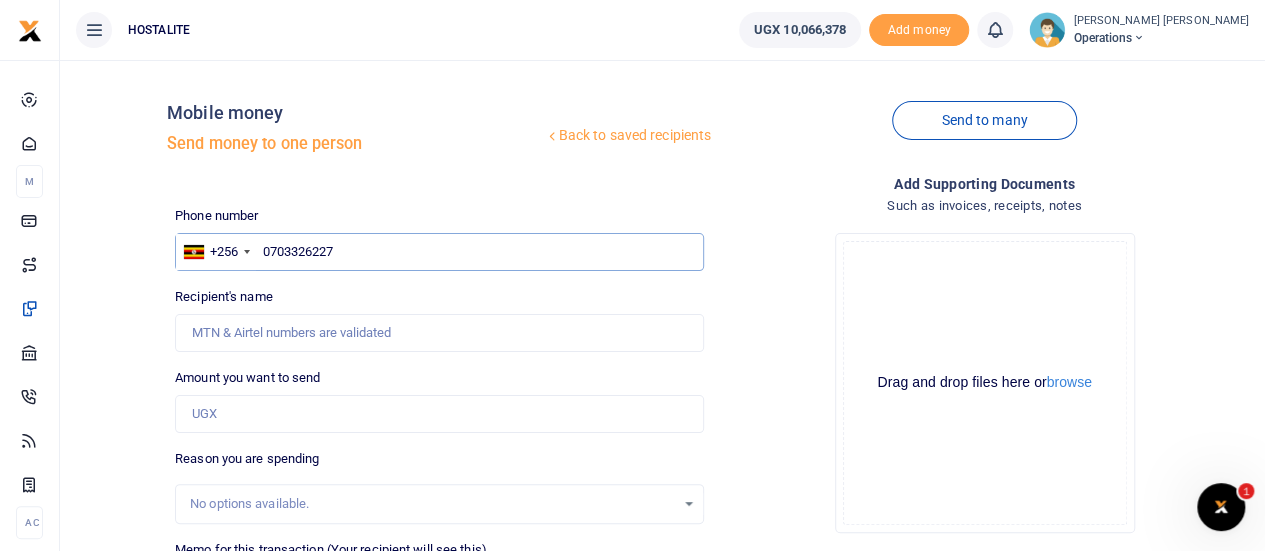 type on "0703326227" 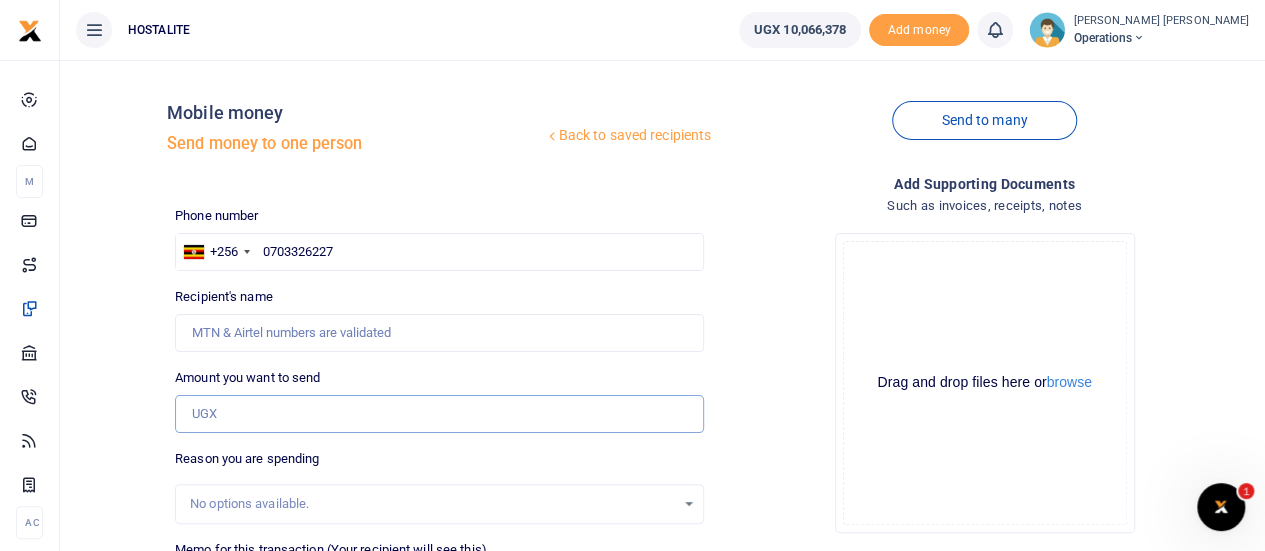 click on "Amount you want to send" at bounding box center [439, 414] 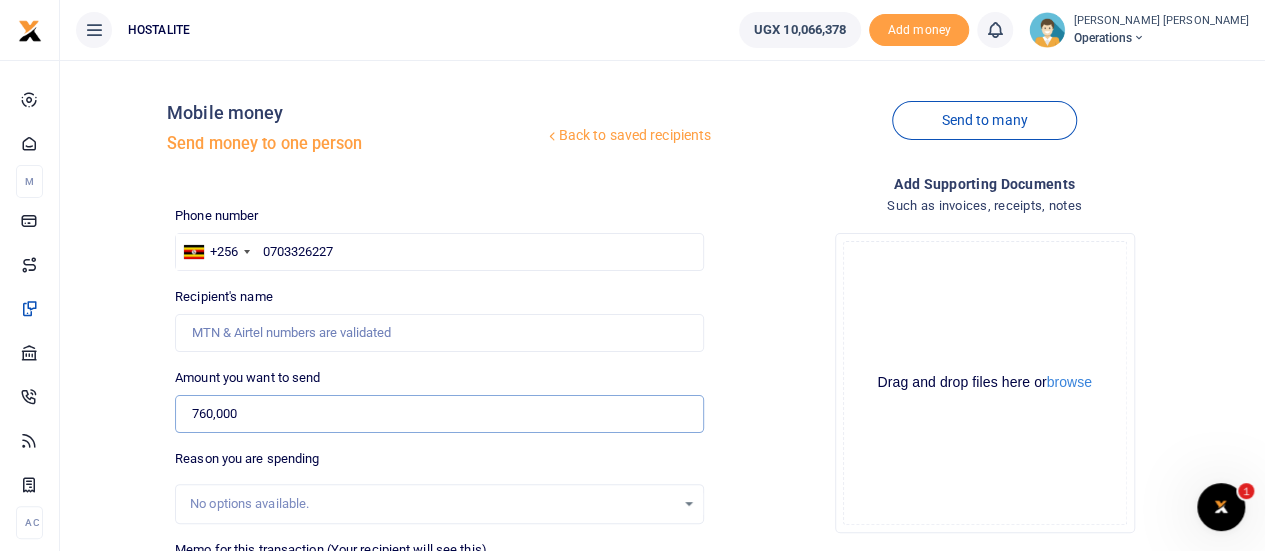 type on "760,000" 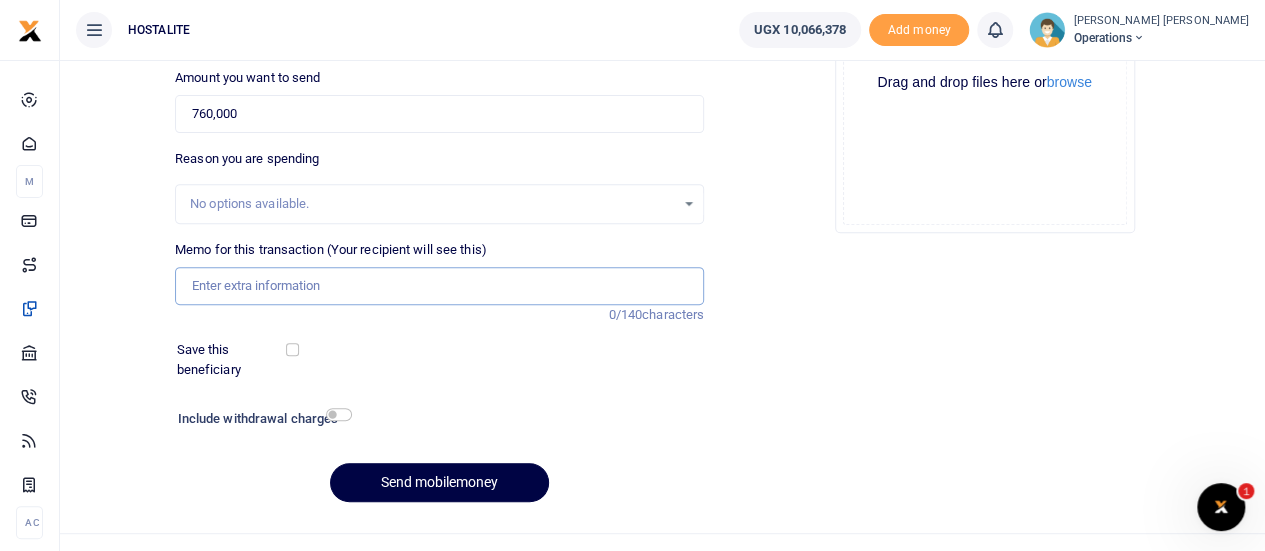 scroll, scrollTop: 309, scrollLeft: 0, axis: vertical 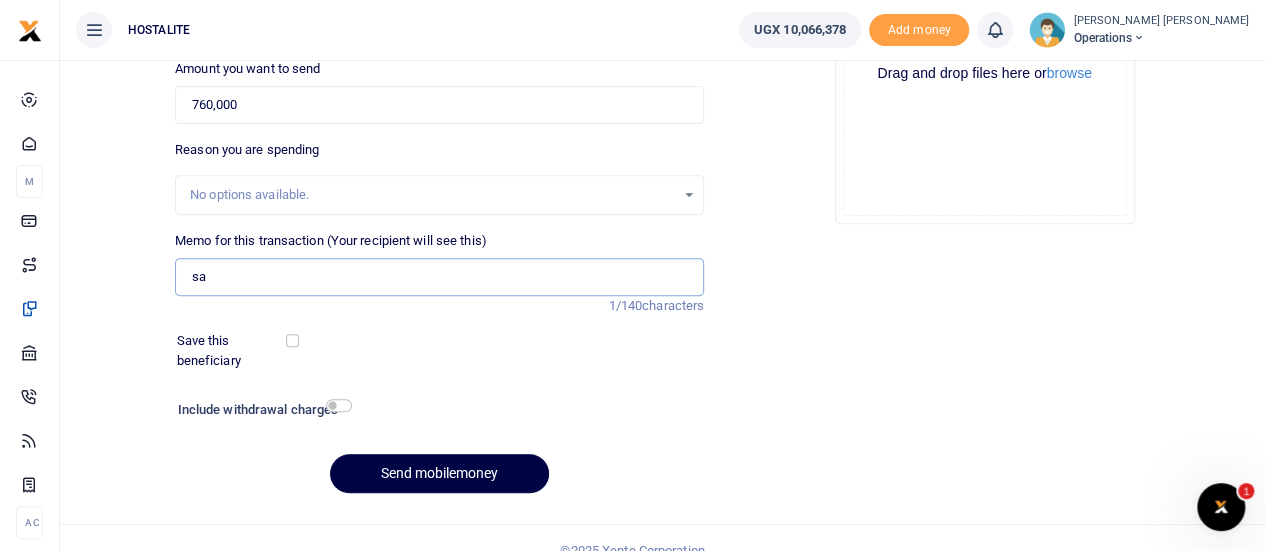 type on "sal" 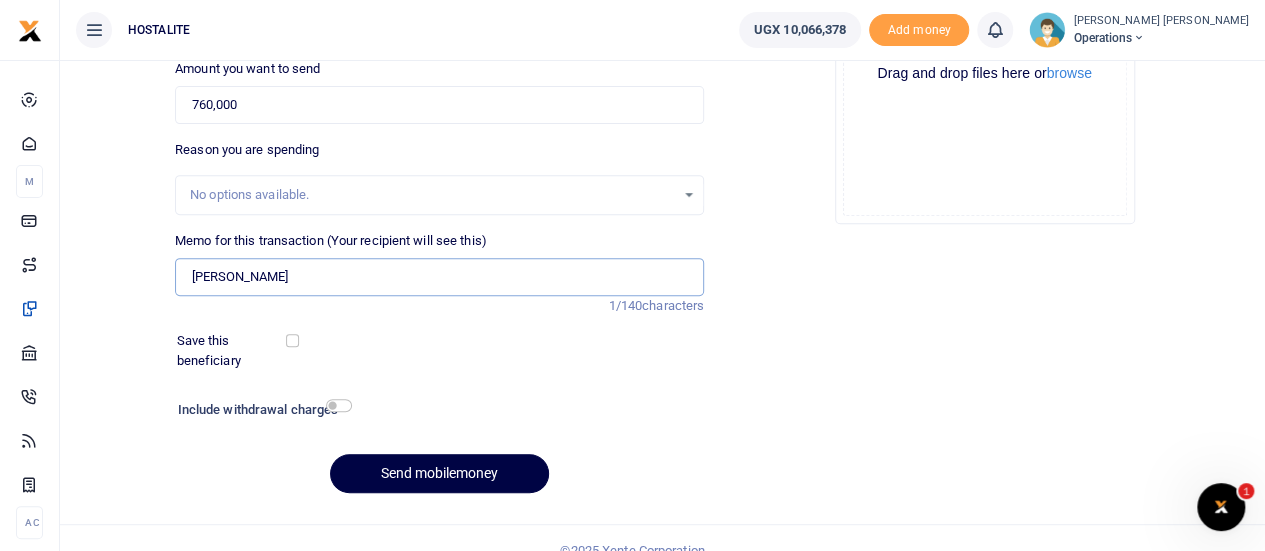 type on "[PERSON_NAME]" 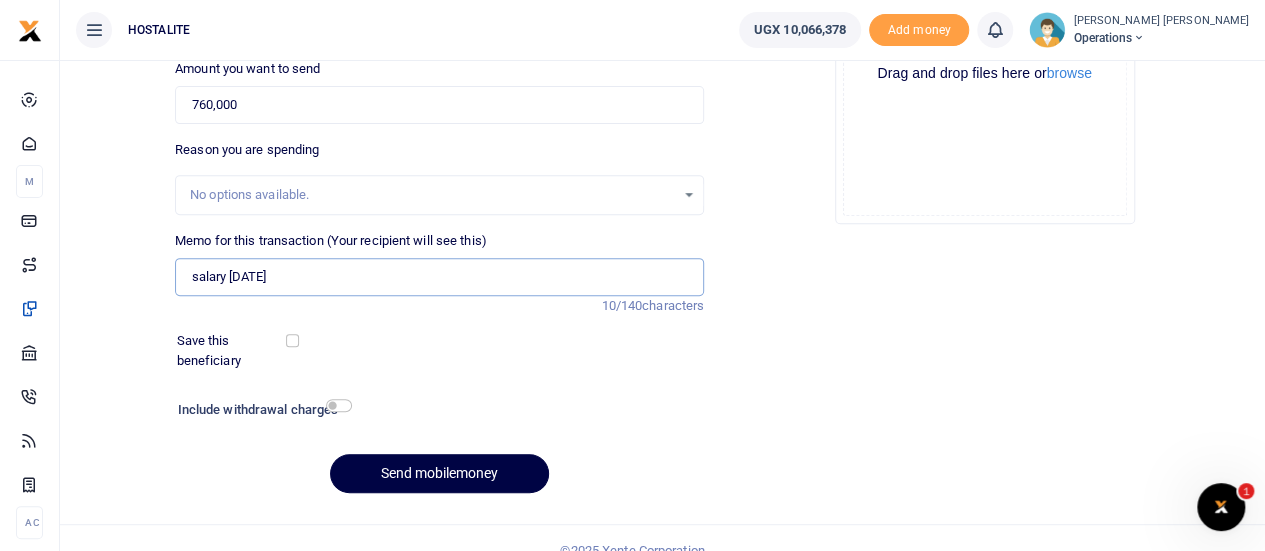 type on "Salary [DATE]" 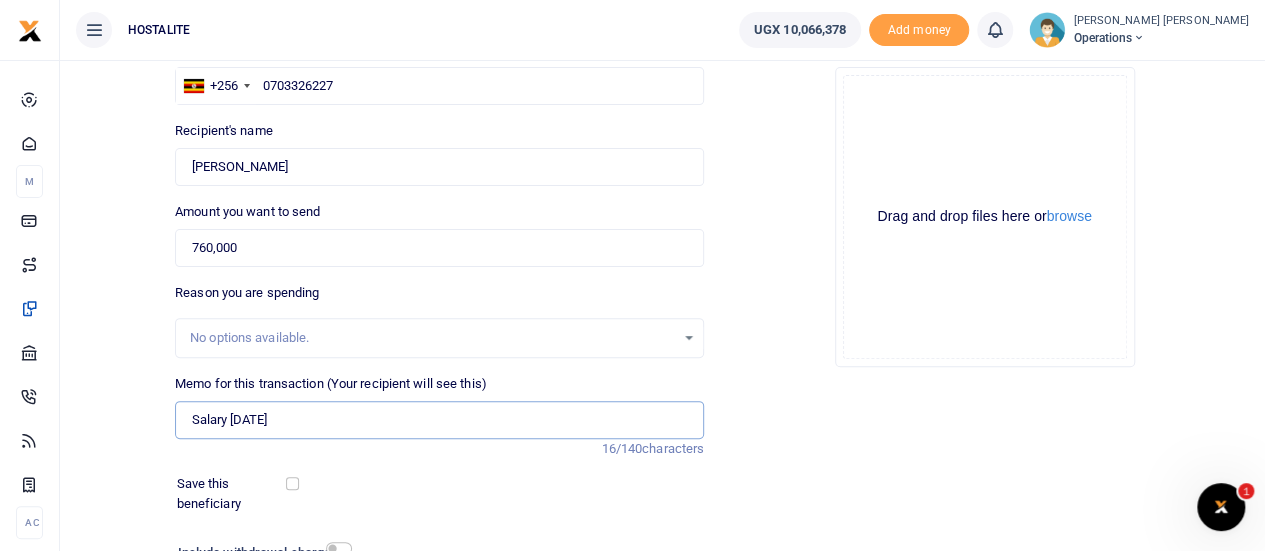 scroll, scrollTop: 332, scrollLeft: 0, axis: vertical 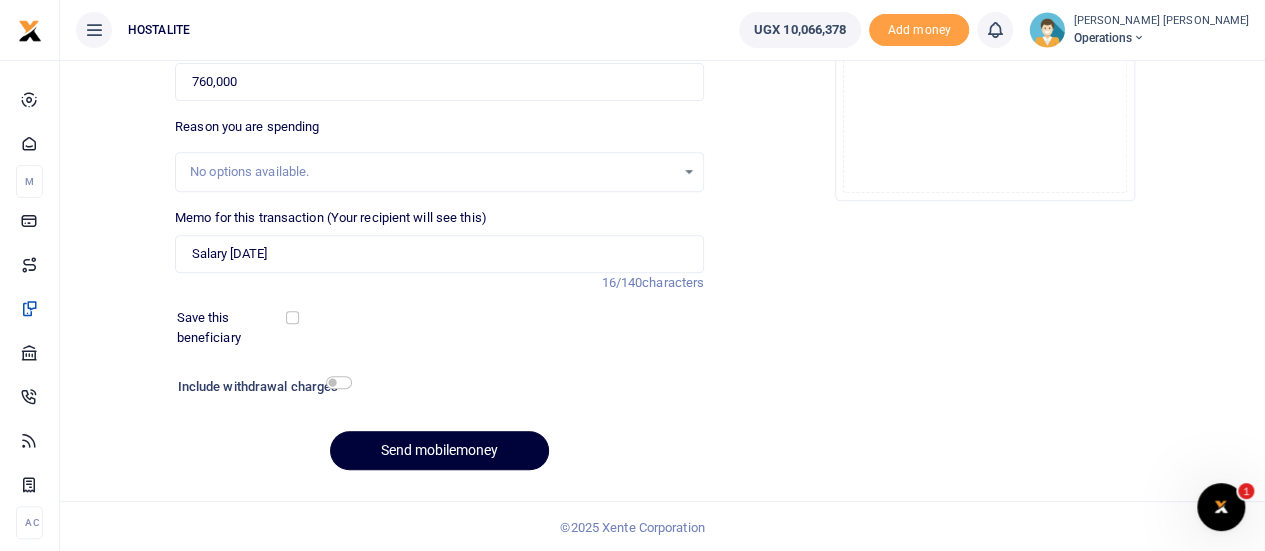 click on "Send mobilemoney" at bounding box center [439, 450] 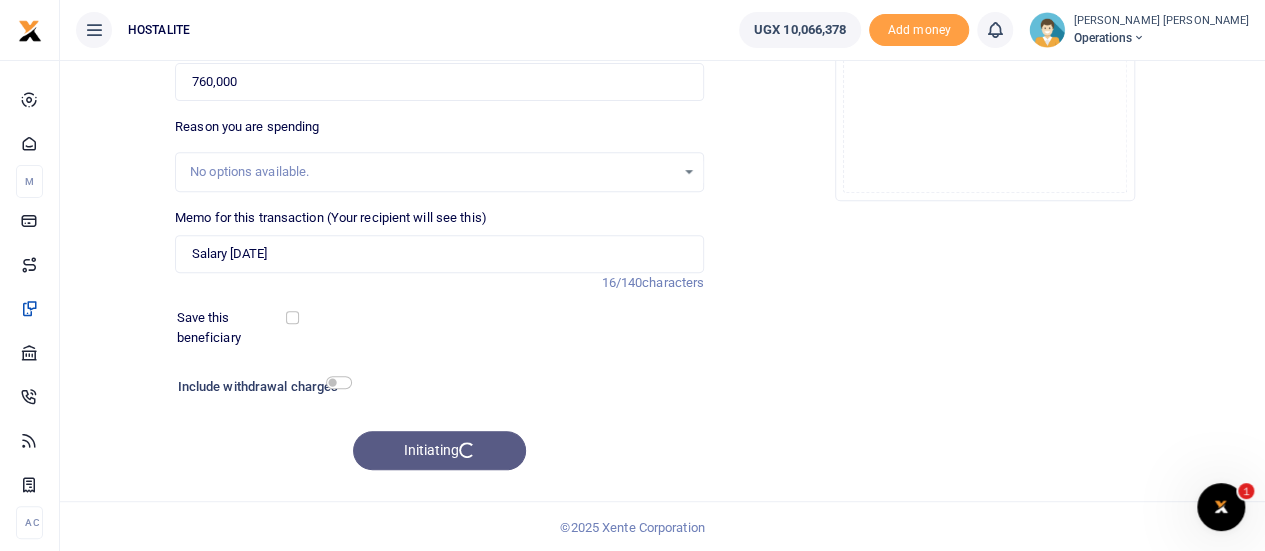 scroll, scrollTop: 0, scrollLeft: 0, axis: both 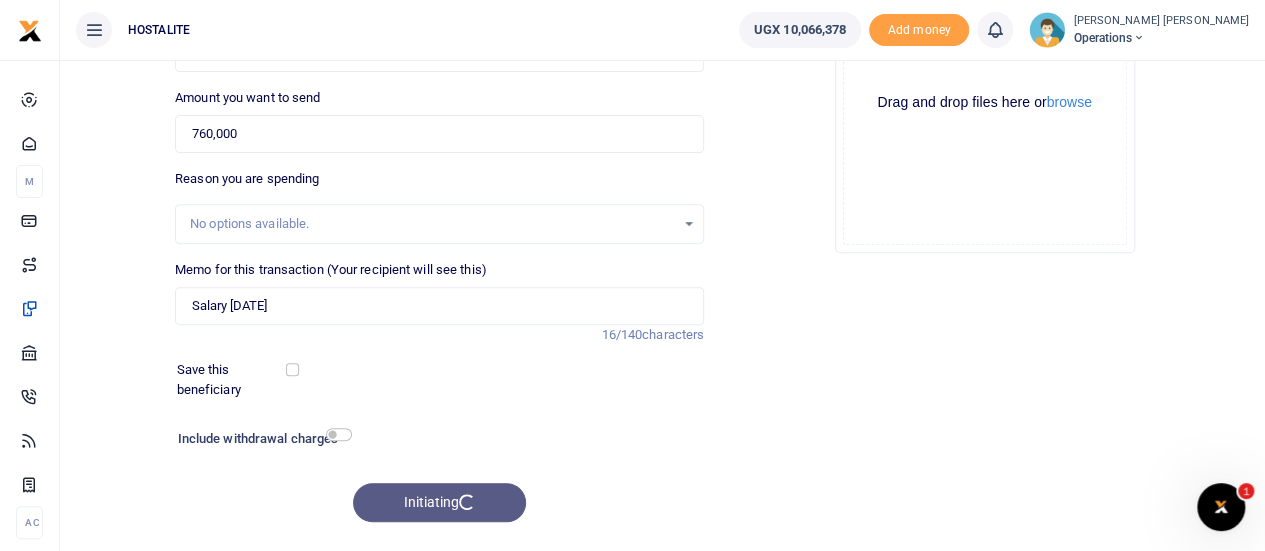 click on "Add supporting Documents
Such as invoices, receipts, notes
Drop your files here Drag and drop files here or  browse Powered by  Uppy" at bounding box center [984, 215] 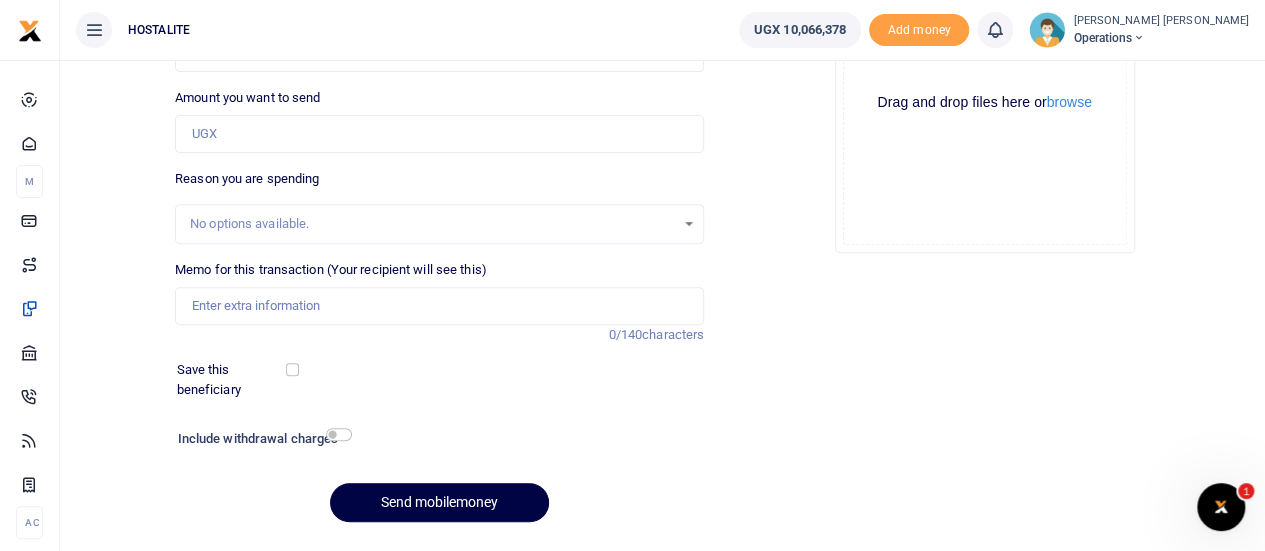 scroll, scrollTop: 280, scrollLeft: 0, axis: vertical 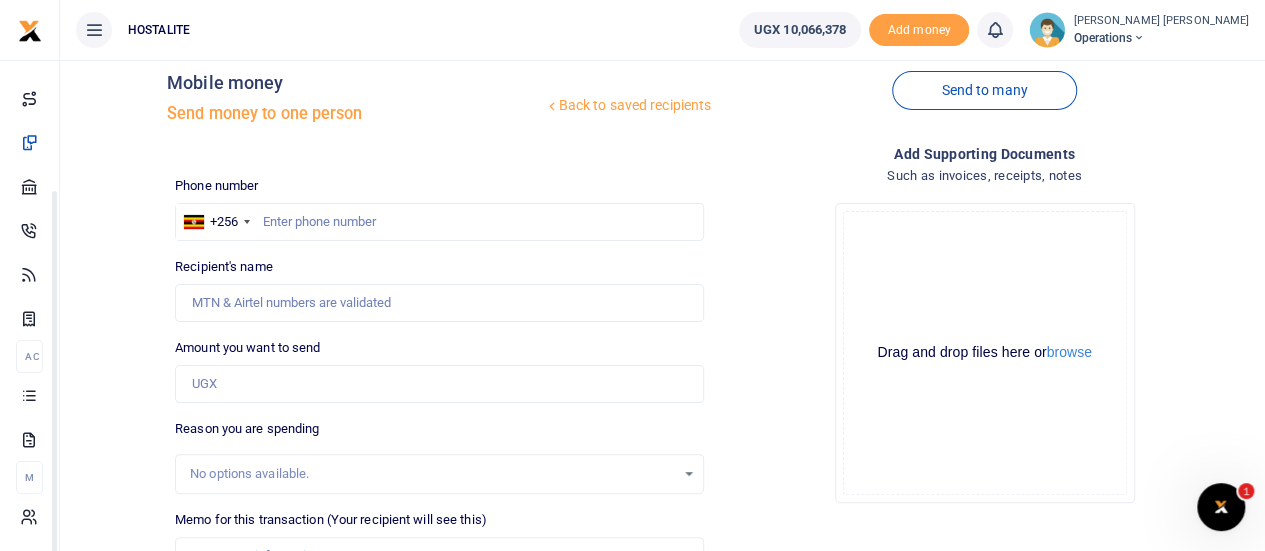 drag, startPoint x: 252, startPoint y: 433, endPoint x: 237, endPoint y: 573, distance: 140.80128 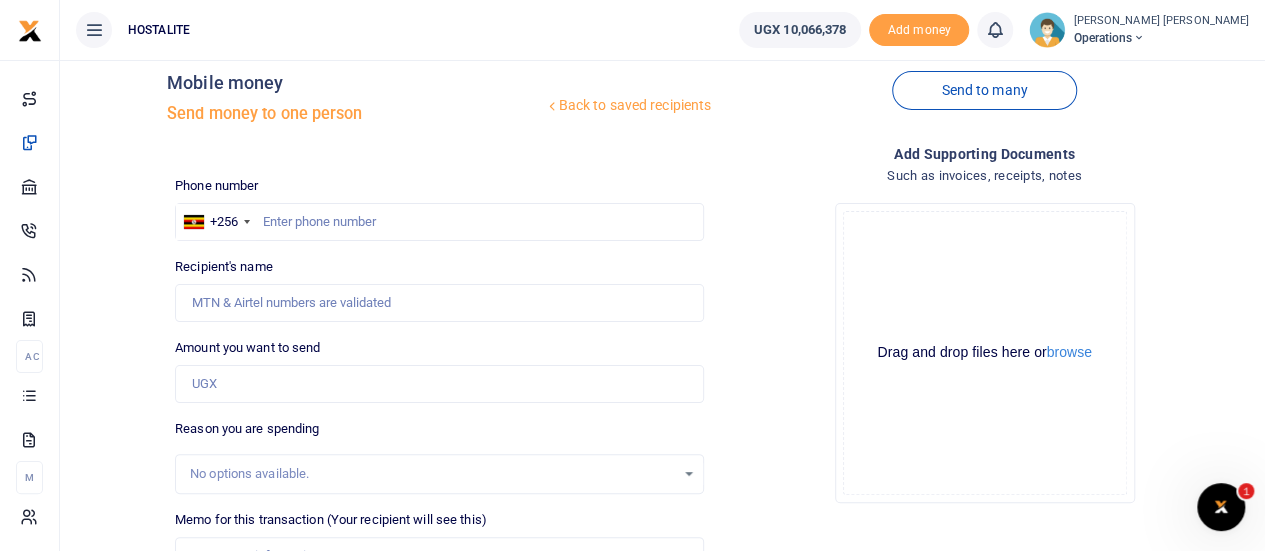 drag, startPoint x: 237, startPoint y: 573, endPoint x: 140, endPoint y: 254, distance: 333.42166 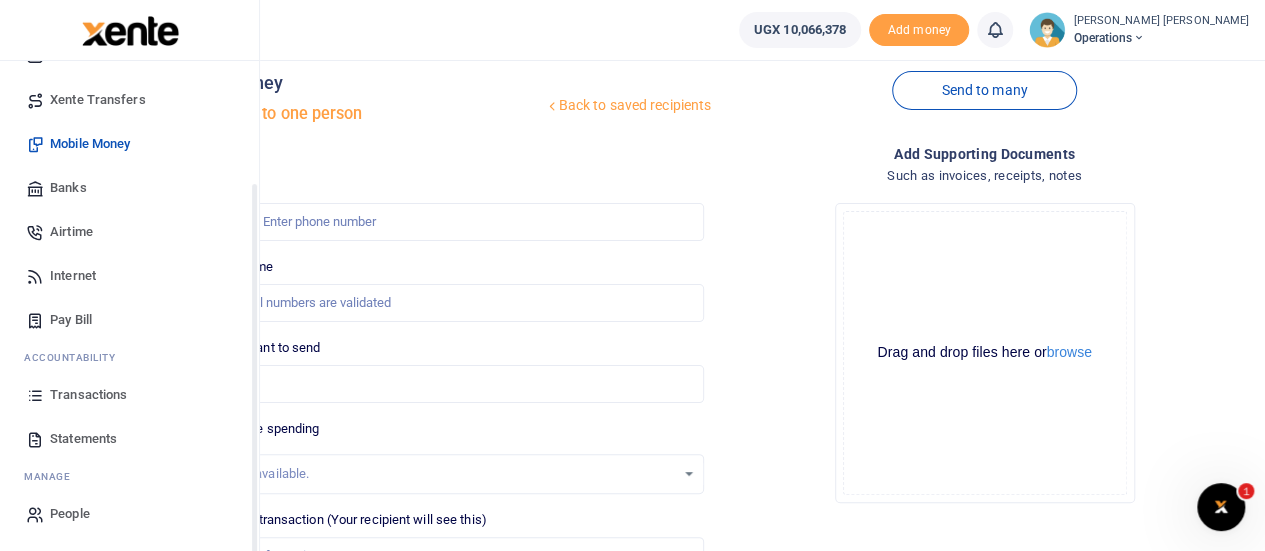 scroll, scrollTop: 136, scrollLeft: 0, axis: vertical 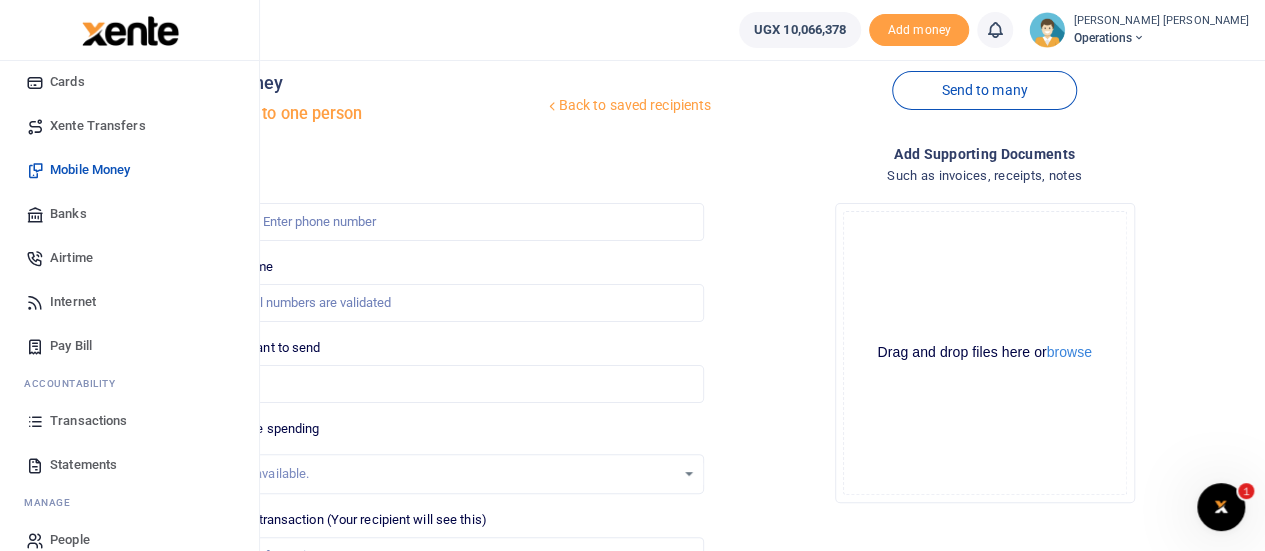 click on "Transactions" at bounding box center (88, 421) 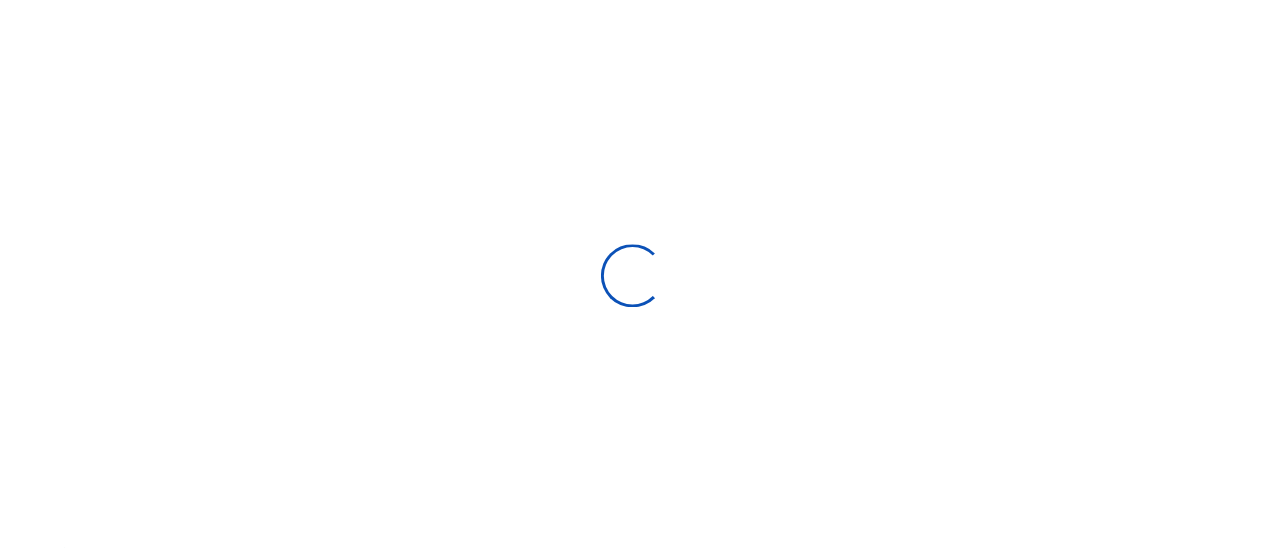 scroll, scrollTop: 0, scrollLeft: 0, axis: both 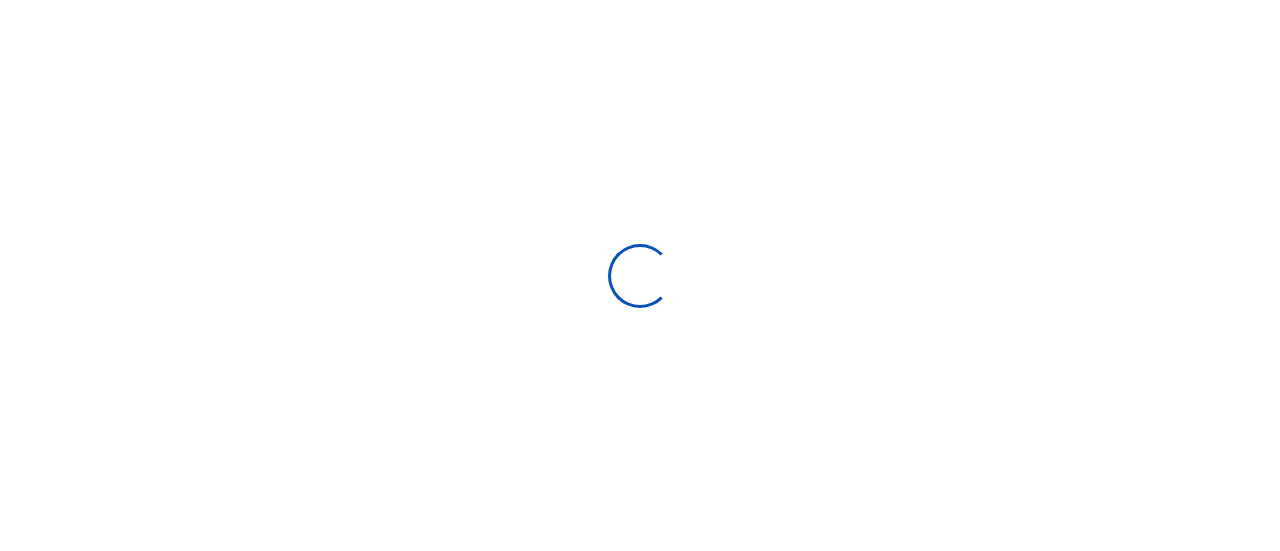 select 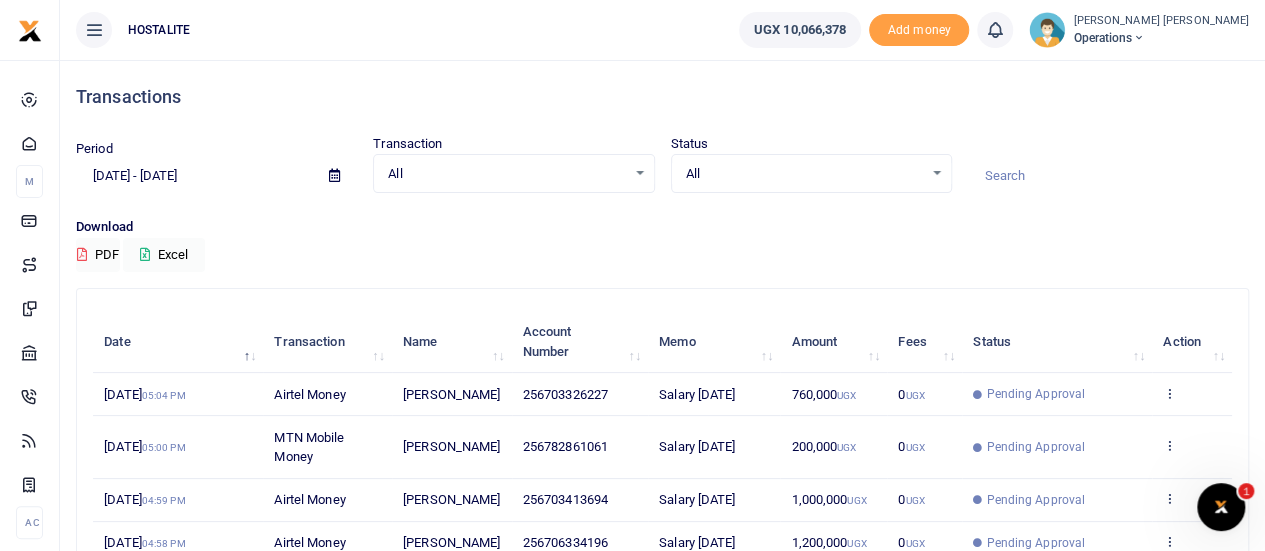 scroll, scrollTop: 0, scrollLeft: 0, axis: both 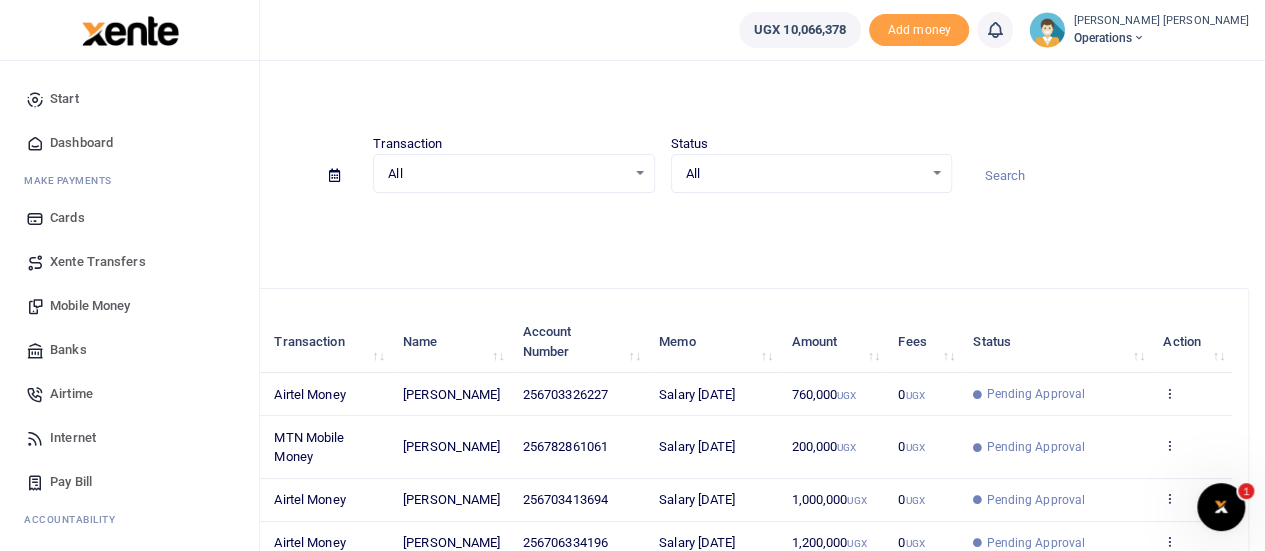 click on "Mobile Money" at bounding box center (90, 306) 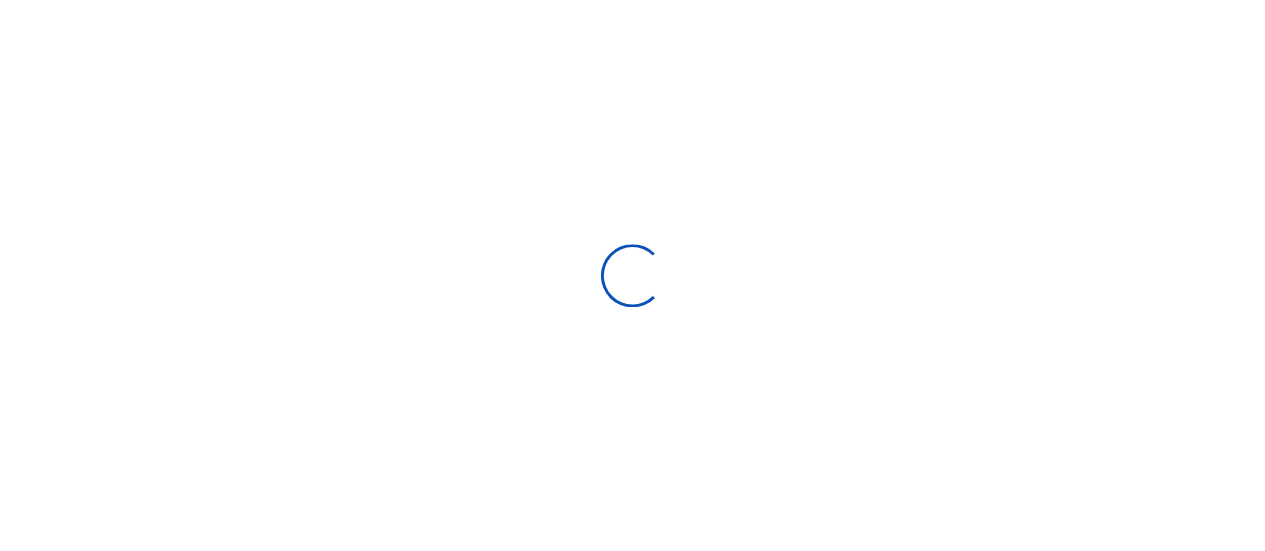 scroll, scrollTop: 0, scrollLeft: 0, axis: both 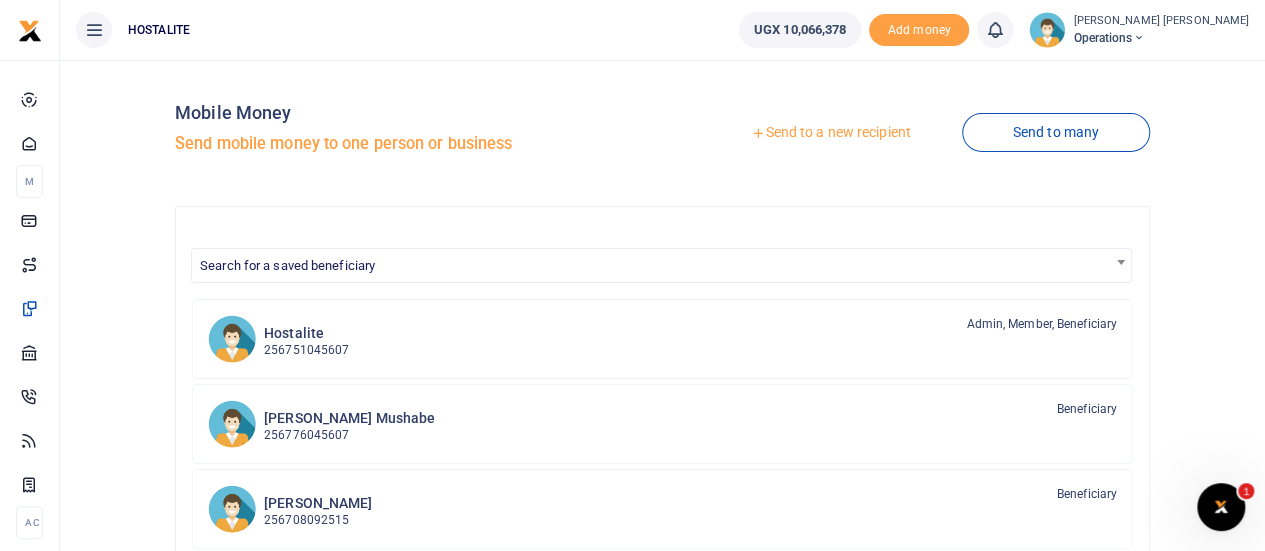 click on "Send to a new recipient" at bounding box center [830, 133] 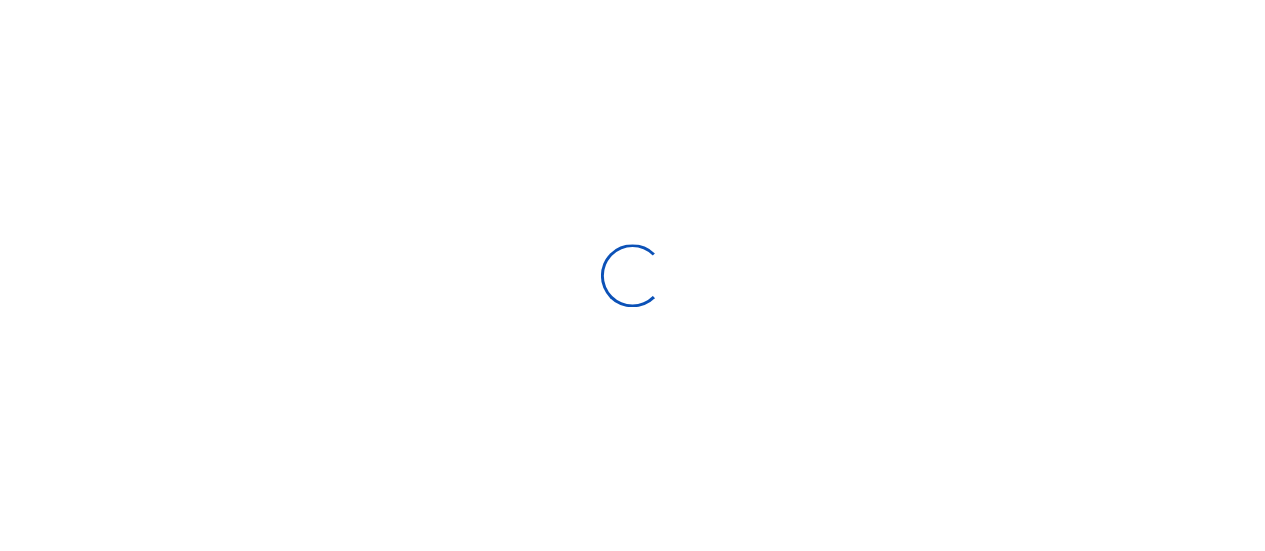 scroll, scrollTop: 0, scrollLeft: 0, axis: both 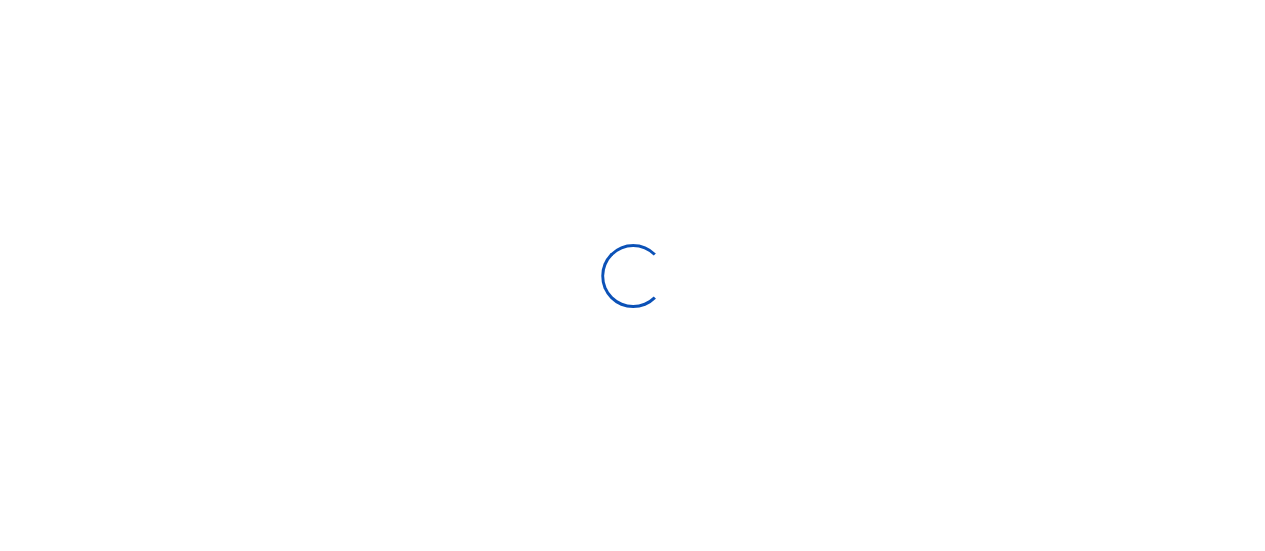 select on "Loading bundles" 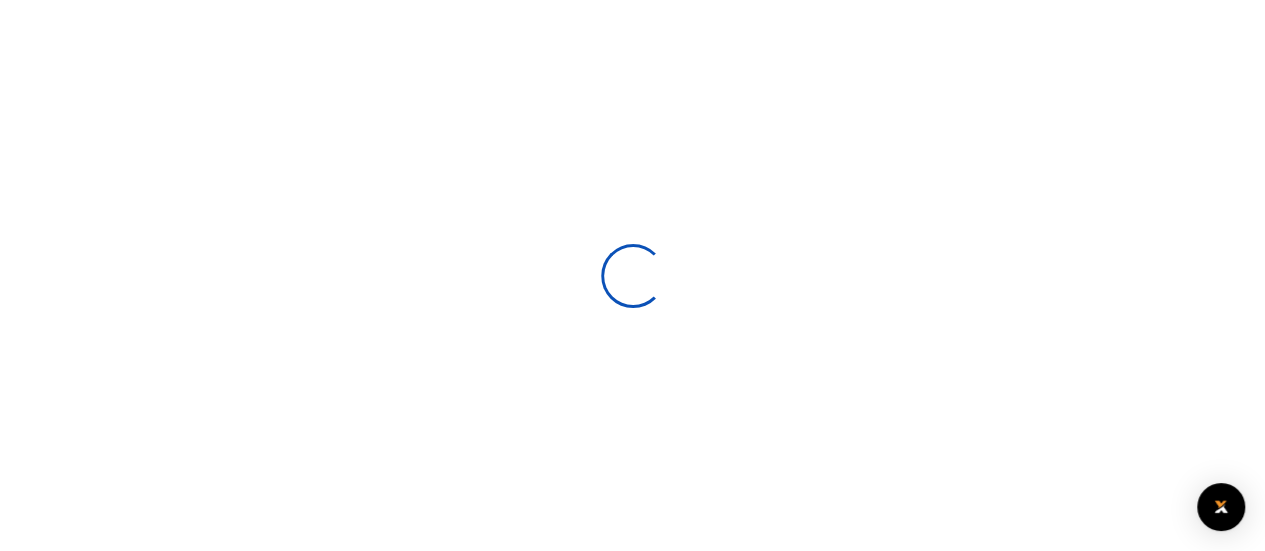 select 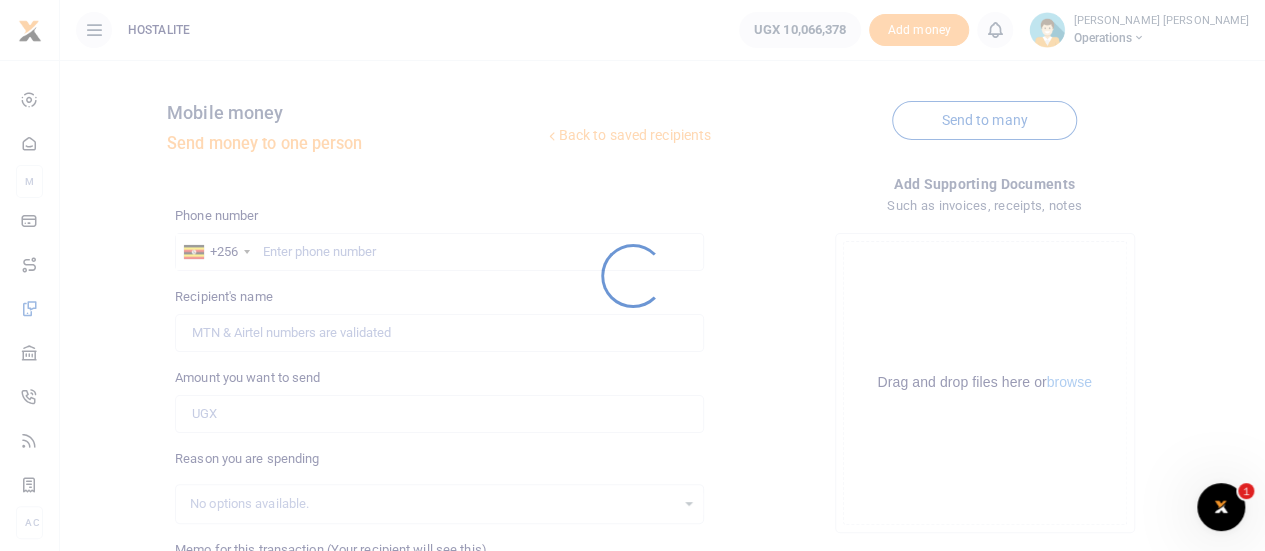 scroll, scrollTop: 0, scrollLeft: 0, axis: both 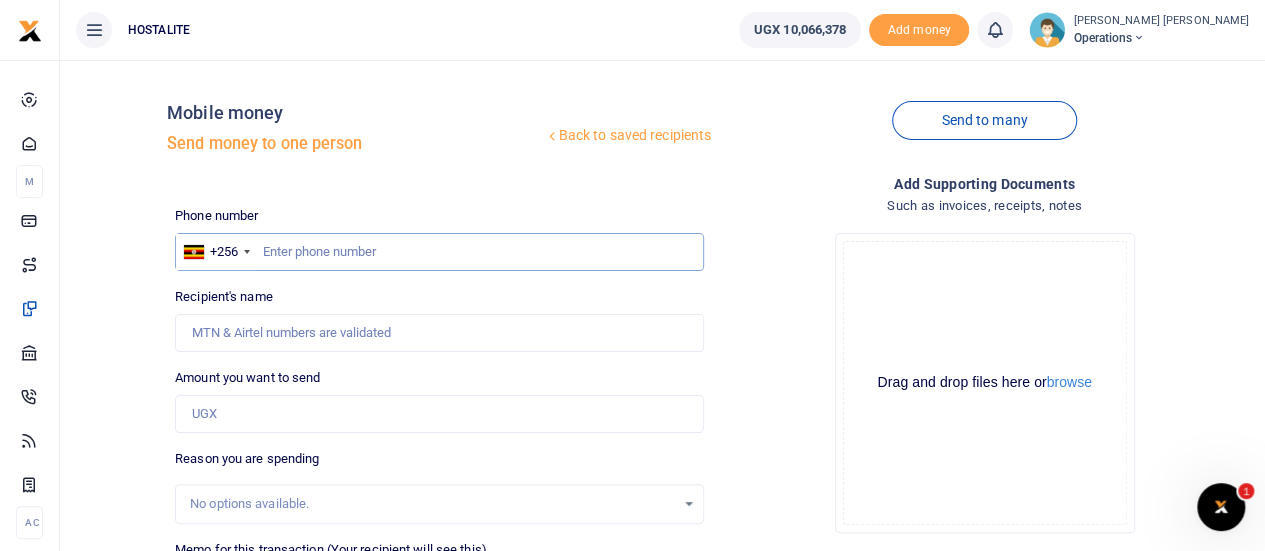 click at bounding box center [439, 252] 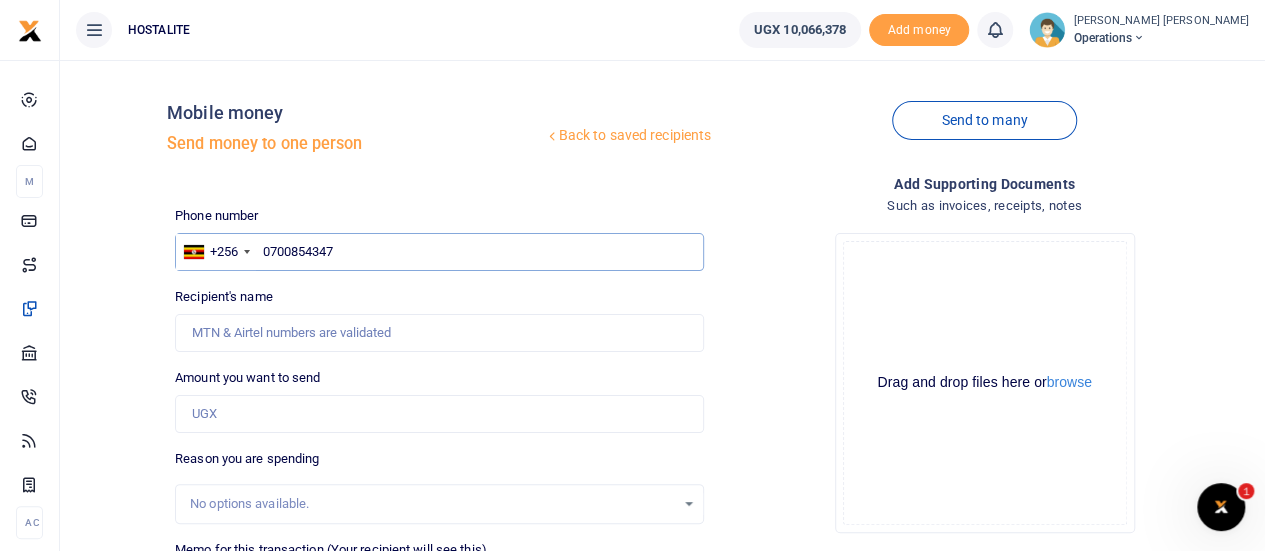 type on "0700854347" 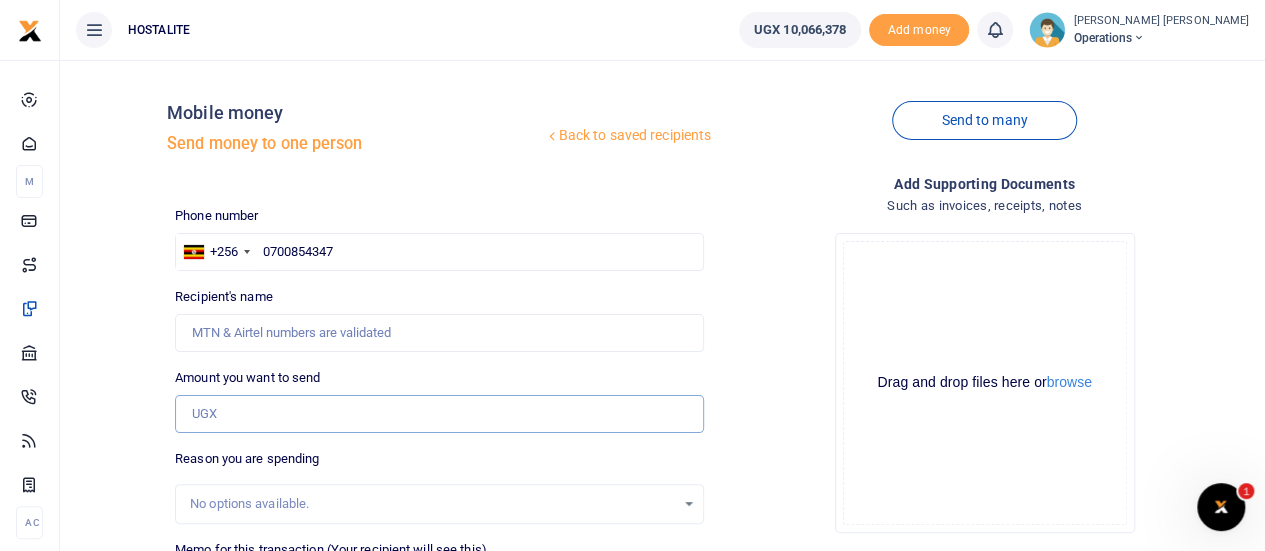 click on "Amount you want to send" at bounding box center (439, 414) 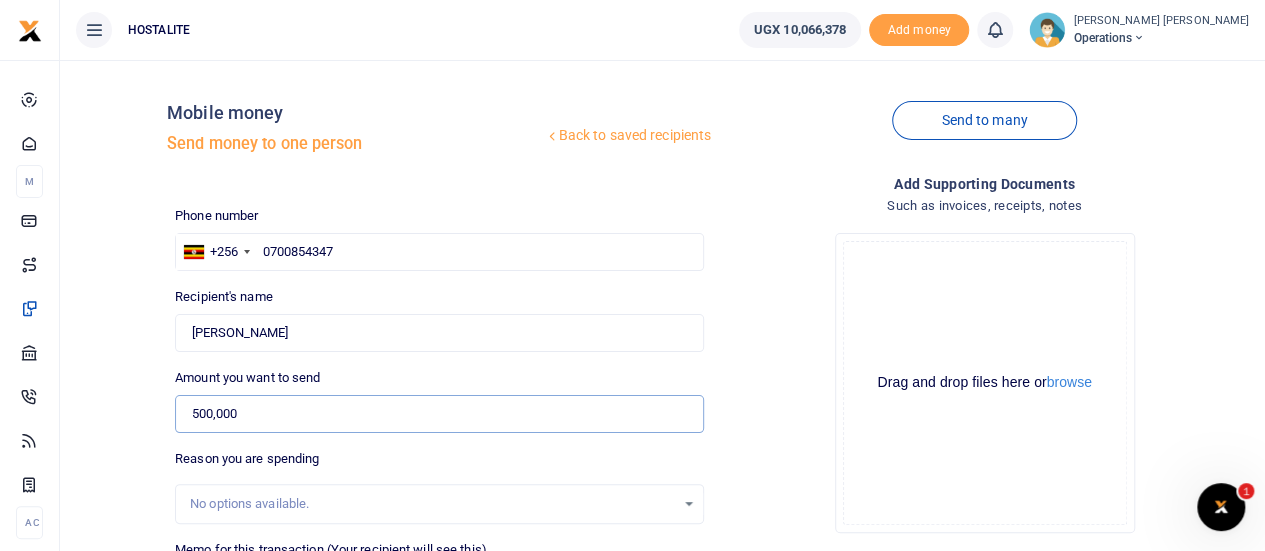 type on "500,000" 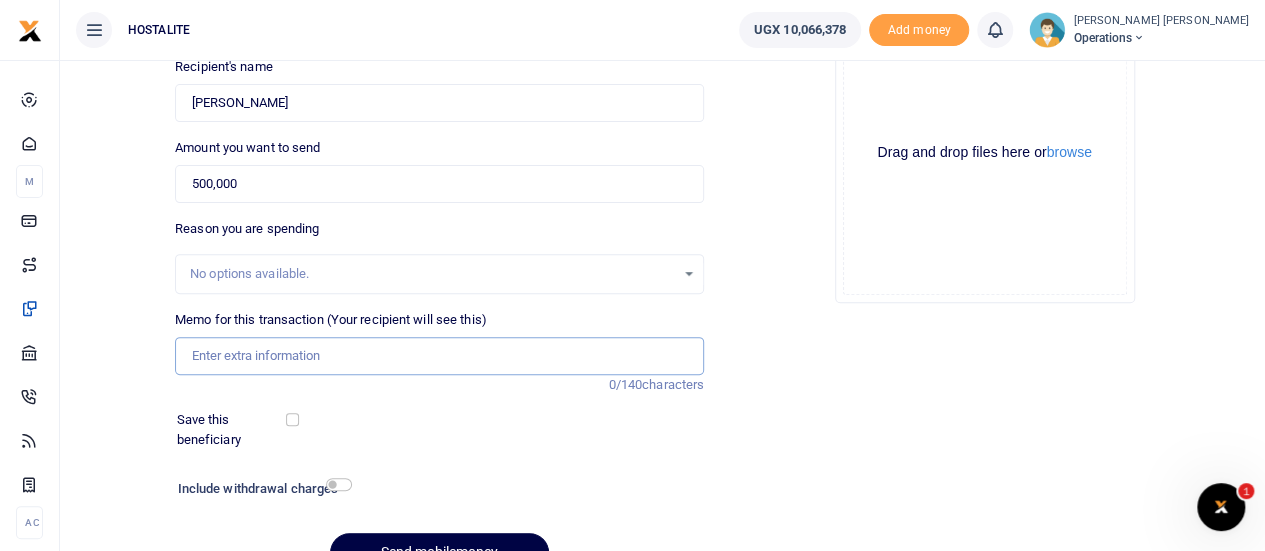 scroll, scrollTop: 309, scrollLeft: 0, axis: vertical 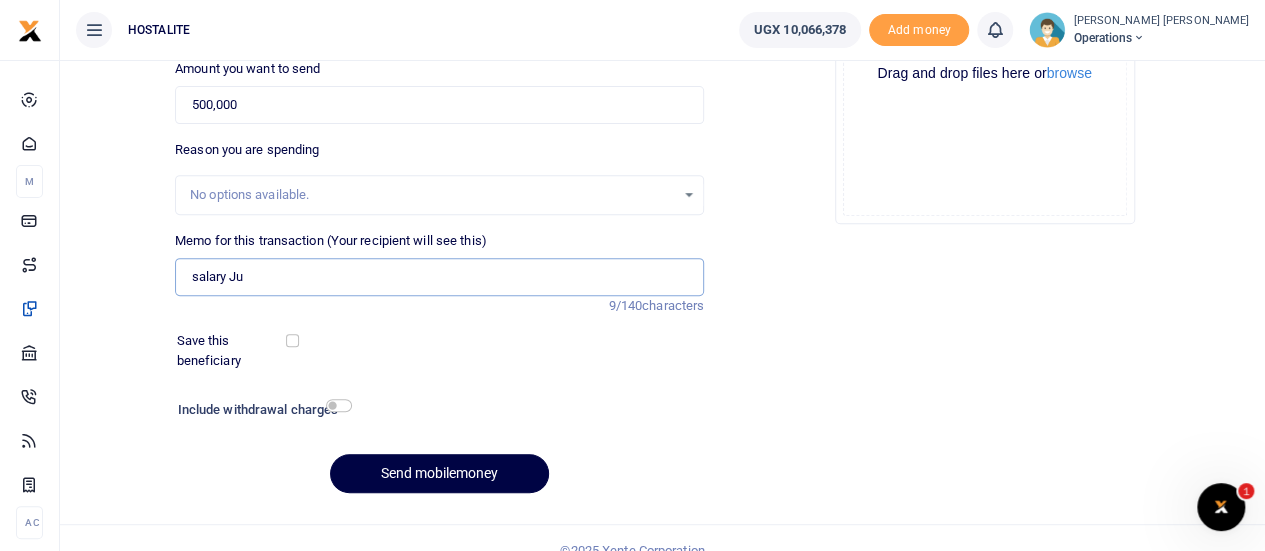 type on "Salary [DATE]" 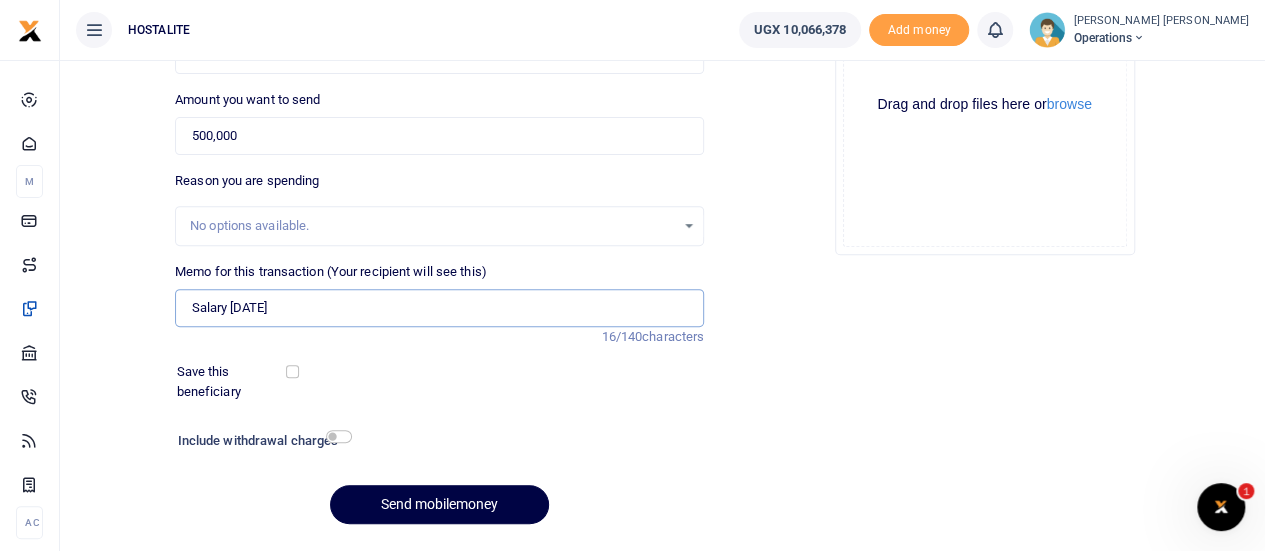 scroll, scrollTop: 280, scrollLeft: 0, axis: vertical 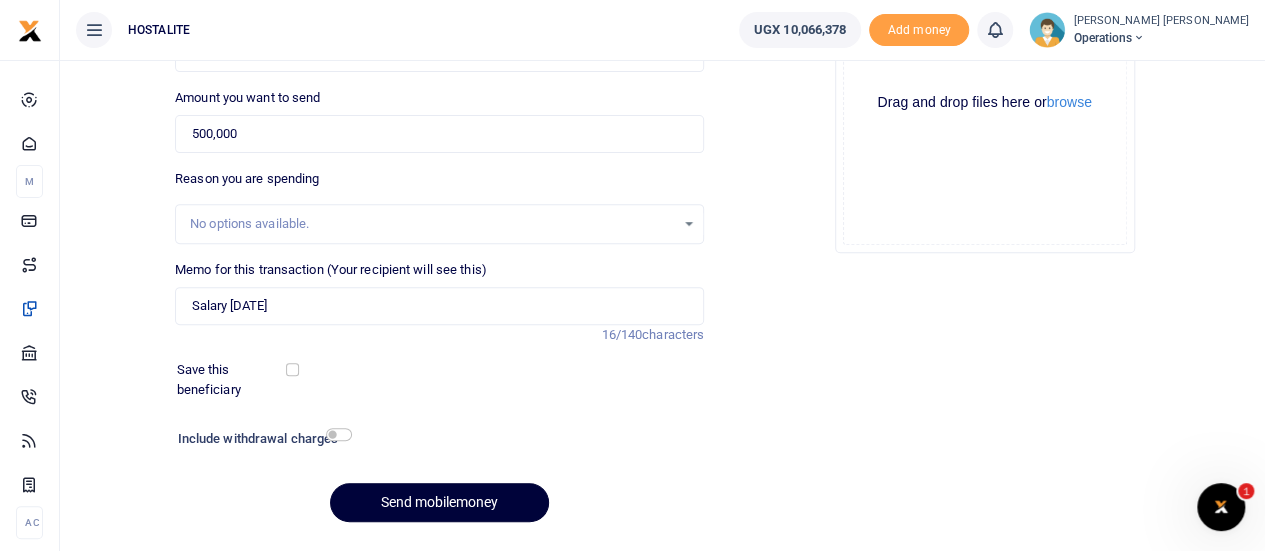 click on "Send mobilemoney" at bounding box center (439, 502) 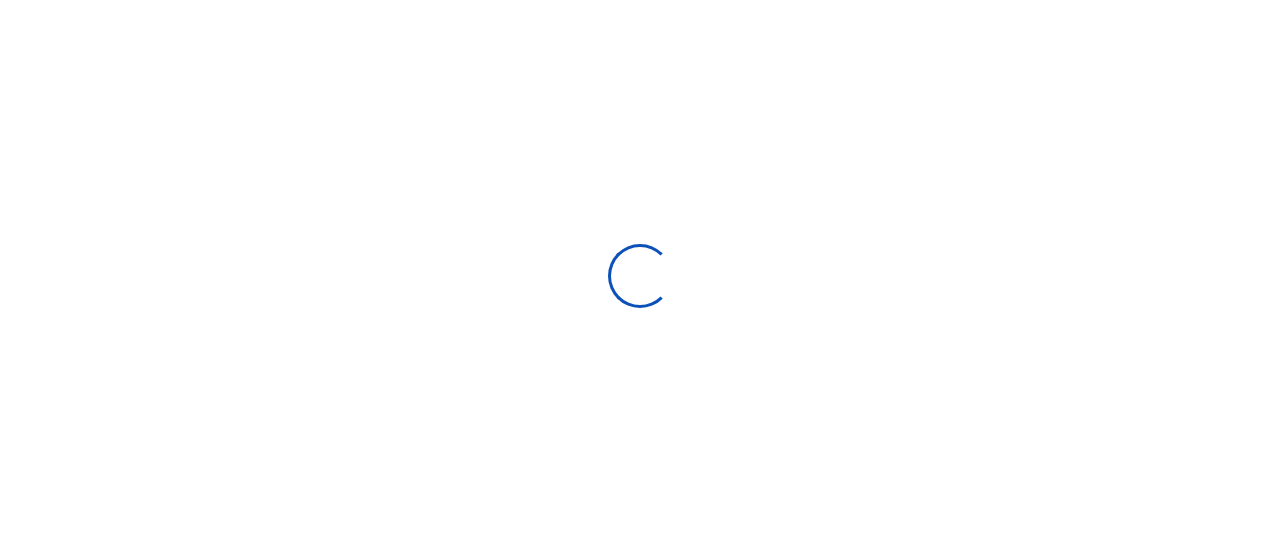 select on "Loading bundles" 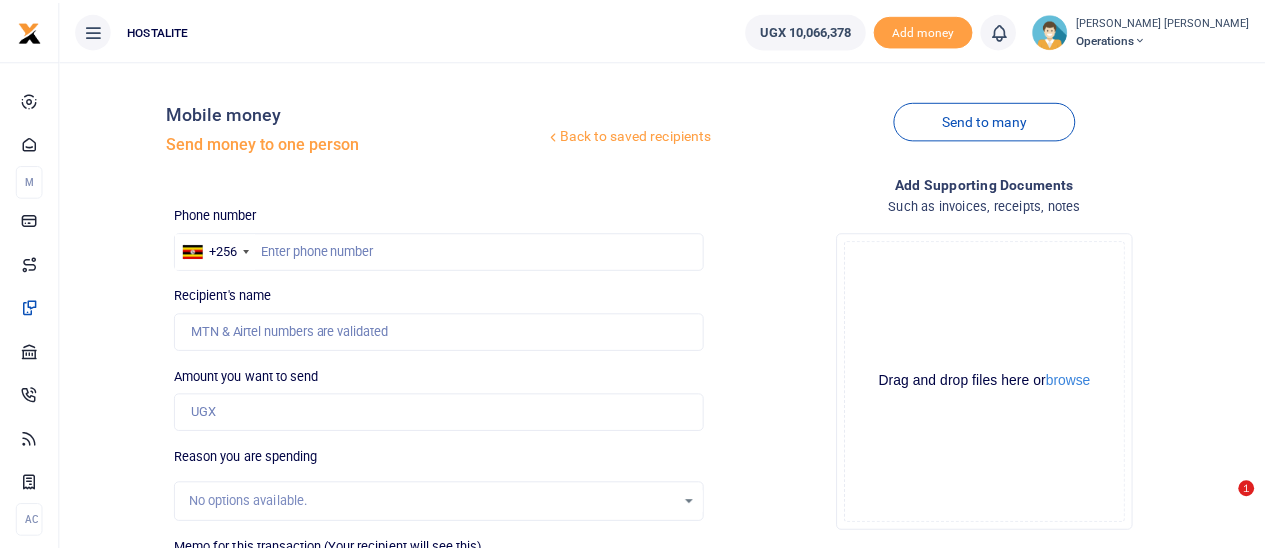 scroll, scrollTop: 280, scrollLeft: 0, axis: vertical 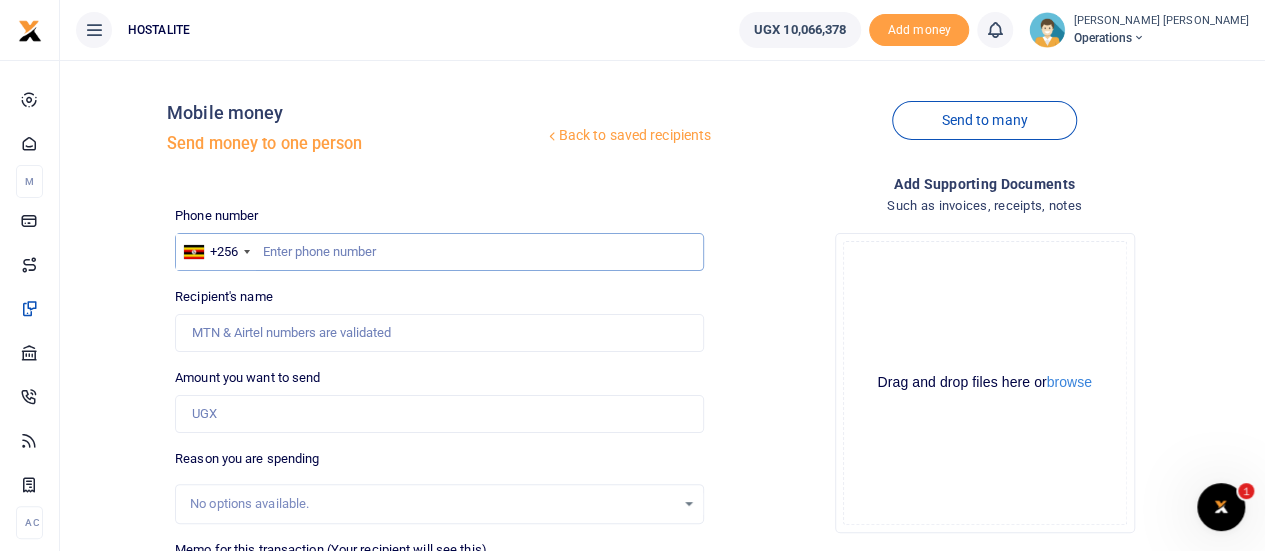 click at bounding box center (439, 252) 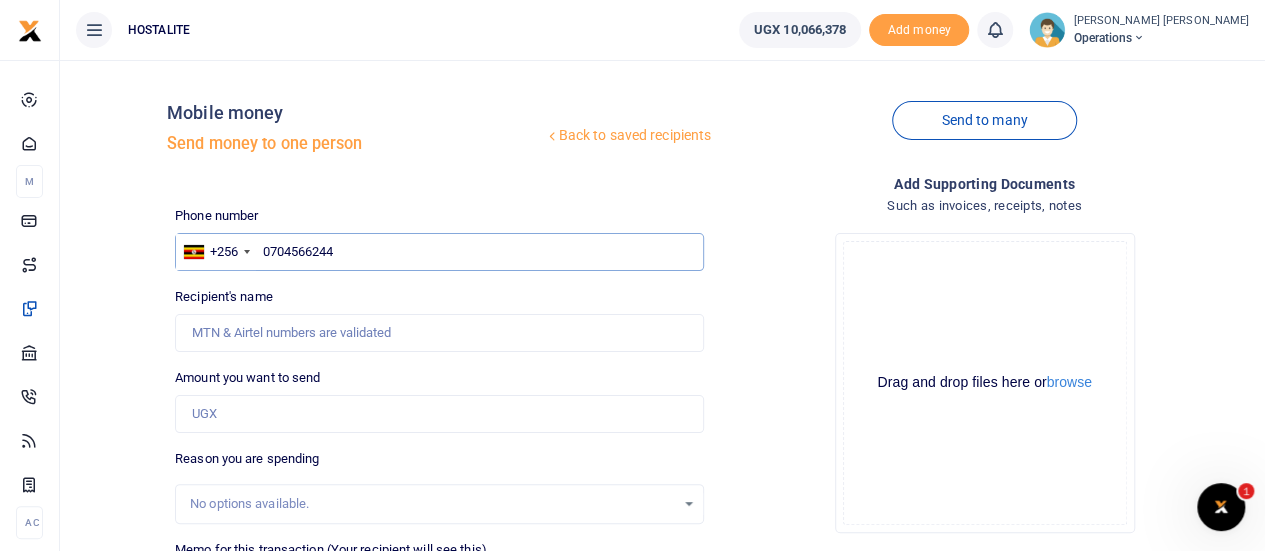type on "0704566244" 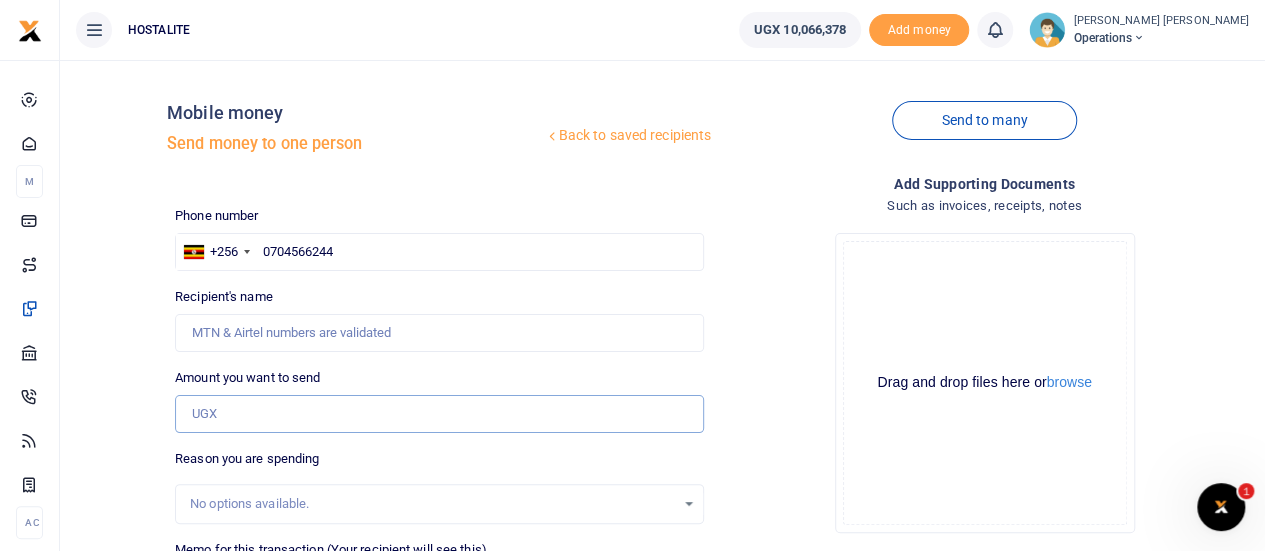click on "Amount you want to send" at bounding box center (439, 414) 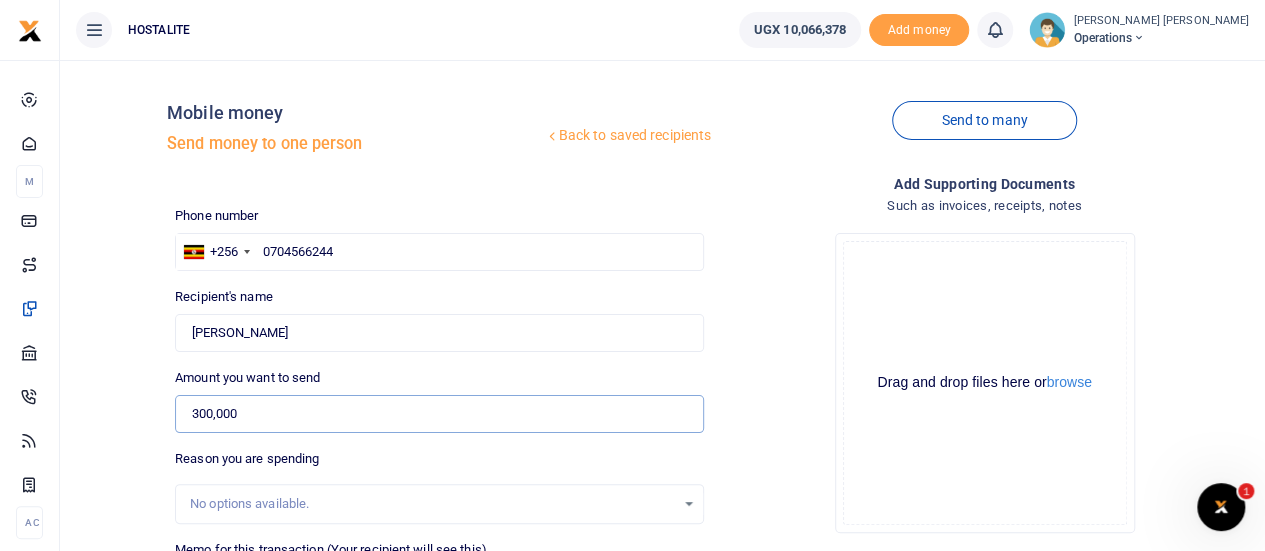 type on "300,000" 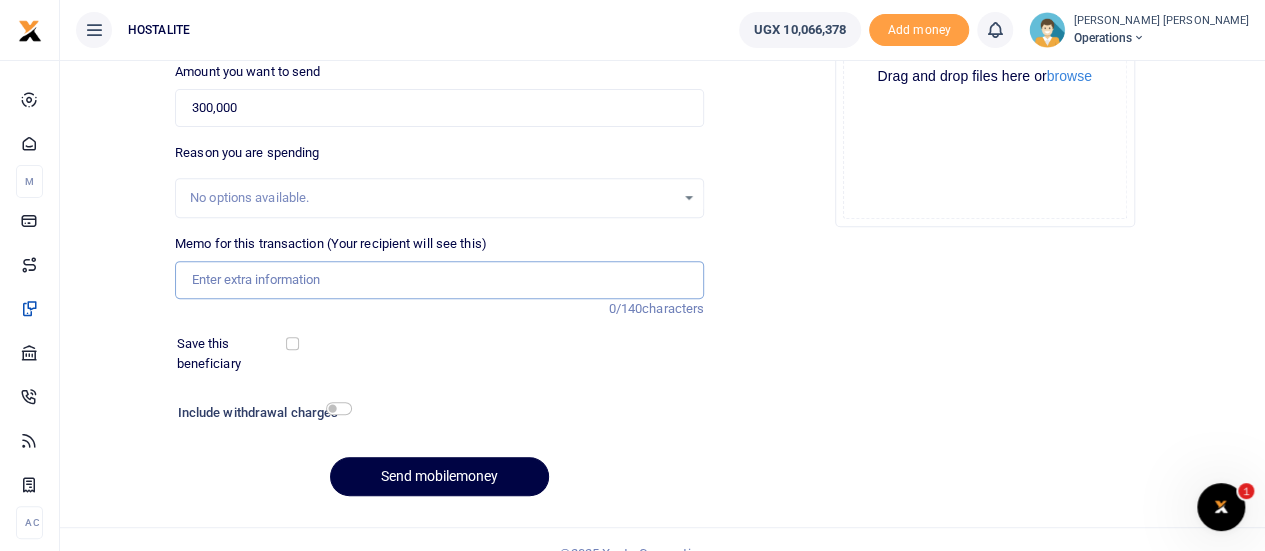 scroll, scrollTop: 309, scrollLeft: 0, axis: vertical 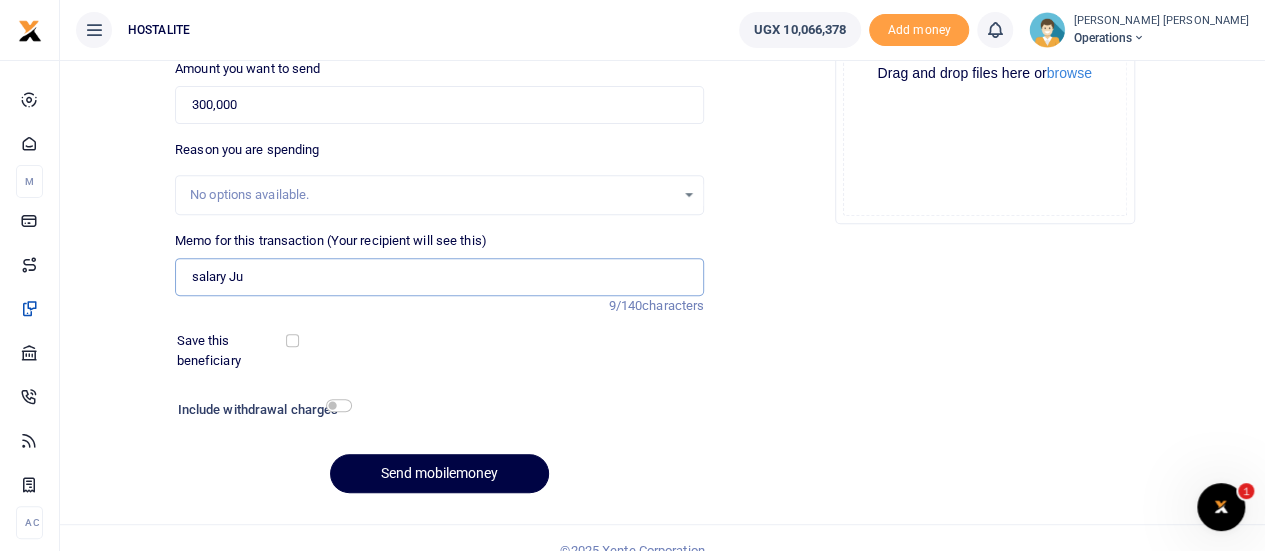 type on "Salary [DATE]" 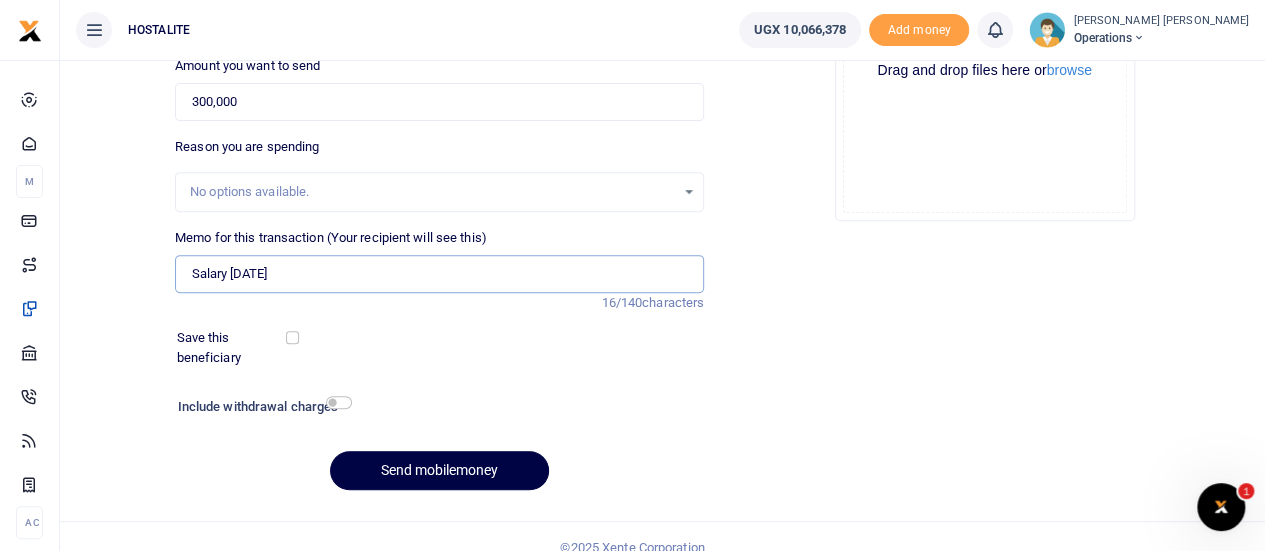 scroll, scrollTop: 332, scrollLeft: 0, axis: vertical 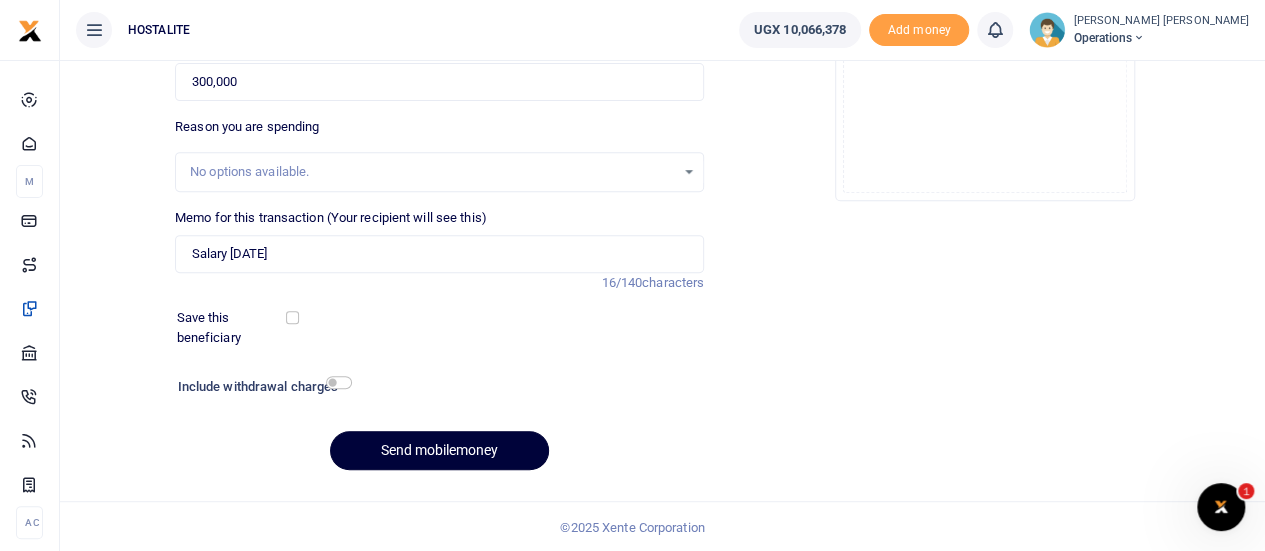 click on "Send mobilemoney" at bounding box center [439, 450] 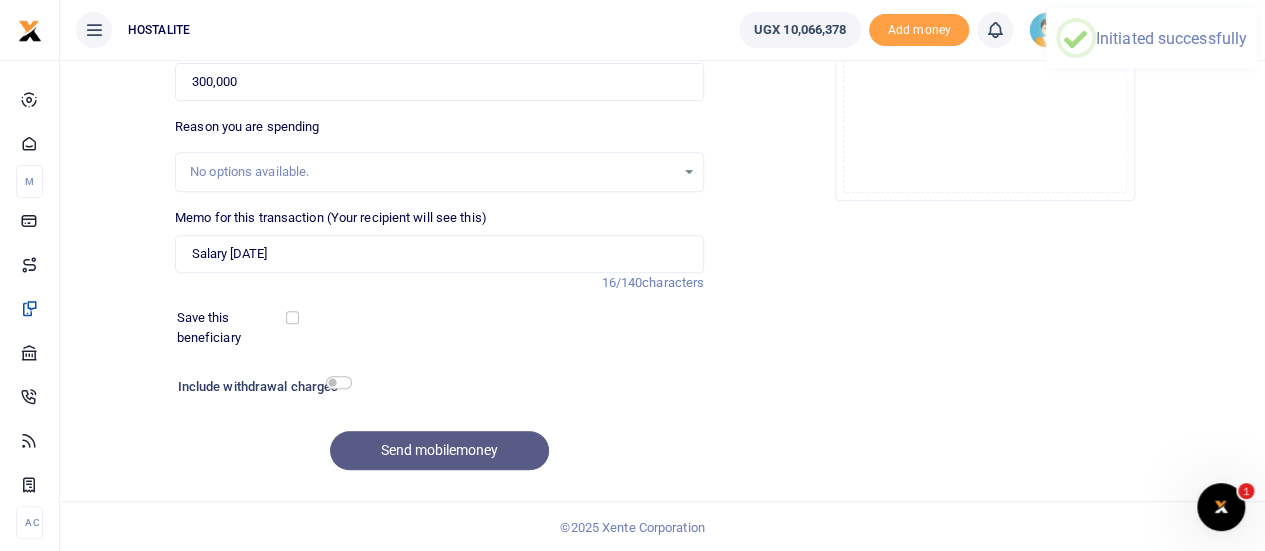 scroll, scrollTop: 0, scrollLeft: 0, axis: both 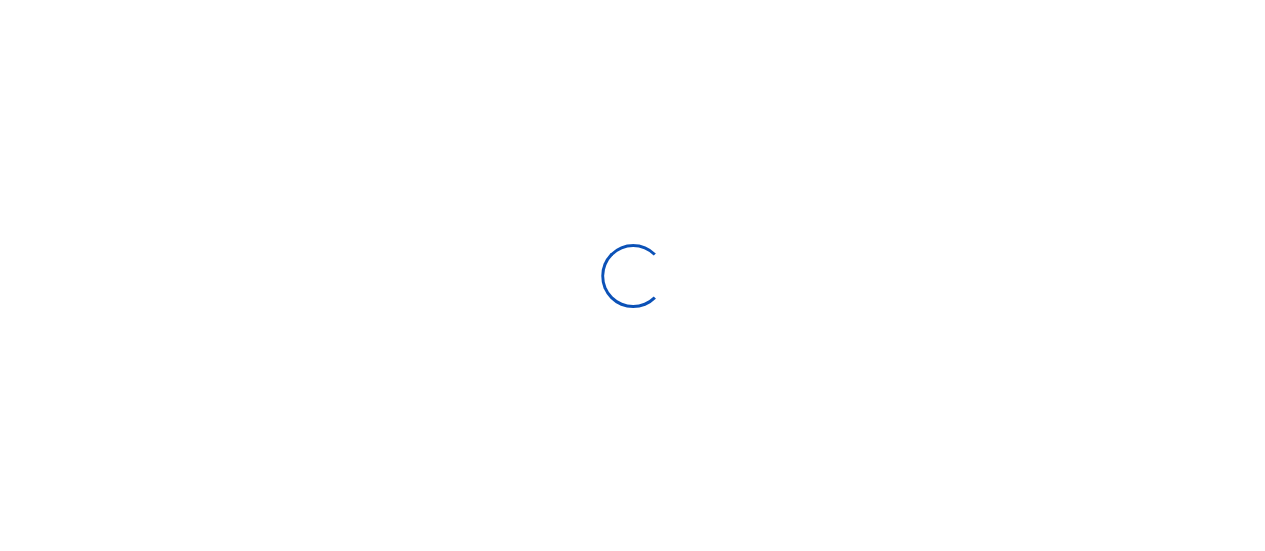 select on "Loading bundles" 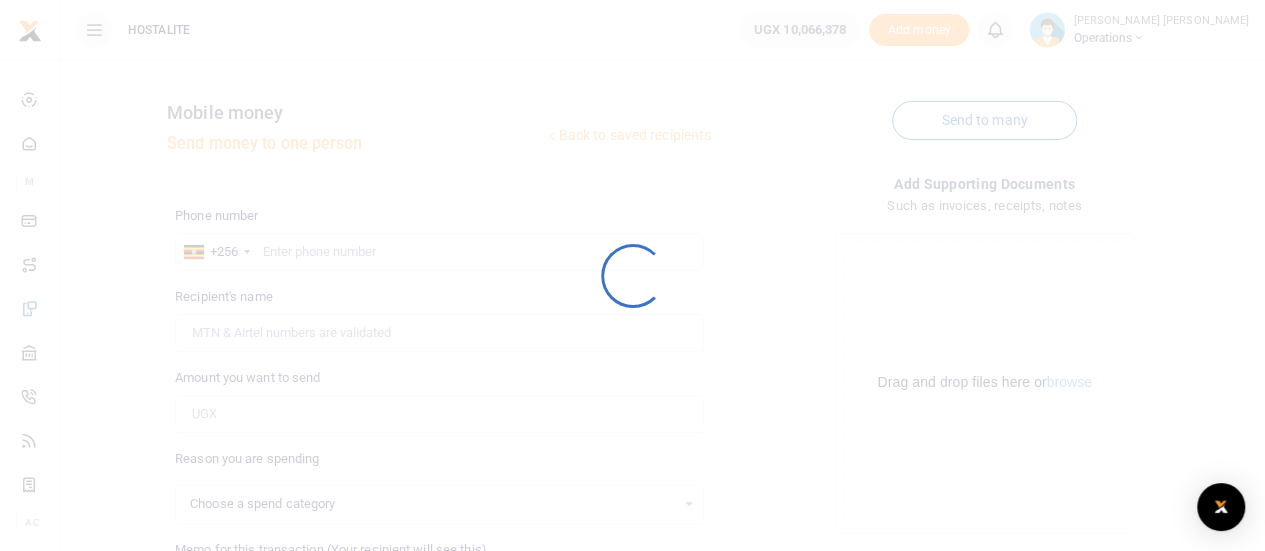 select 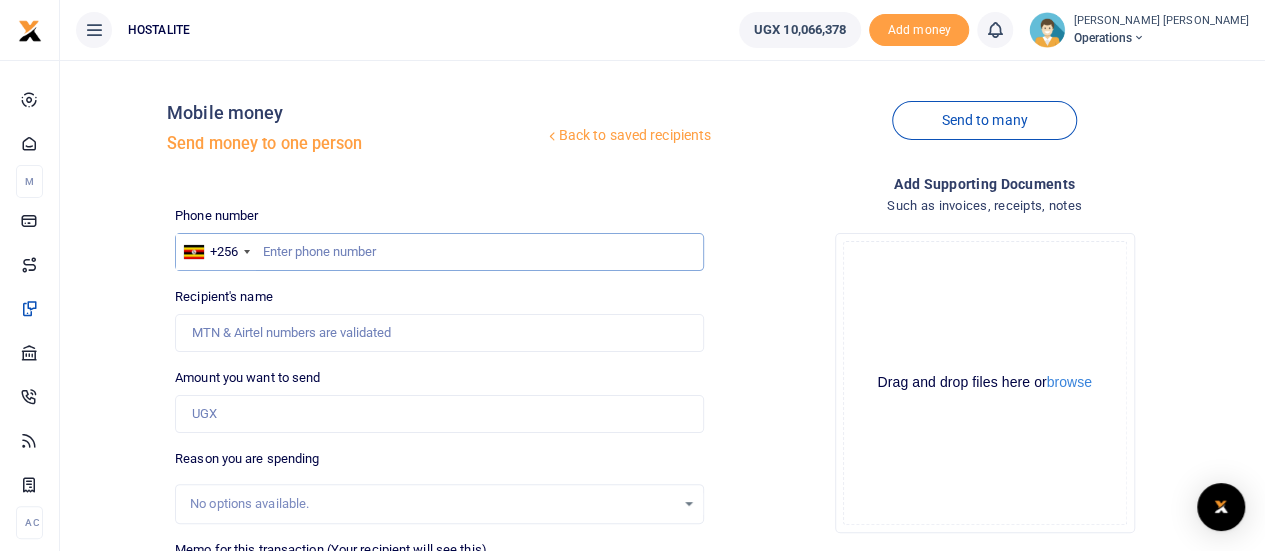 click at bounding box center (439, 252) 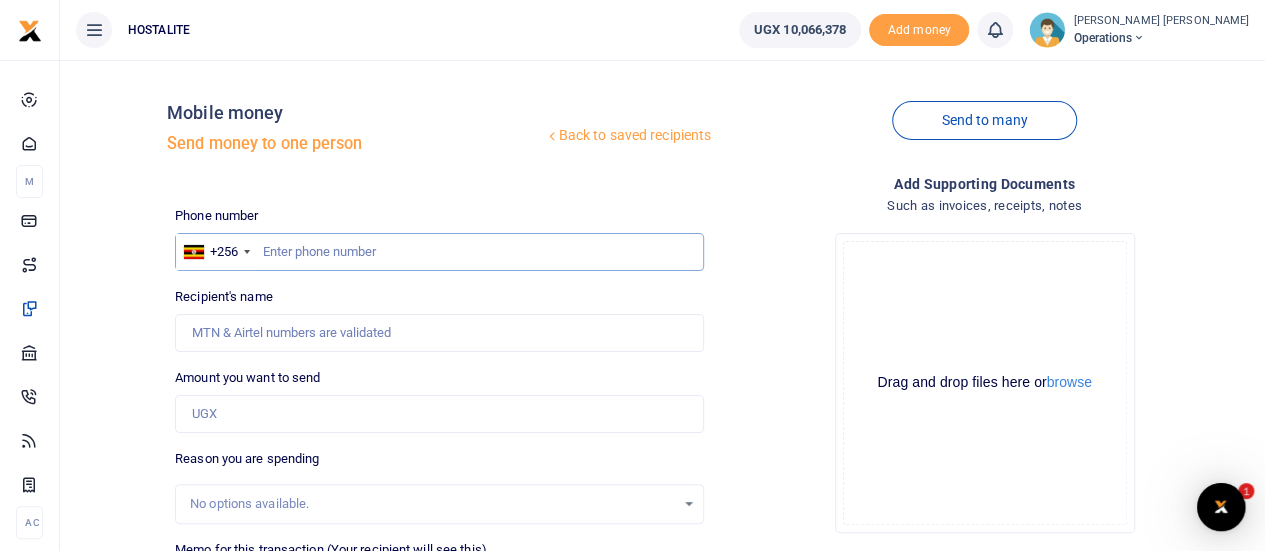 scroll, scrollTop: 0, scrollLeft: 0, axis: both 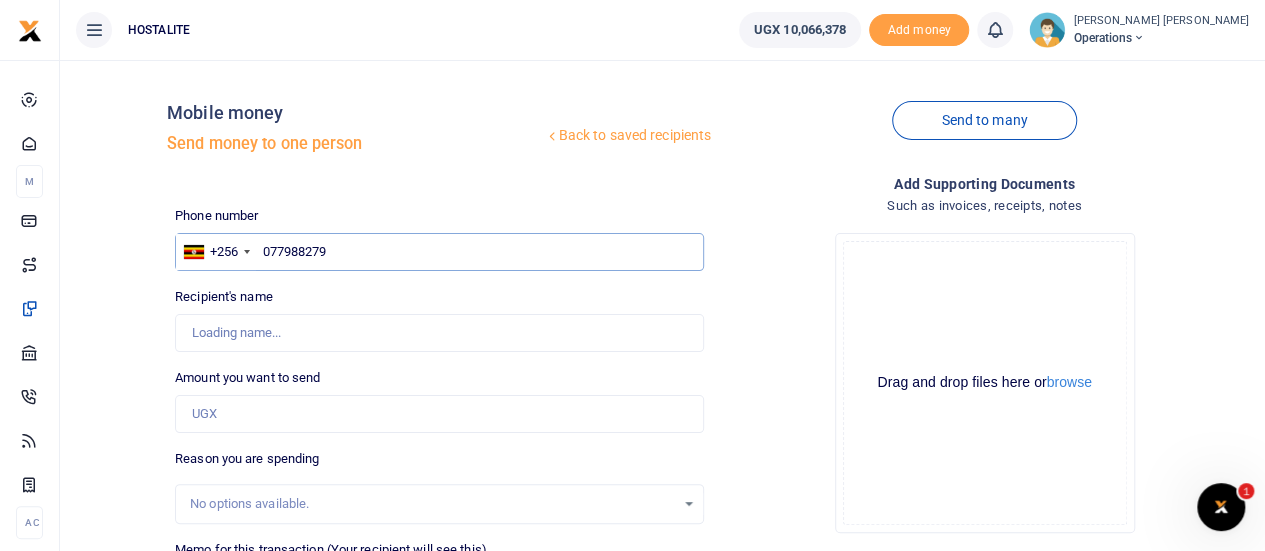 type on "0779882792" 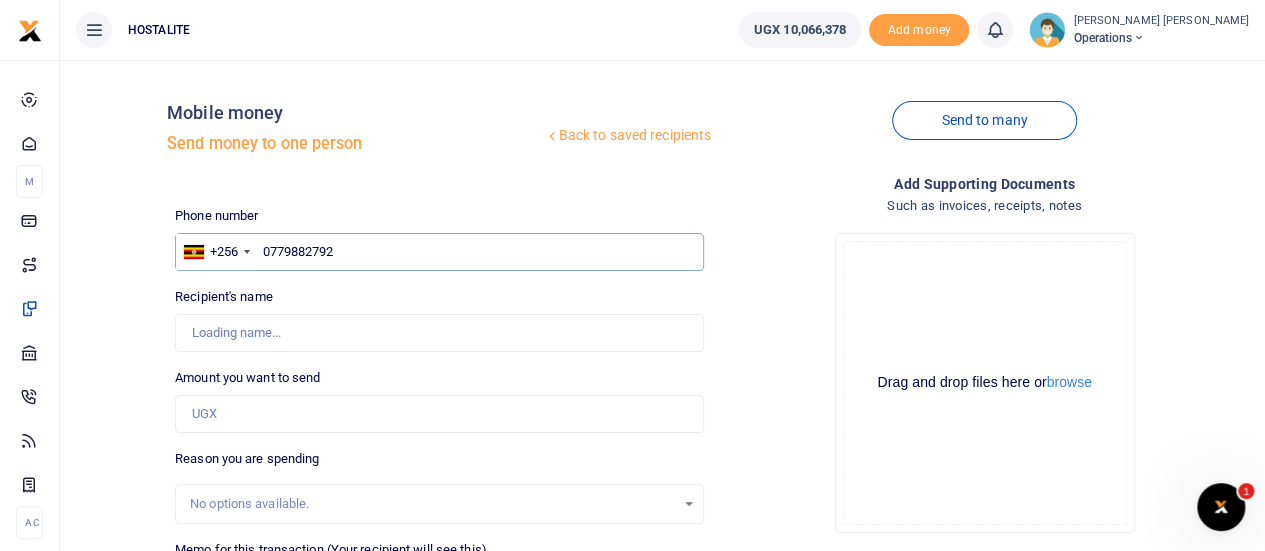 type on "Nobert Asiku" 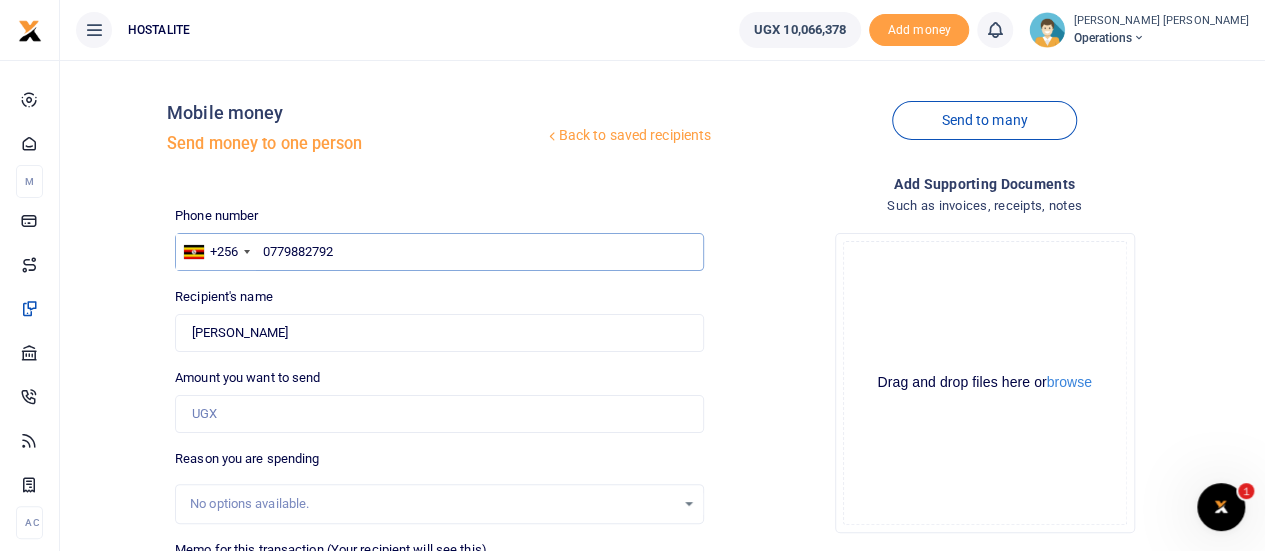type on "0779882792" 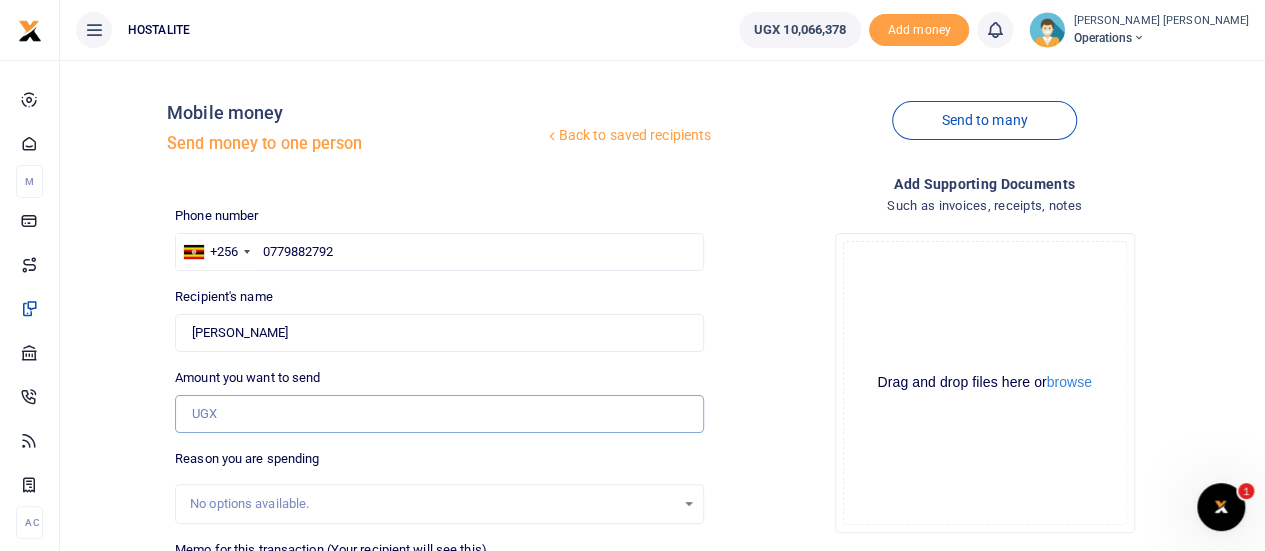 click on "Amount you want to send" at bounding box center (439, 414) 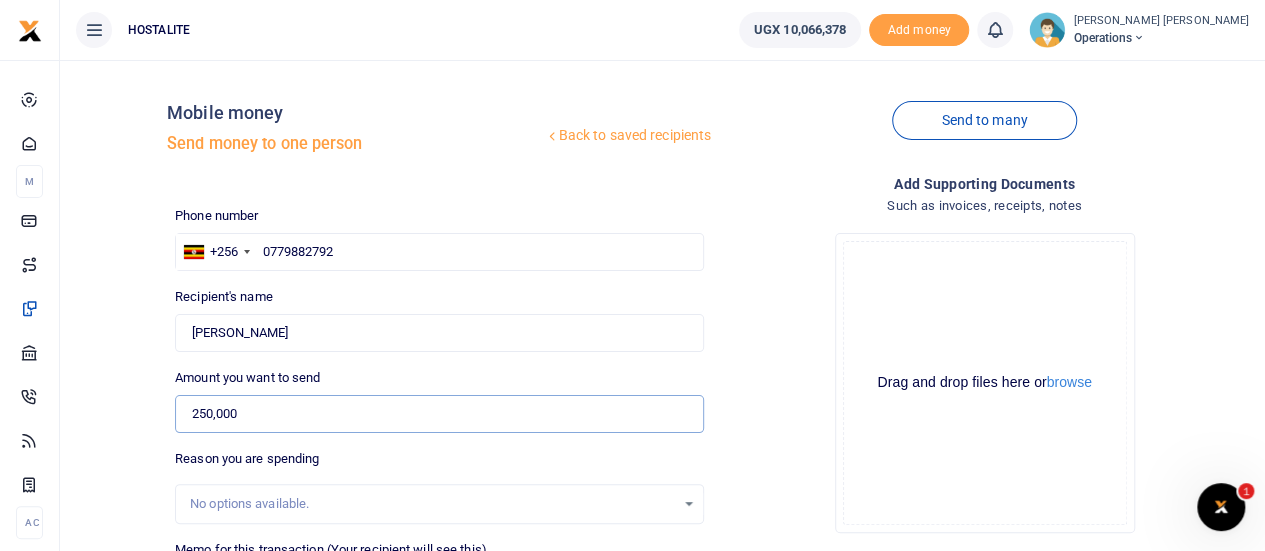 type on "250,000" 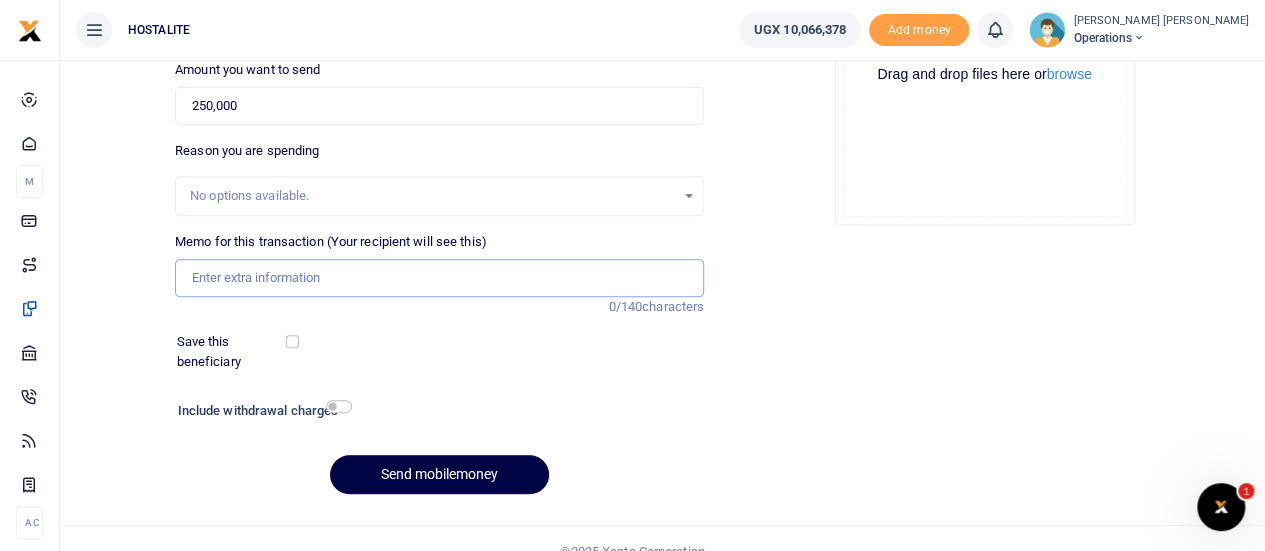 scroll, scrollTop: 309, scrollLeft: 0, axis: vertical 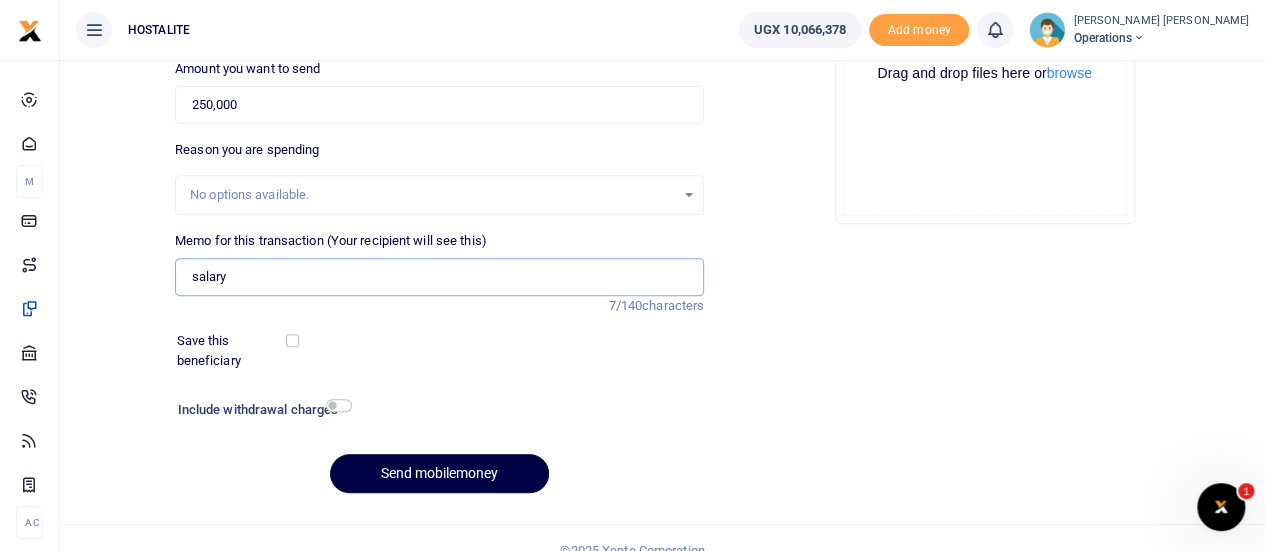 type on "Salary July 2025" 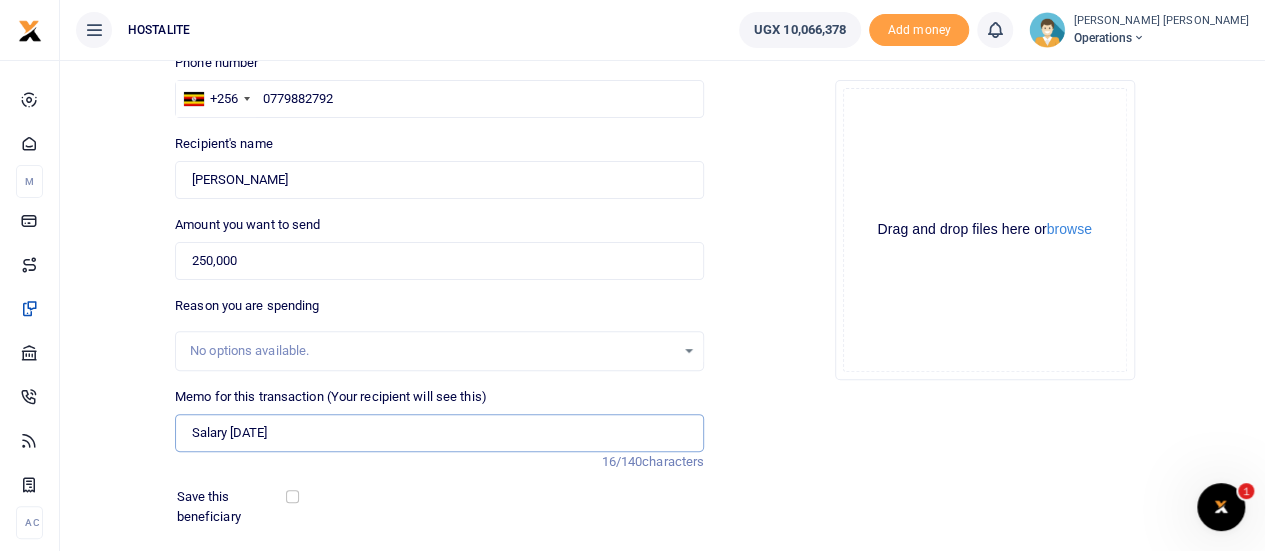 scroll, scrollTop: 332, scrollLeft: 0, axis: vertical 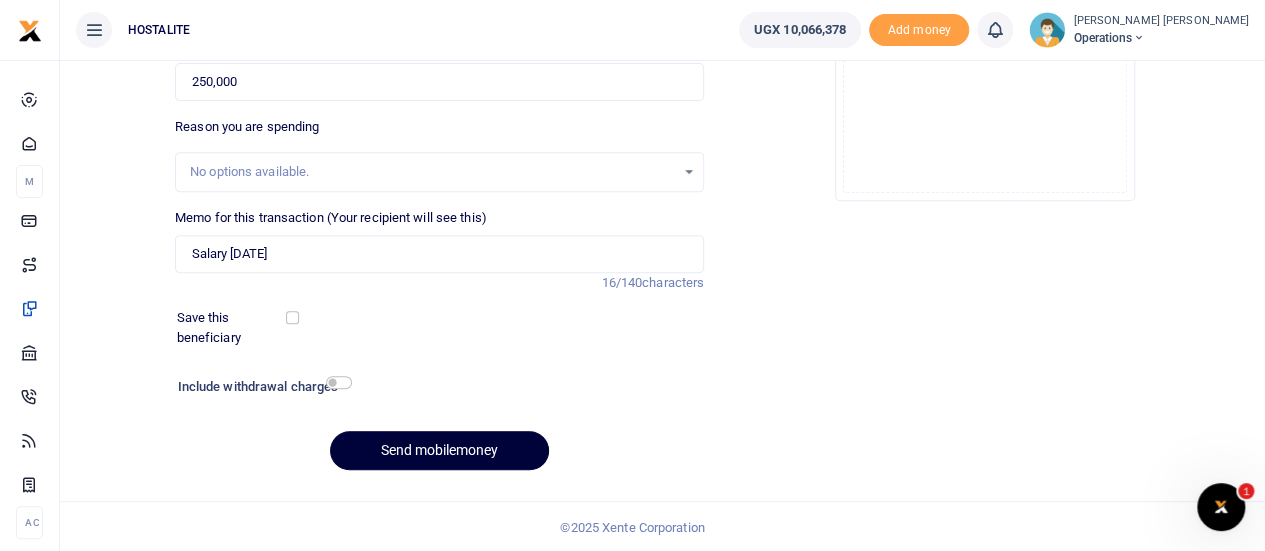 click on "Send mobilemoney" at bounding box center (439, 450) 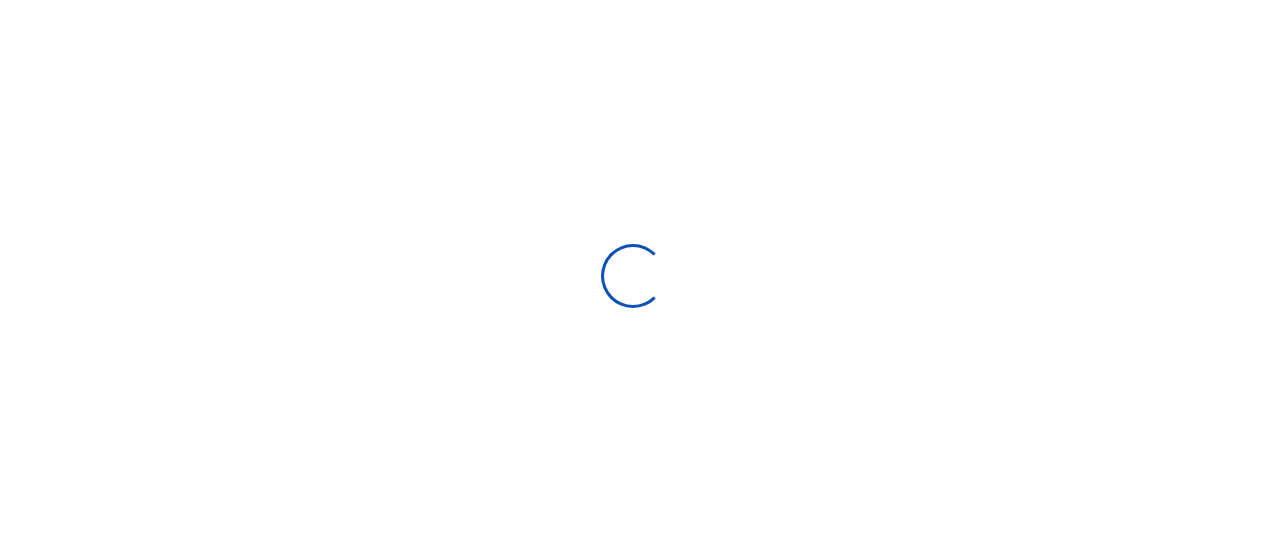 select 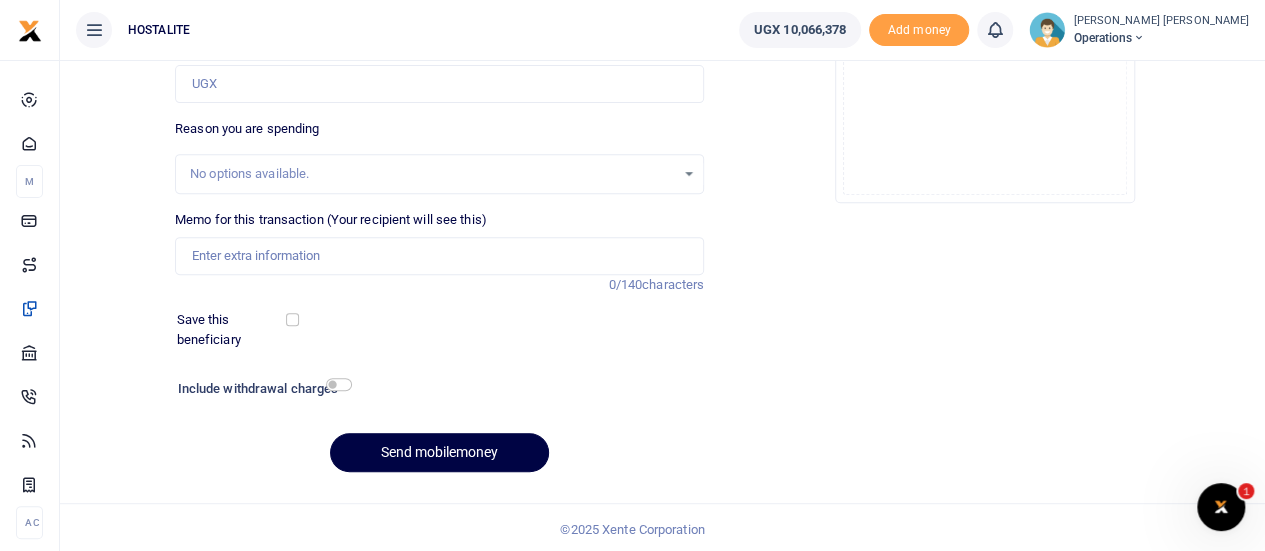 scroll, scrollTop: 332, scrollLeft: 0, axis: vertical 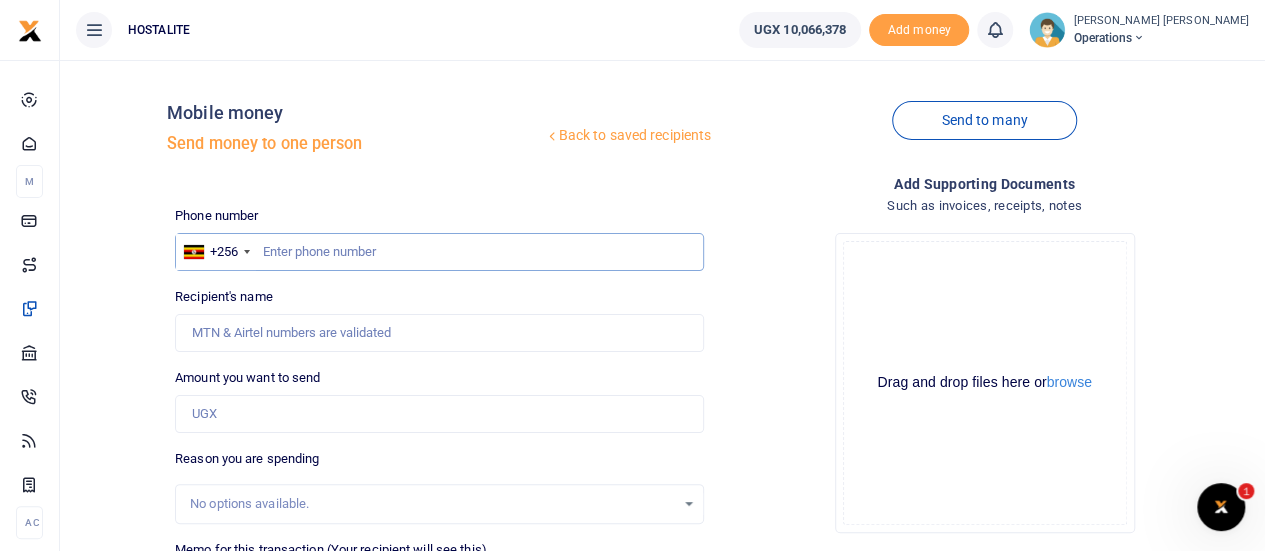 click at bounding box center (439, 252) 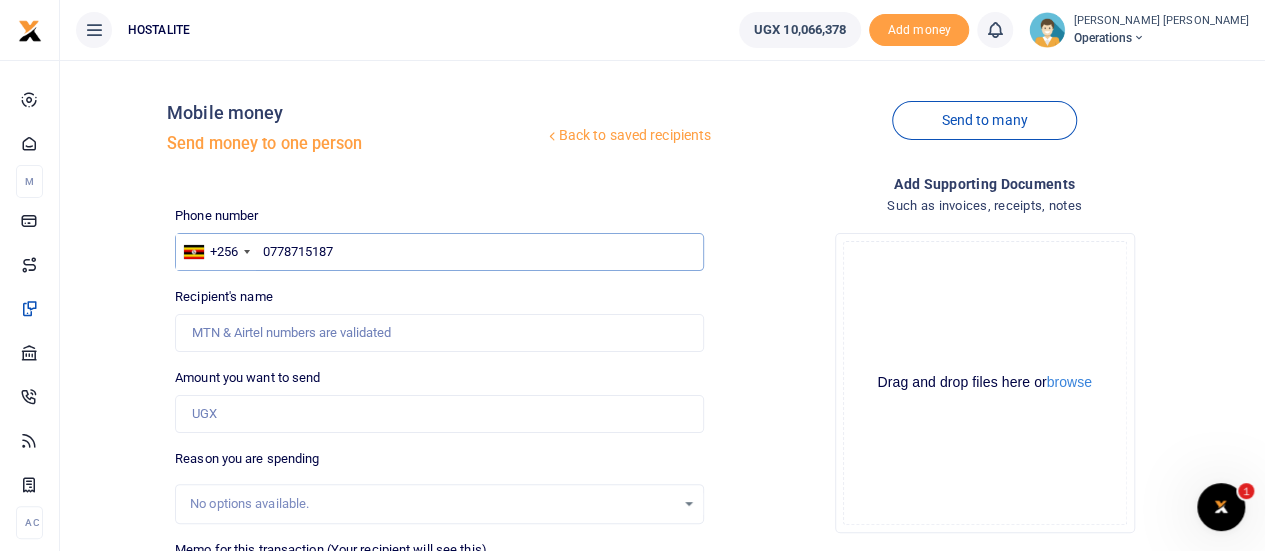 type on "0778715187" 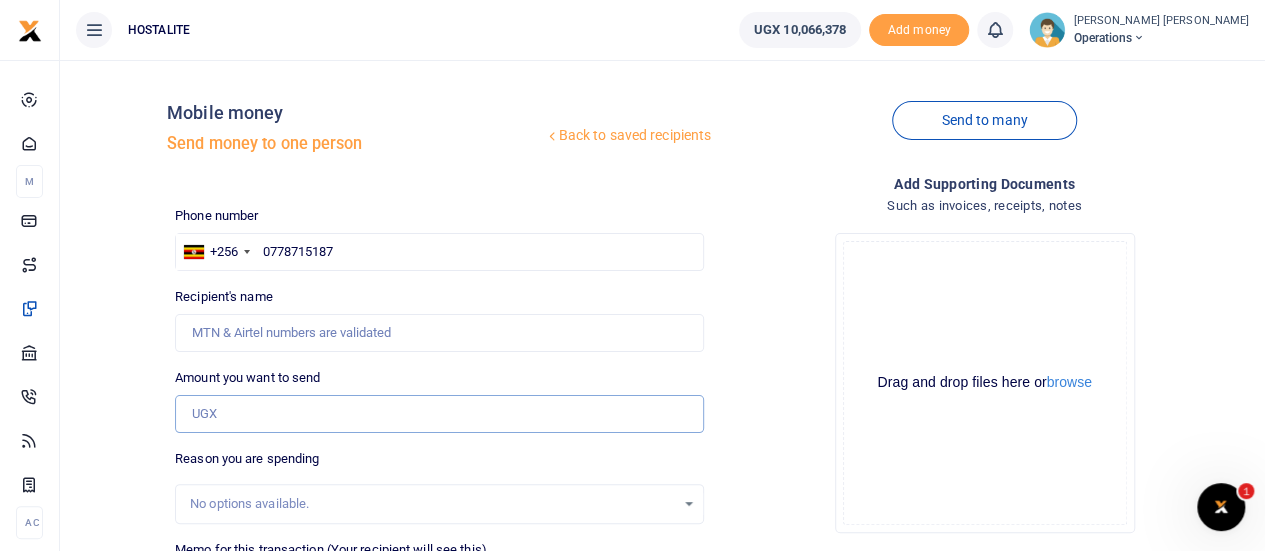 click on "Amount you want to send" at bounding box center [439, 414] 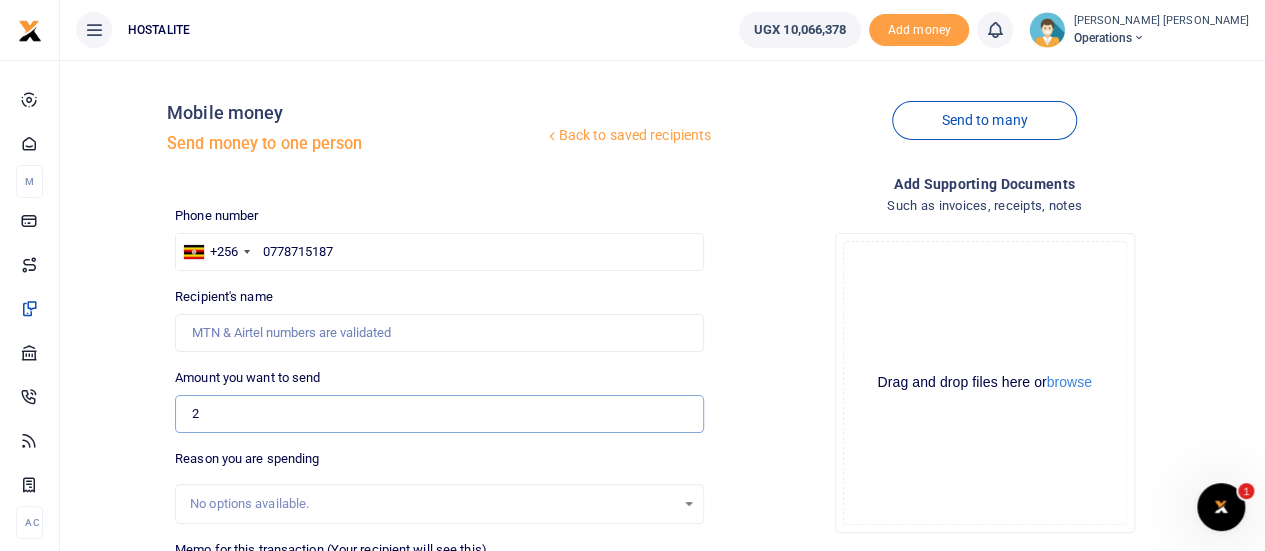type on "25" 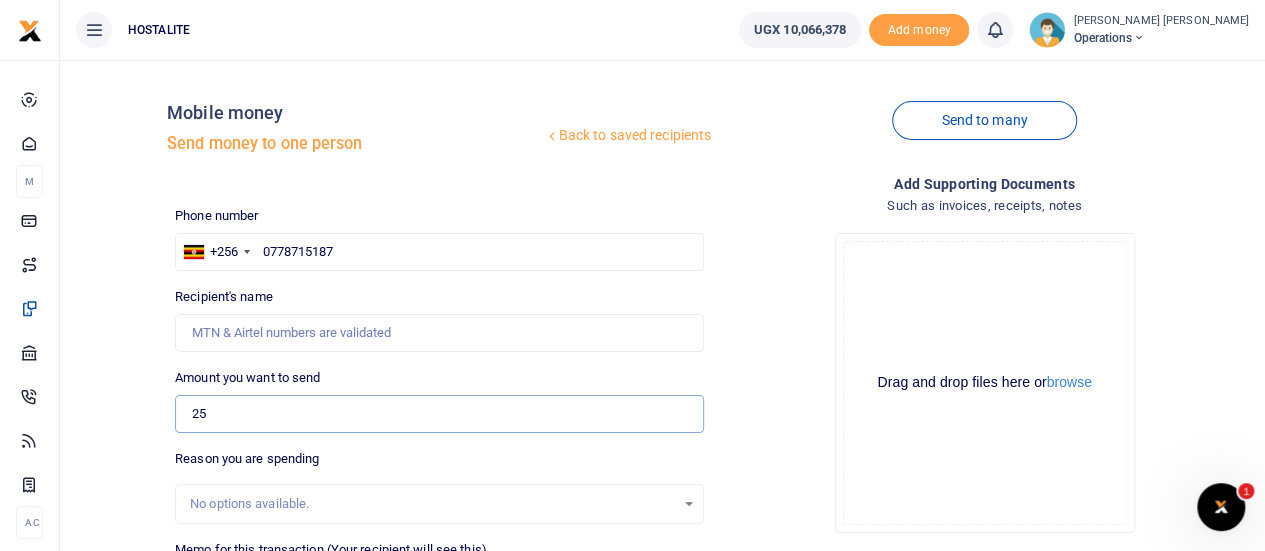 type on "Pascal Ocan" 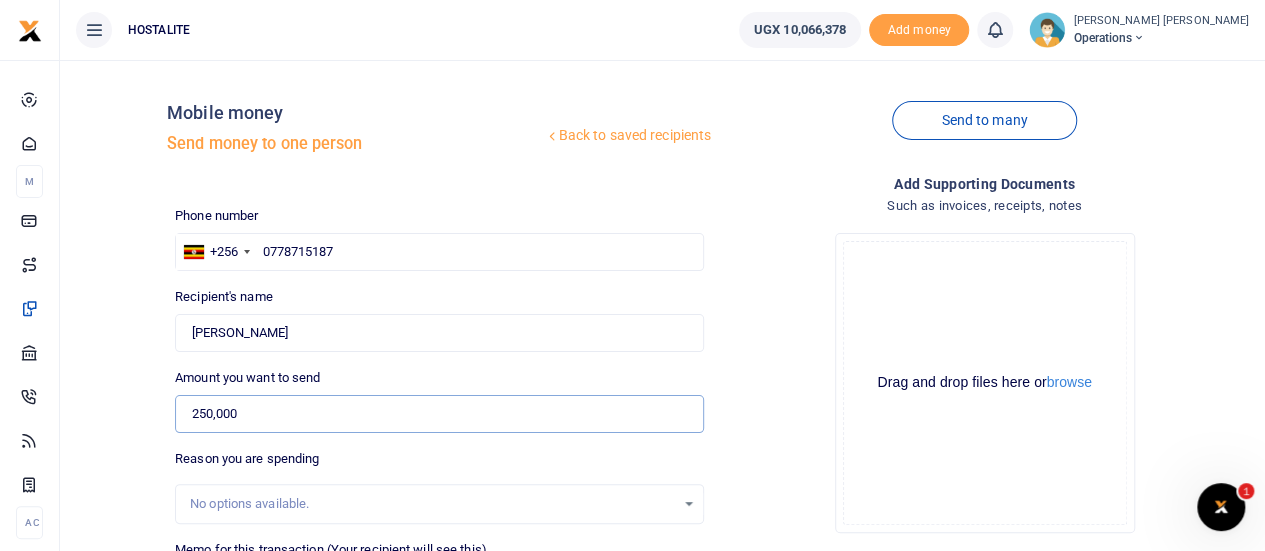 type on "250,000" 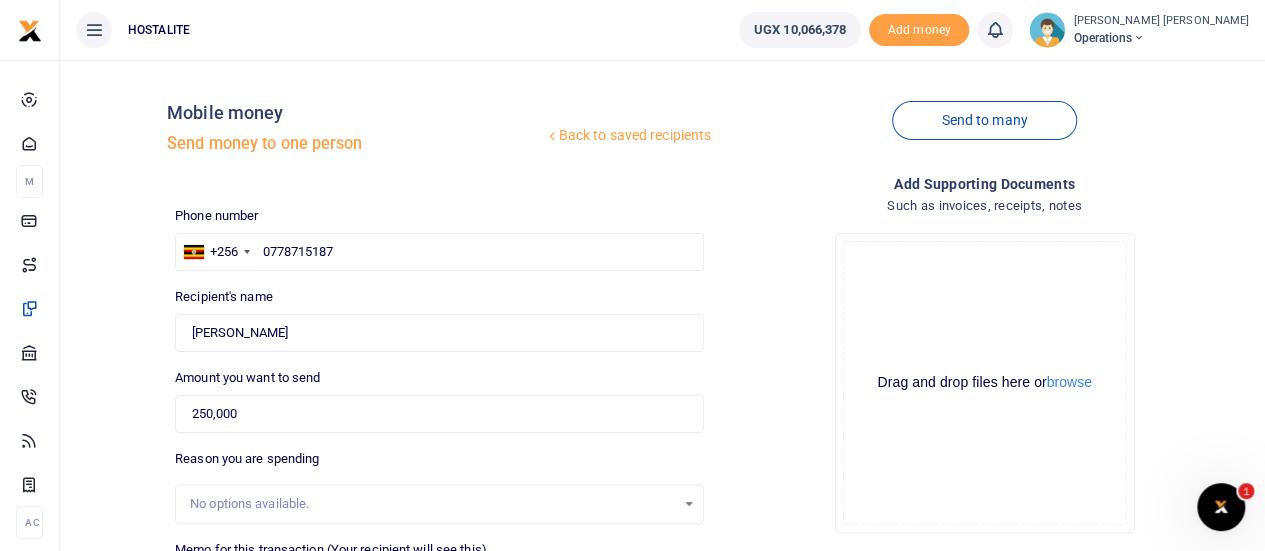 click on "Drag and drop files here or  browse Powered by  Uppy" 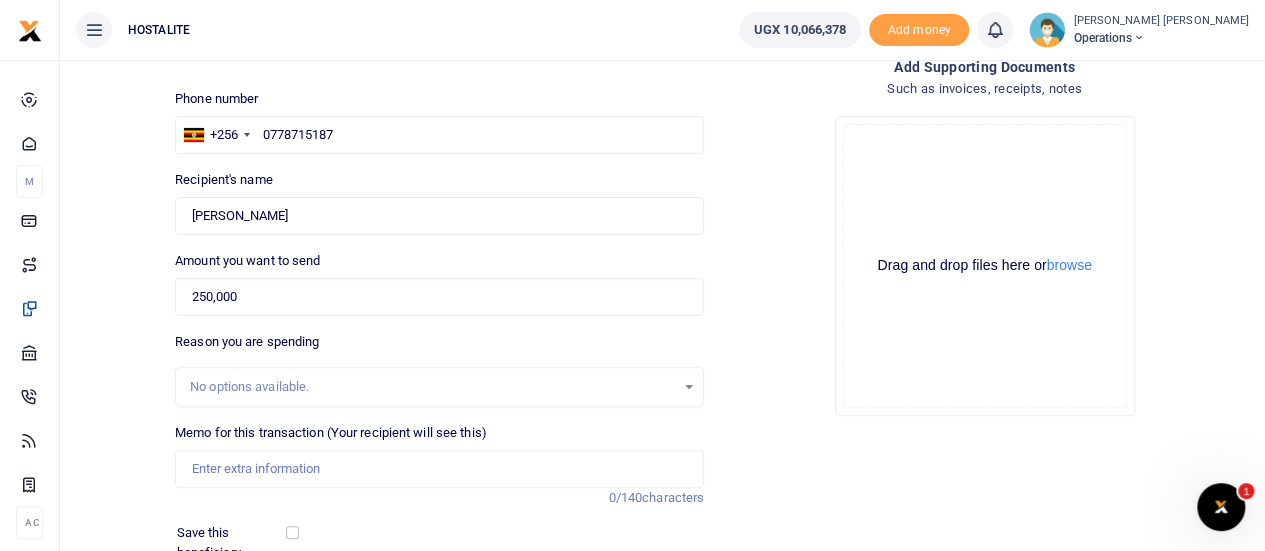 scroll, scrollTop: 160, scrollLeft: 0, axis: vertical 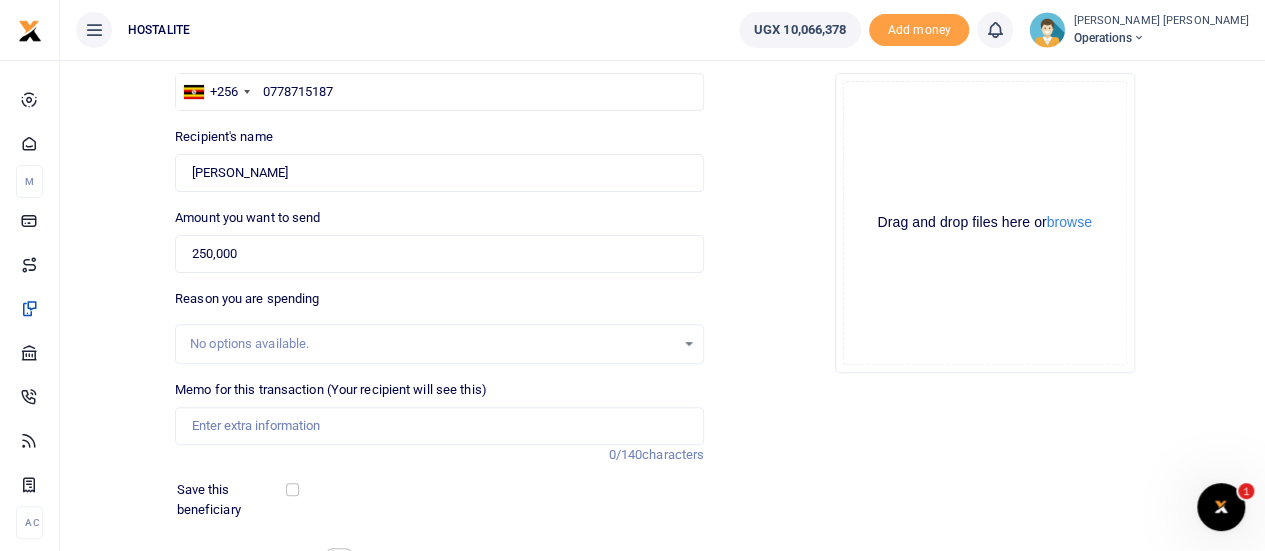 click on "Reason you are spending
No options available." at bounding box center [439, 326] 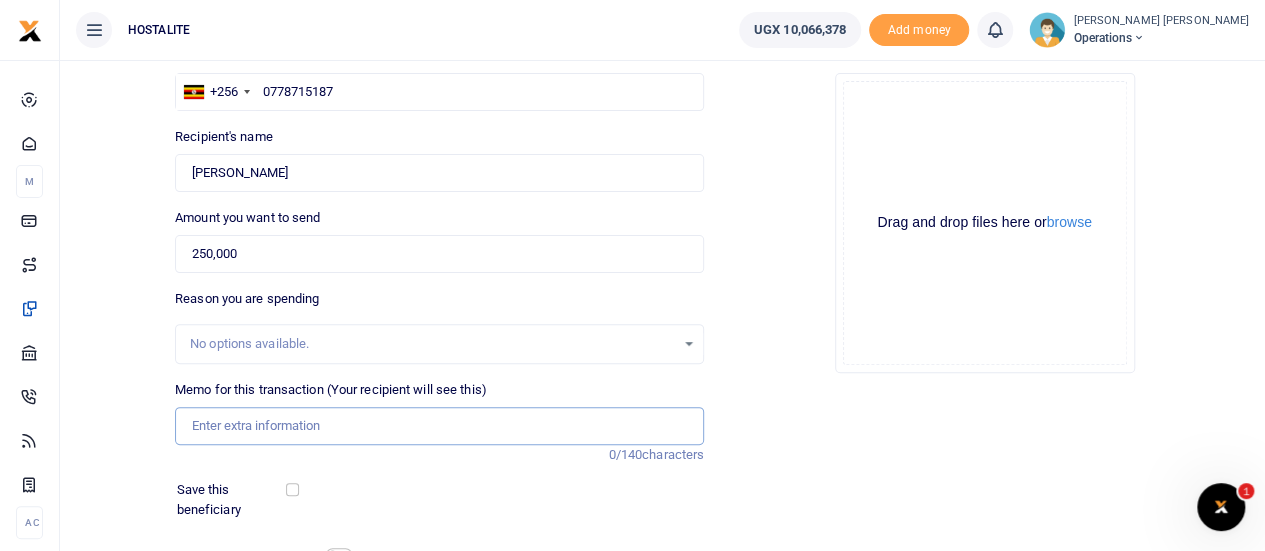 click on "Memo for this transaction (Your recipient will see this)" at bounding box center [439, 426] 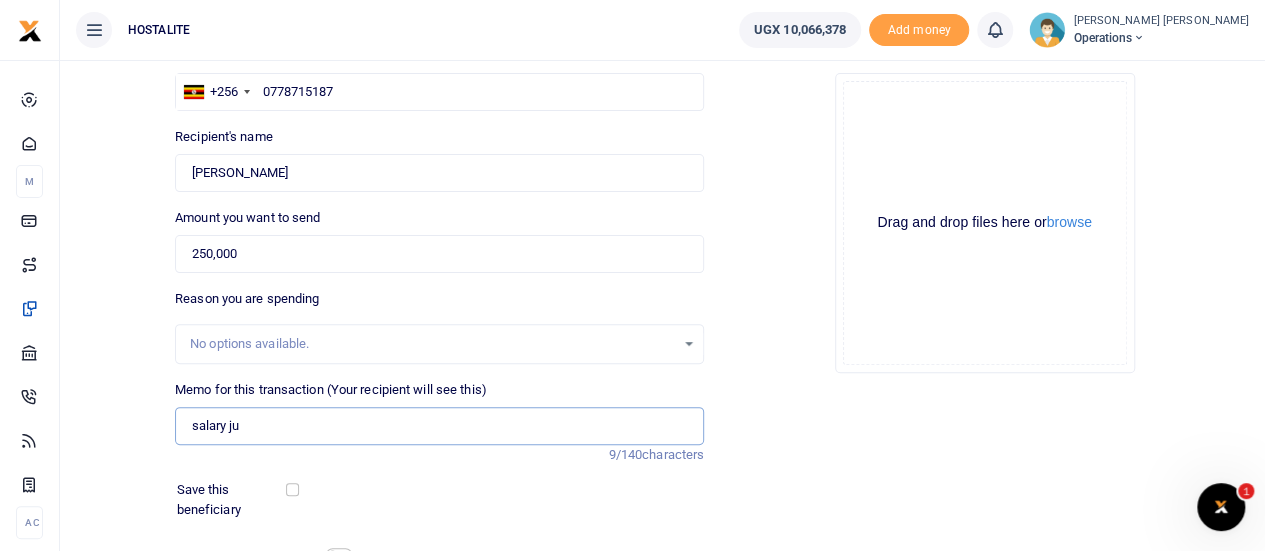 type on "Salary [DATE]" 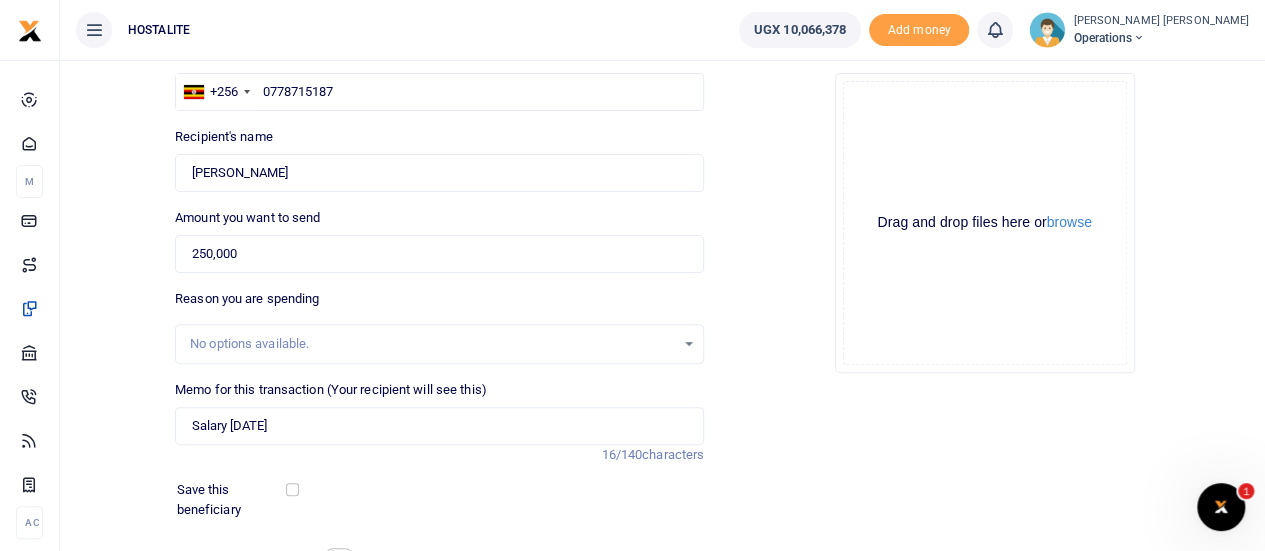 click on "Drop your files here Drag and drop files here or  browse Powered by  Uppy" at bounding box center (984, 223) 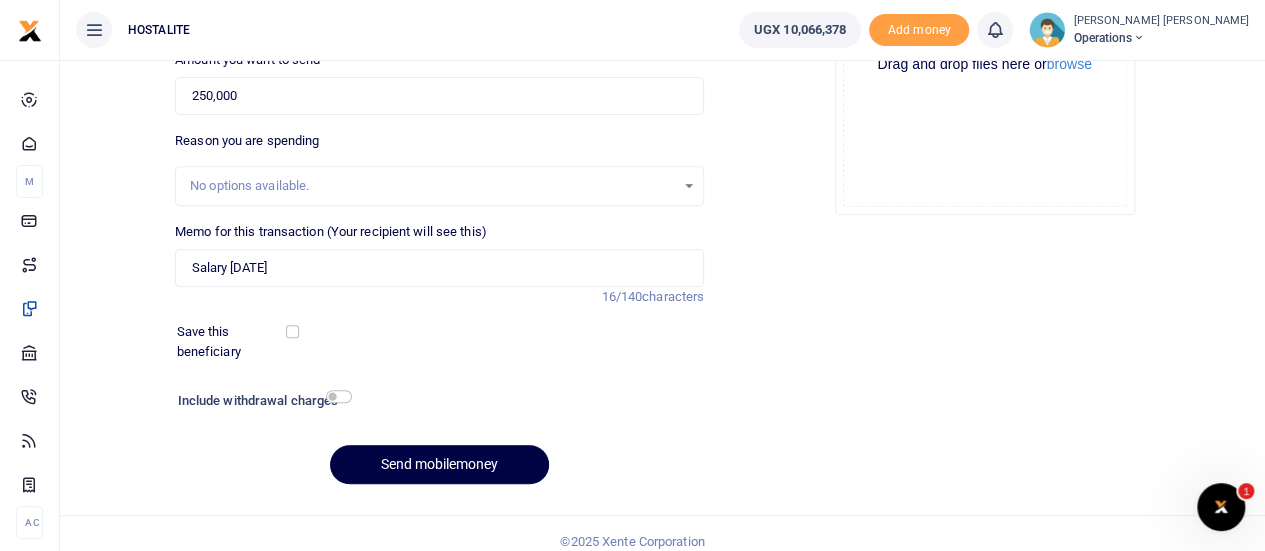 scroll, scrollTop: 332, scrollLeft: 0, axis: vertical 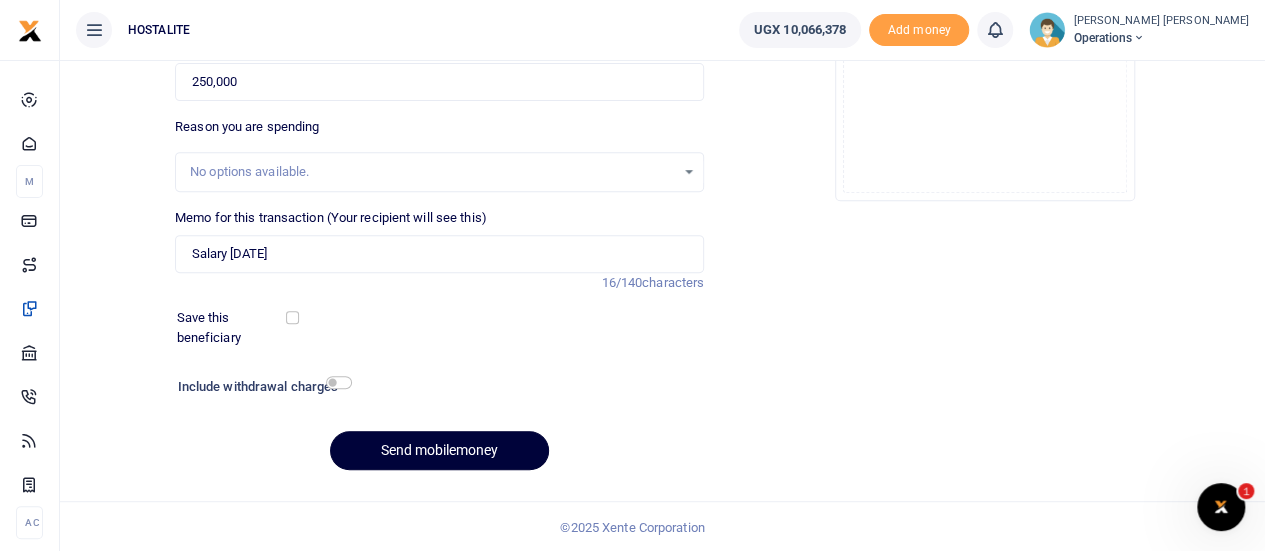 click on "Send mobilemoney" at bounding box center [439, 450] 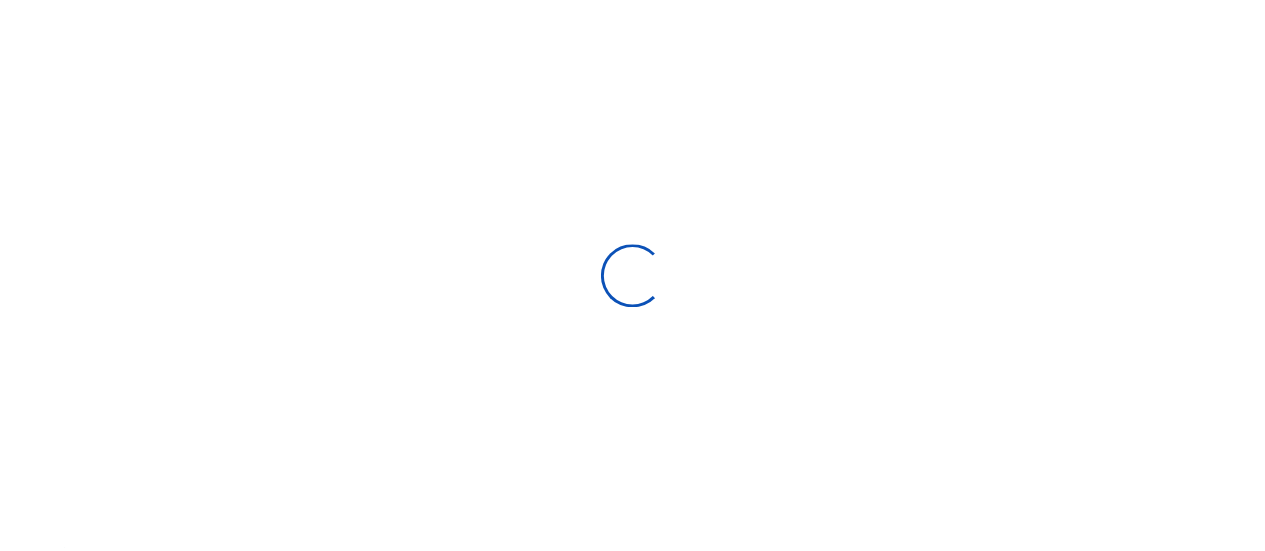 scroll, scrollTop: 0, scrollLeft: 0, axis: both 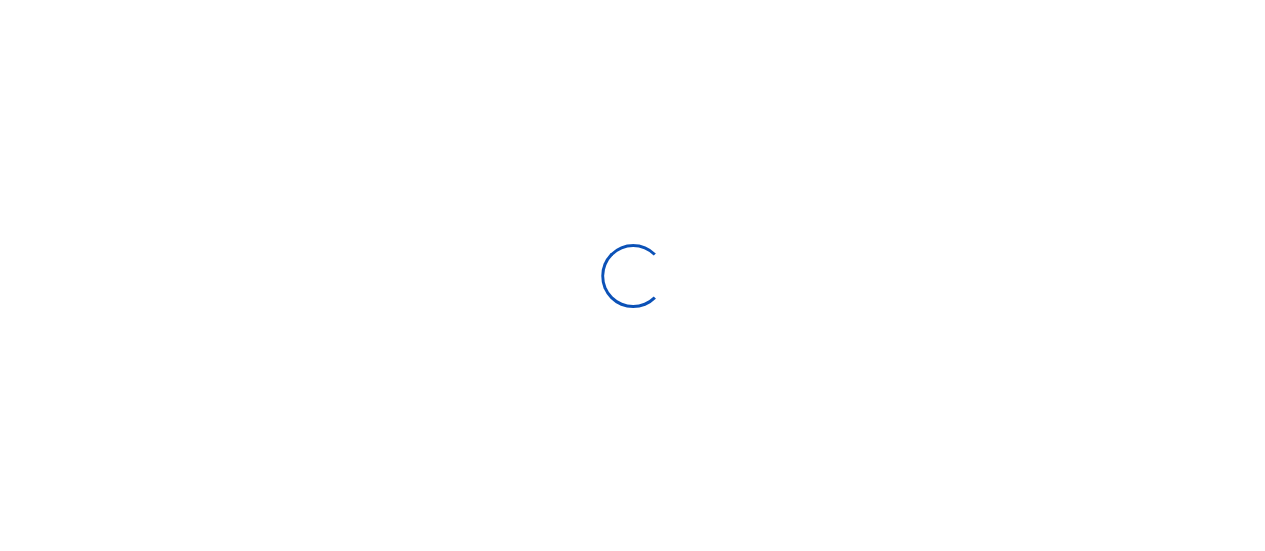 select on "Loading bundles" 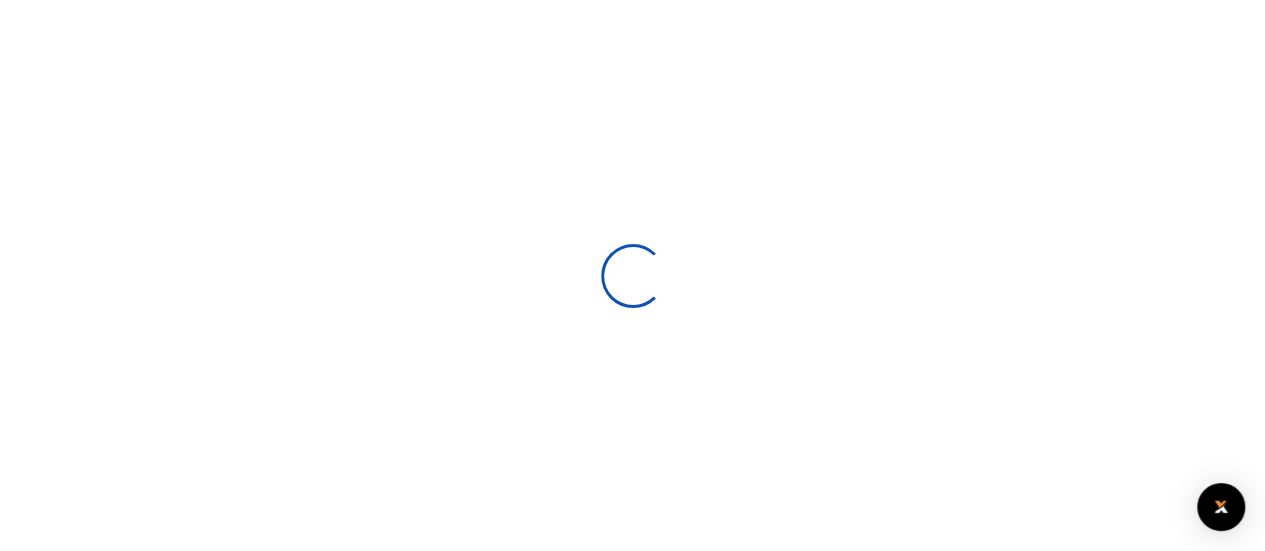 scroll, scrollTop: 332, scrollLeft: 0, axis: vertical 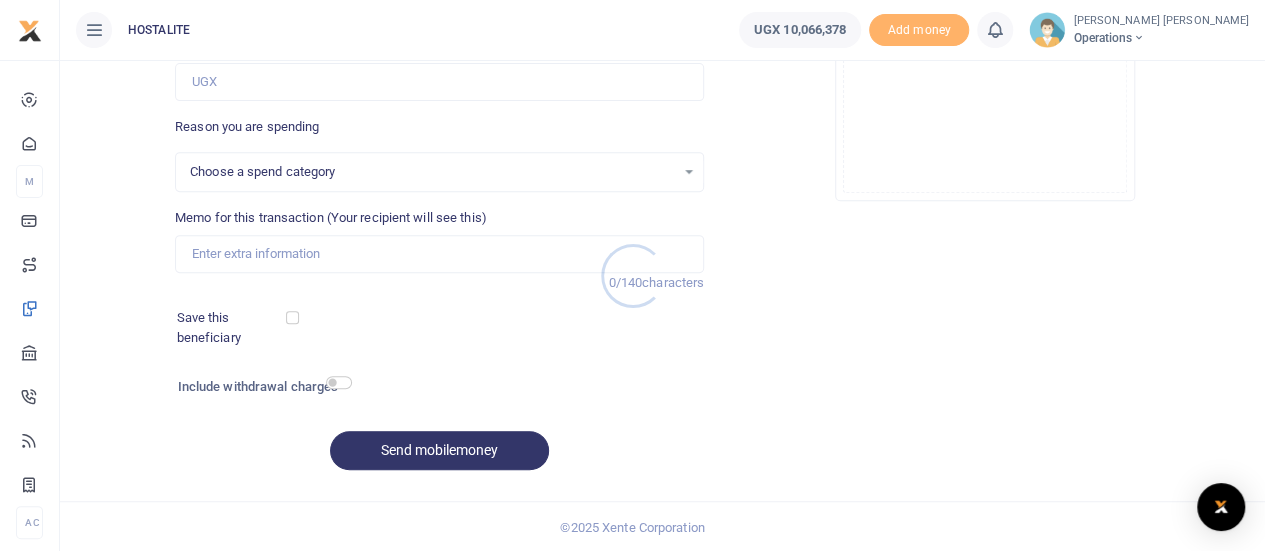 select 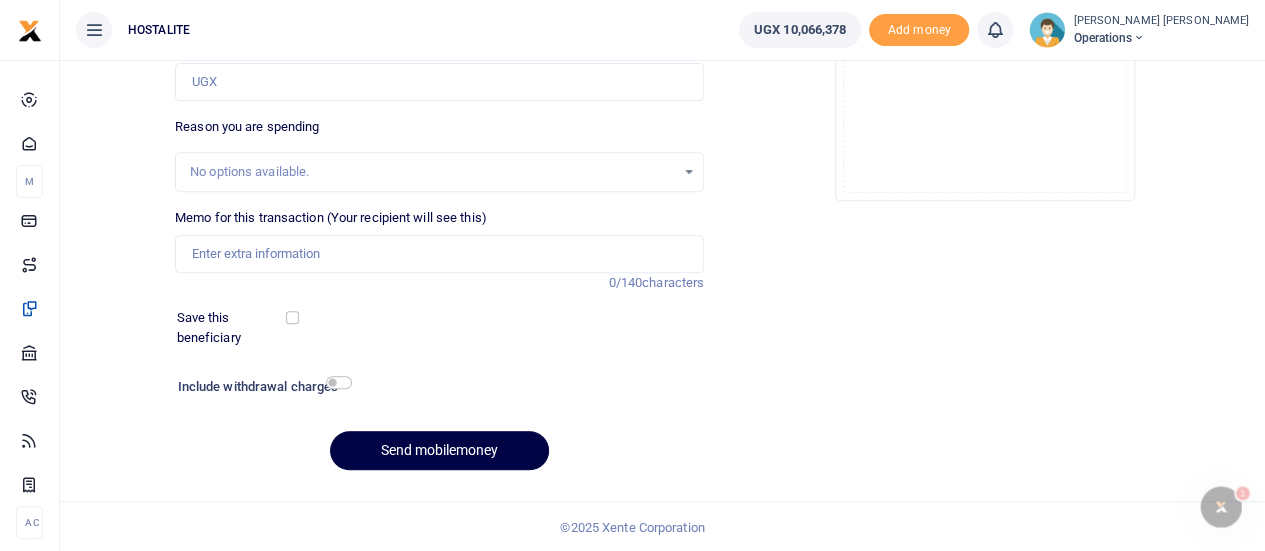 scroll, scrollTop: 0, scrollLeft: 0, axis: both 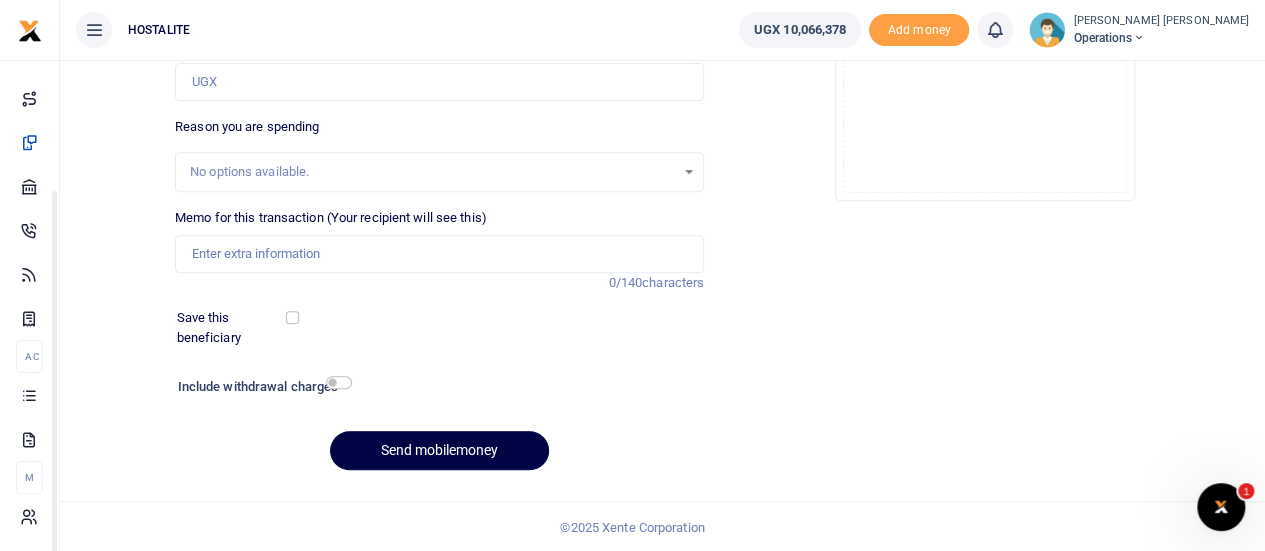 drag, startPoint x: 254, startPoint y: 423, endPoint x: 246, endPoint y: 556, distance: 133.24039 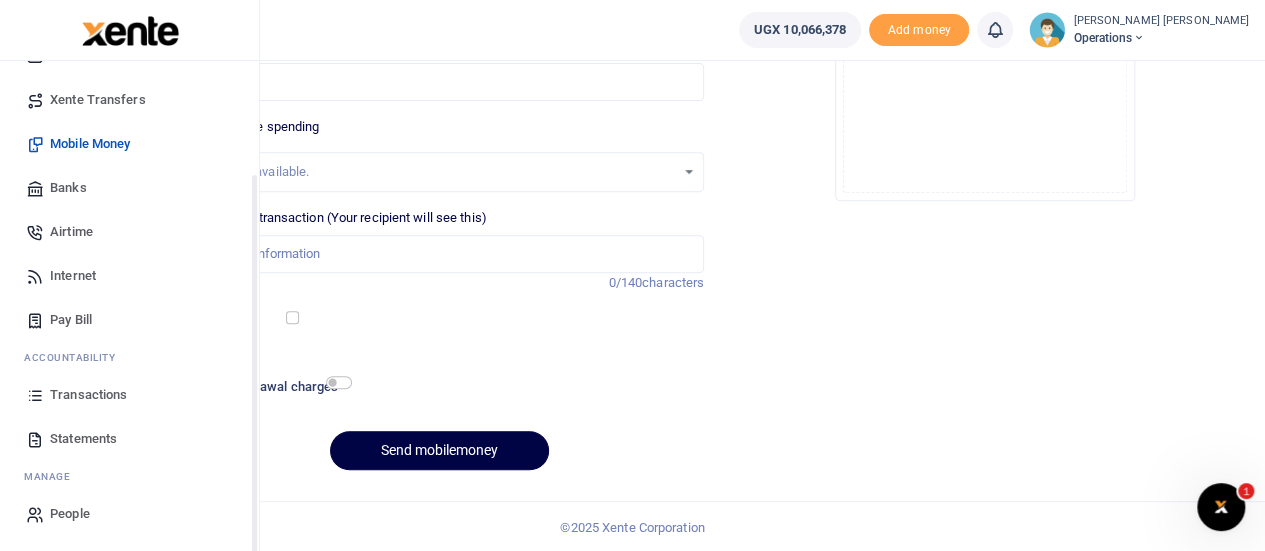 scroll, scrollTop: 136, scrollLeft: 0, axis: vertical 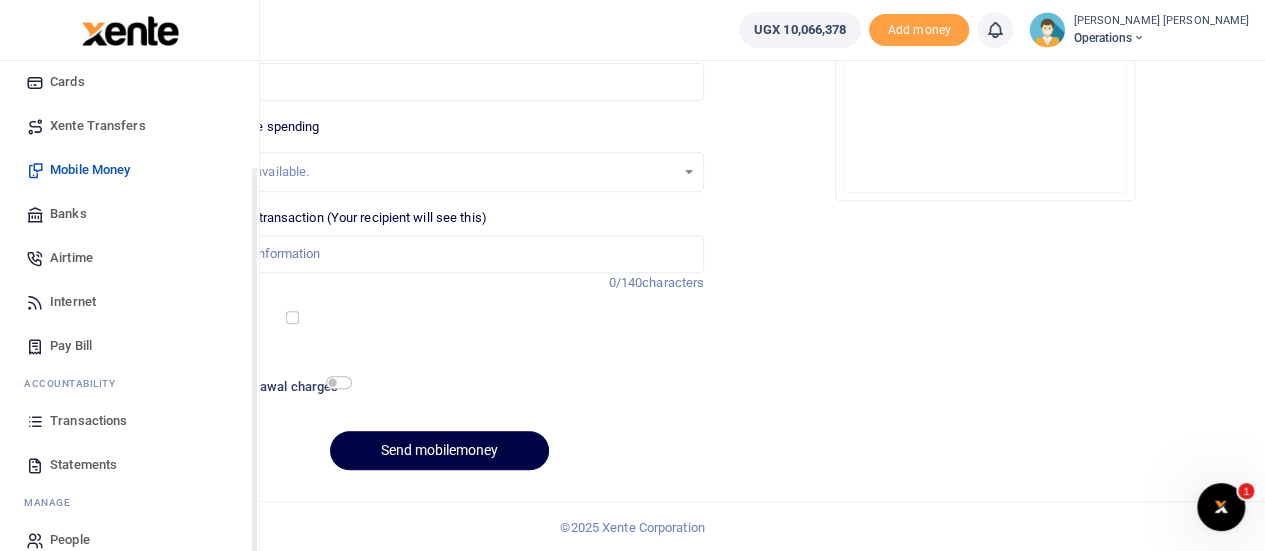 click on "Transactions" at bounding box center [88, 421] 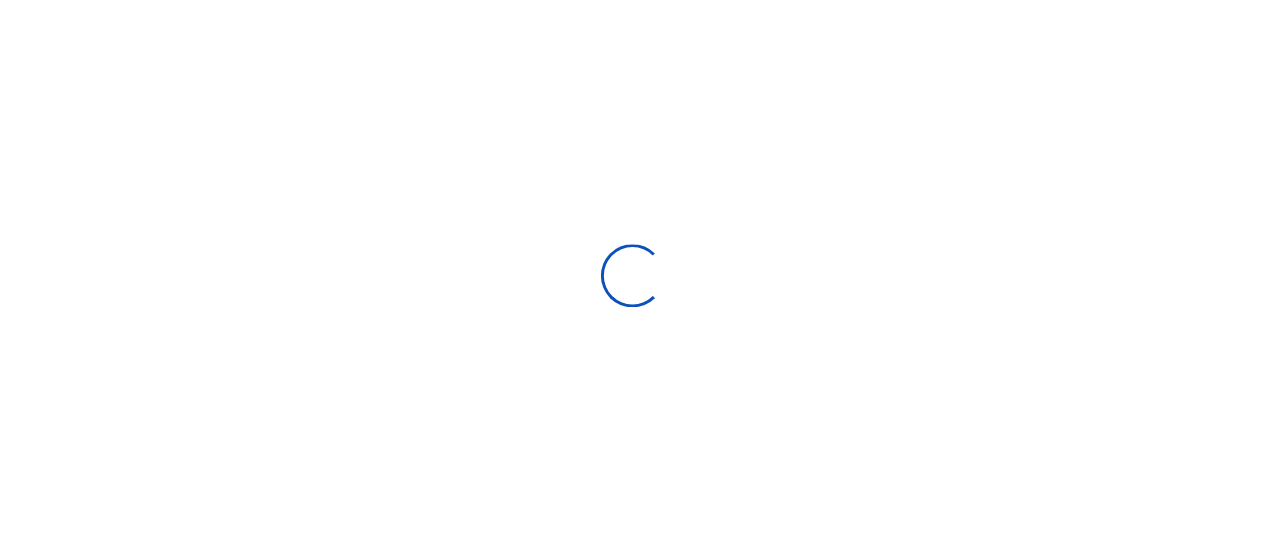 scroll, scrollTop: 0, scrollLeft: 0, axis: both 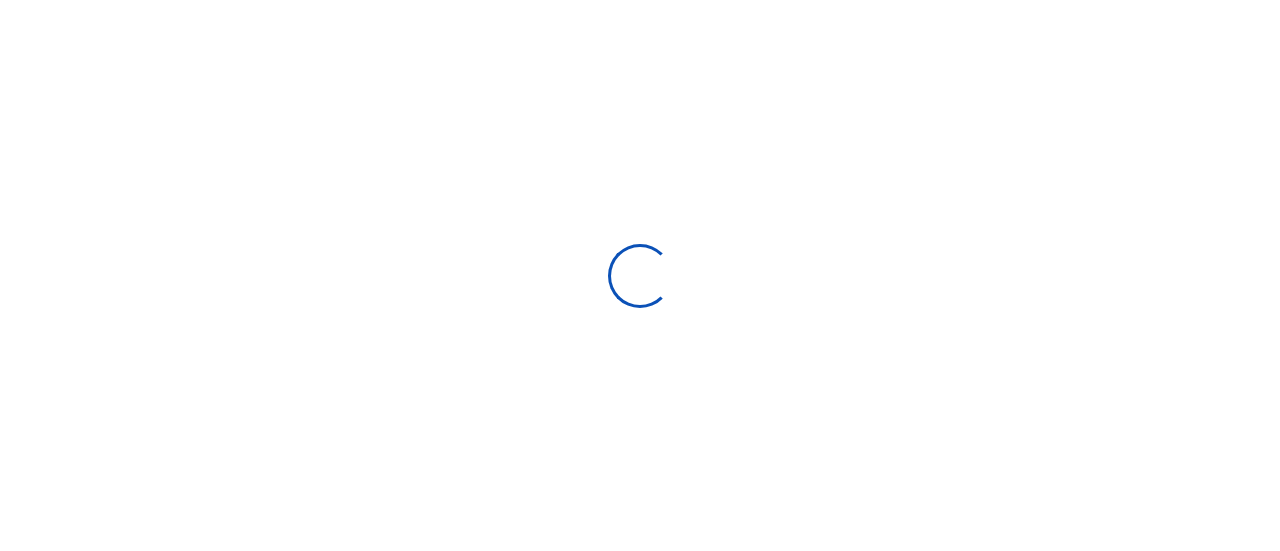 select 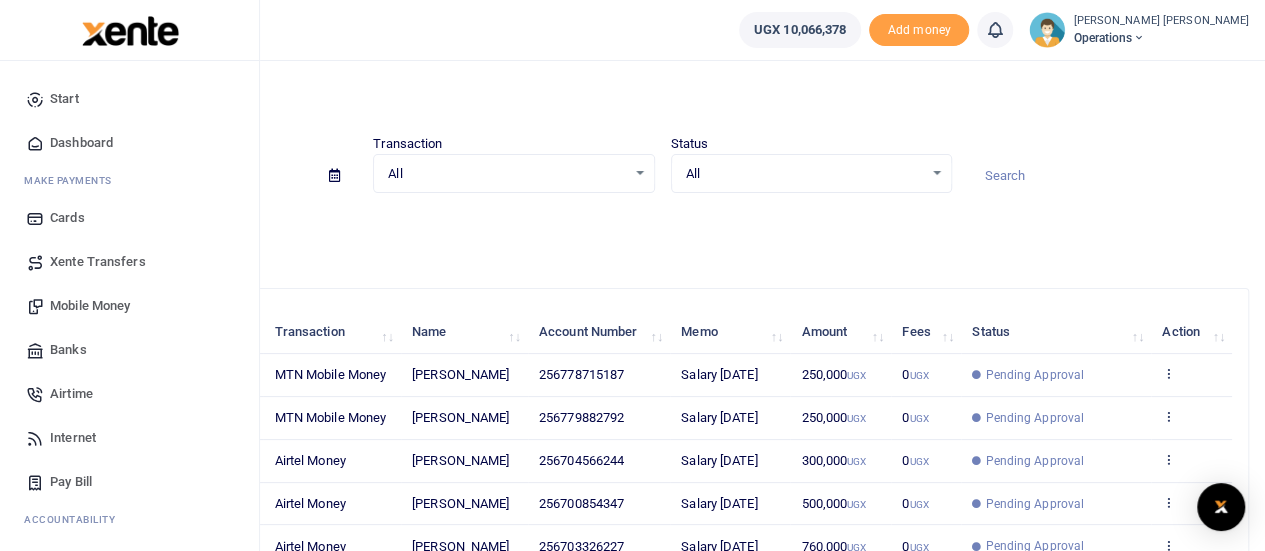 click on "Mobile Money" at bounding box center (90, 306) 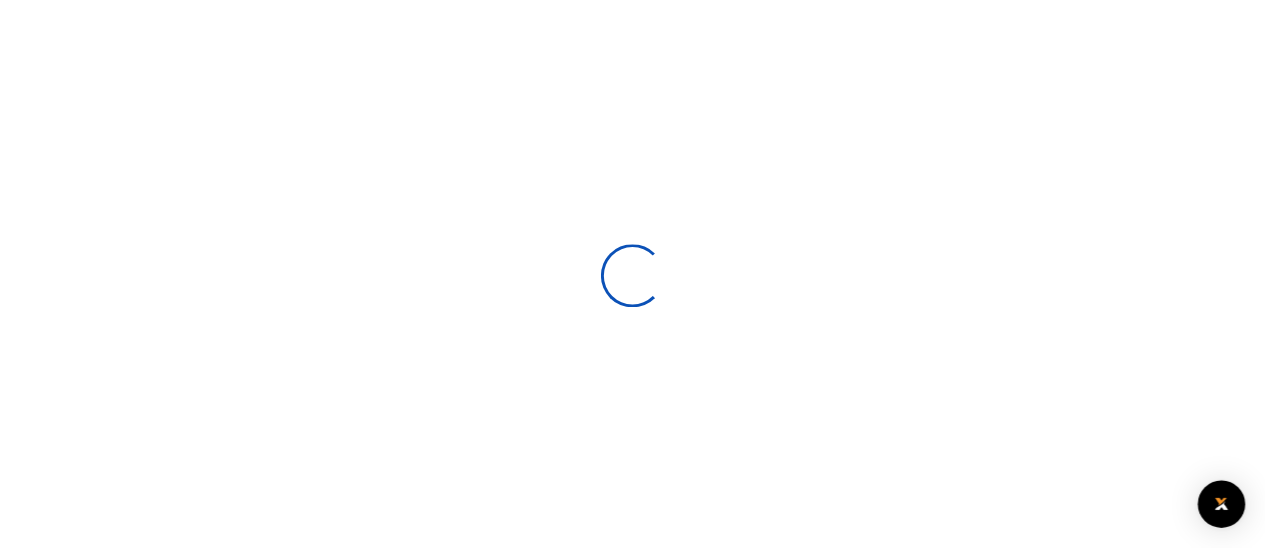 scroll, scrollTop: 0, scrollLeft: 0, axis: both 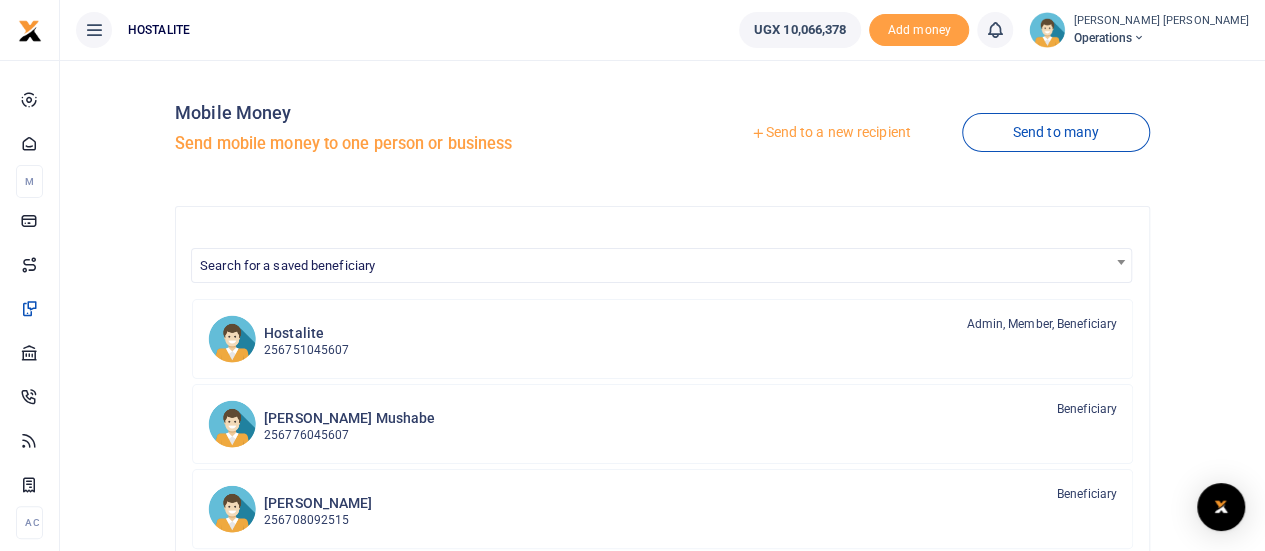 click on "Send to a new recipient" at bounding box center (830, 133) 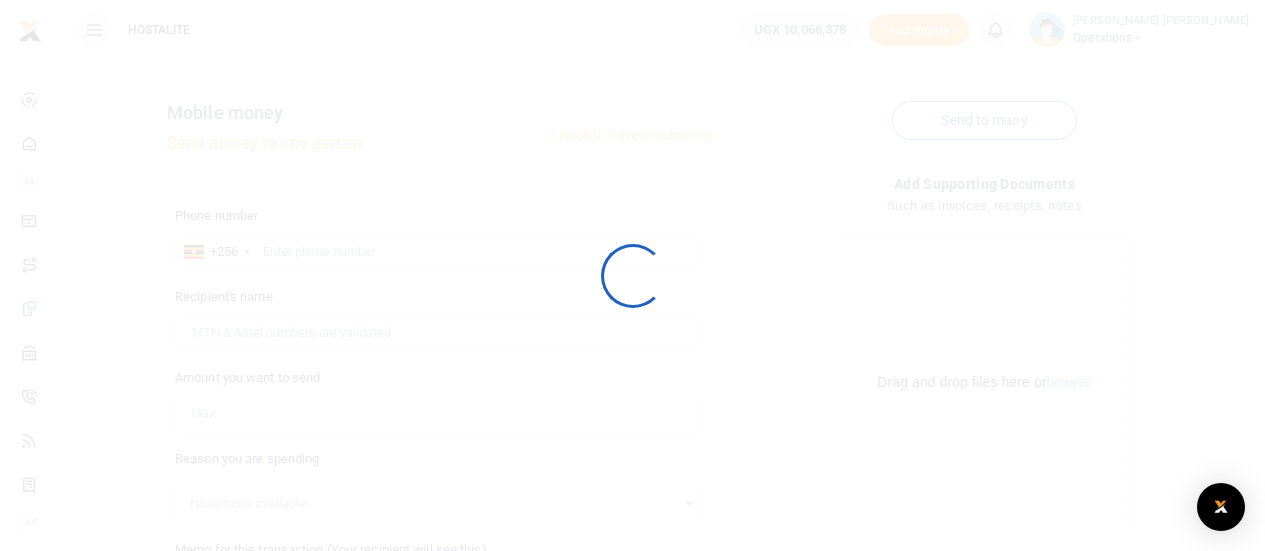 scroll, scrollTop: 0, scrollLeft: 0, axis: both 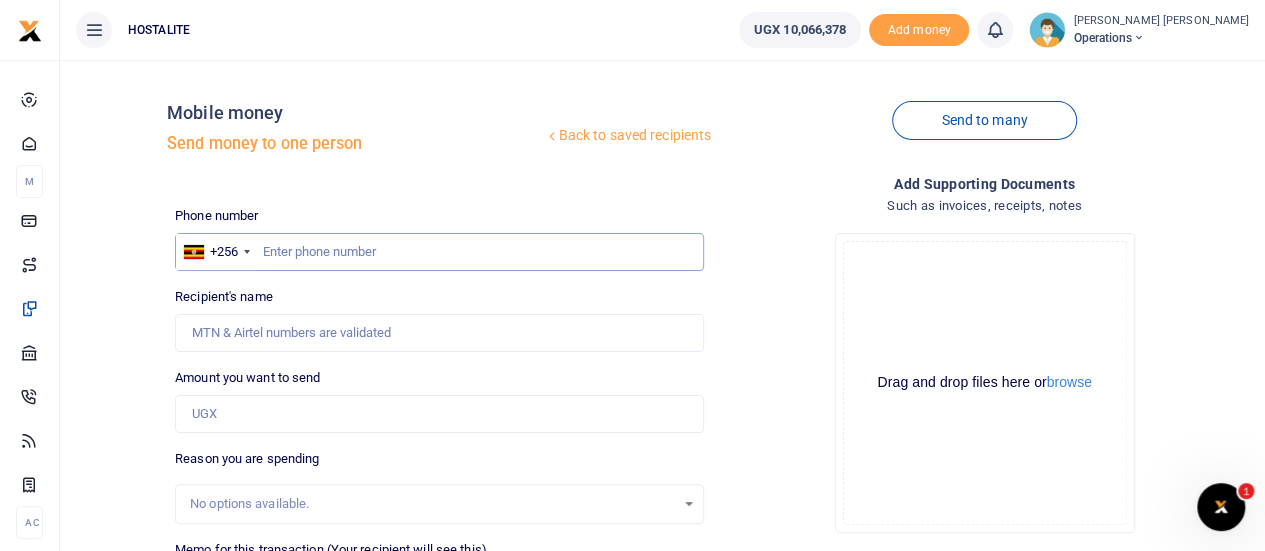 click at bounding box center (439, 252) 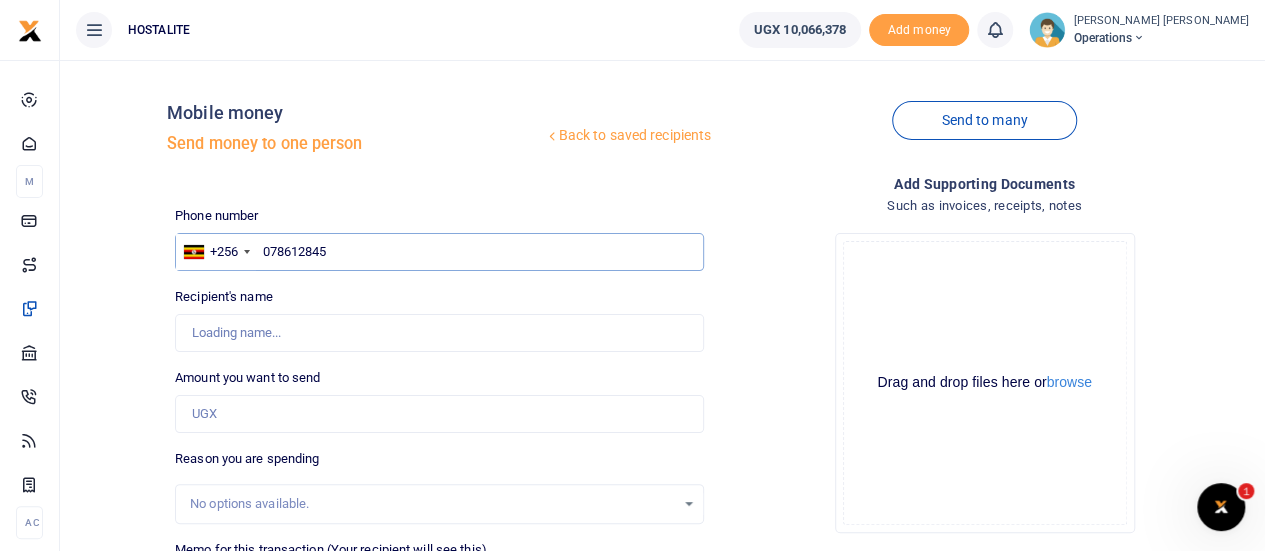type on "0786128453" 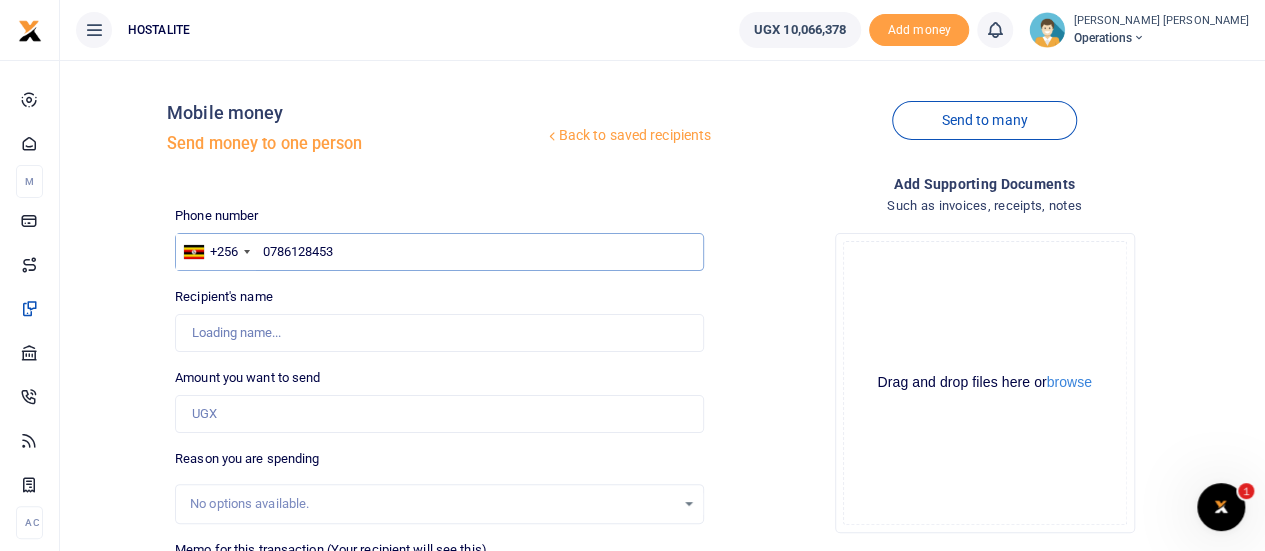 type on "[PERSON_NAME]" 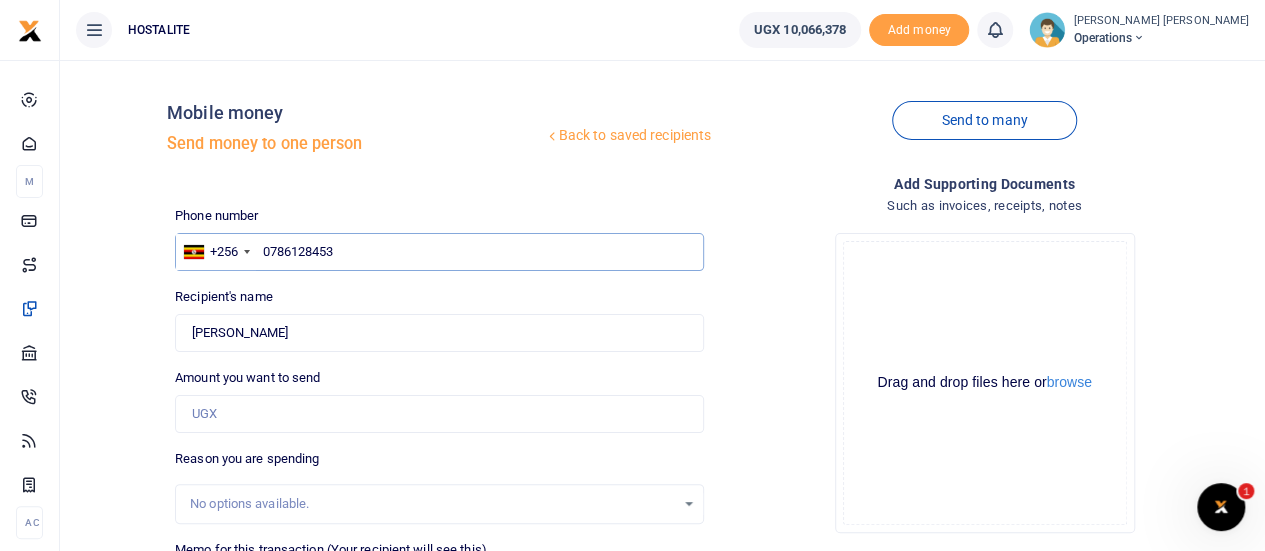type on "0786128453" 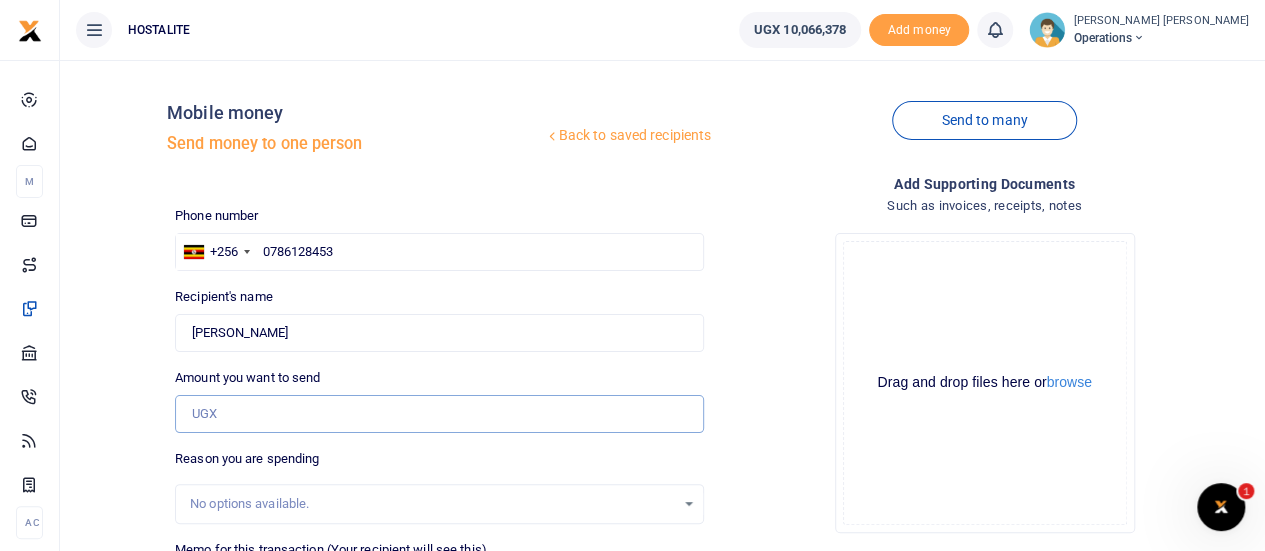 click on "Amount you want to send" at bounding box center [439, 414] 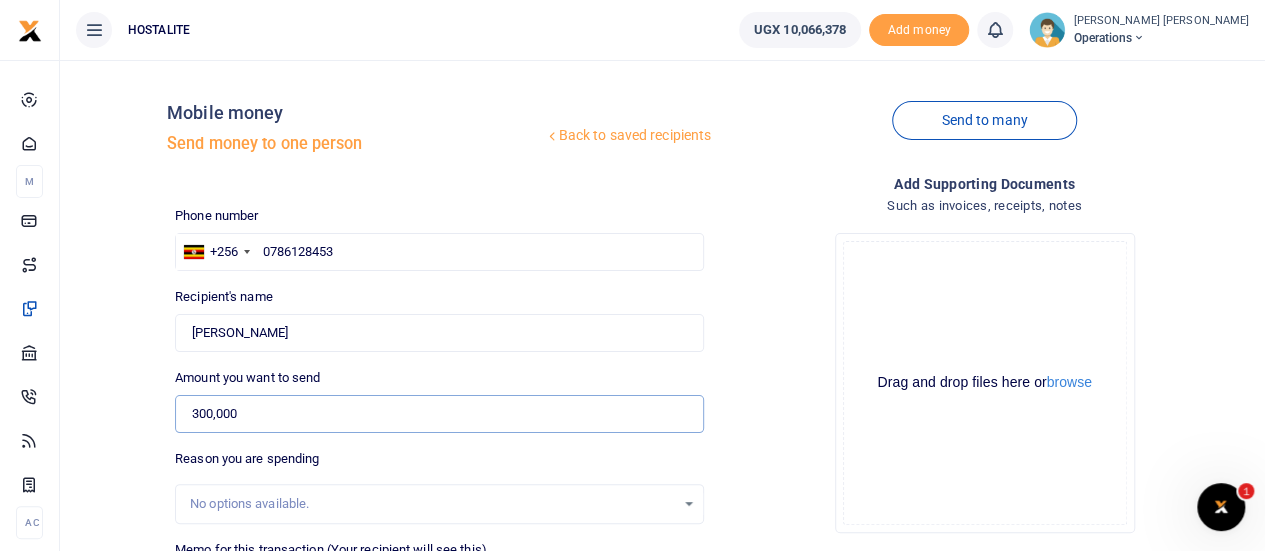 type on "300,000" 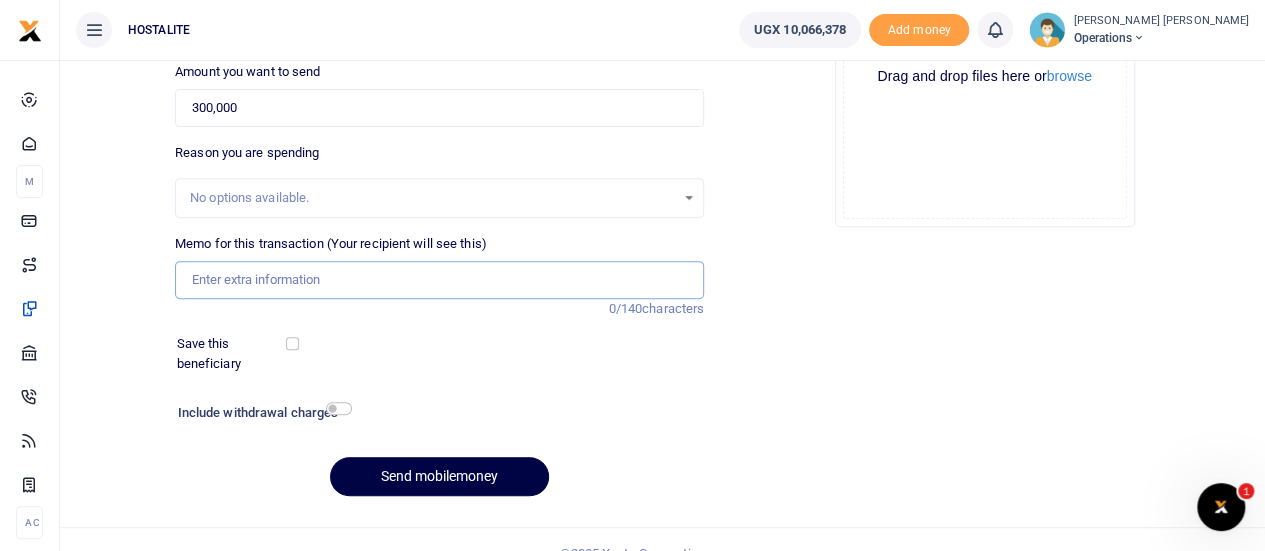 scroll, scrollTop: 309, scrollLeft: 0, axis: vertical 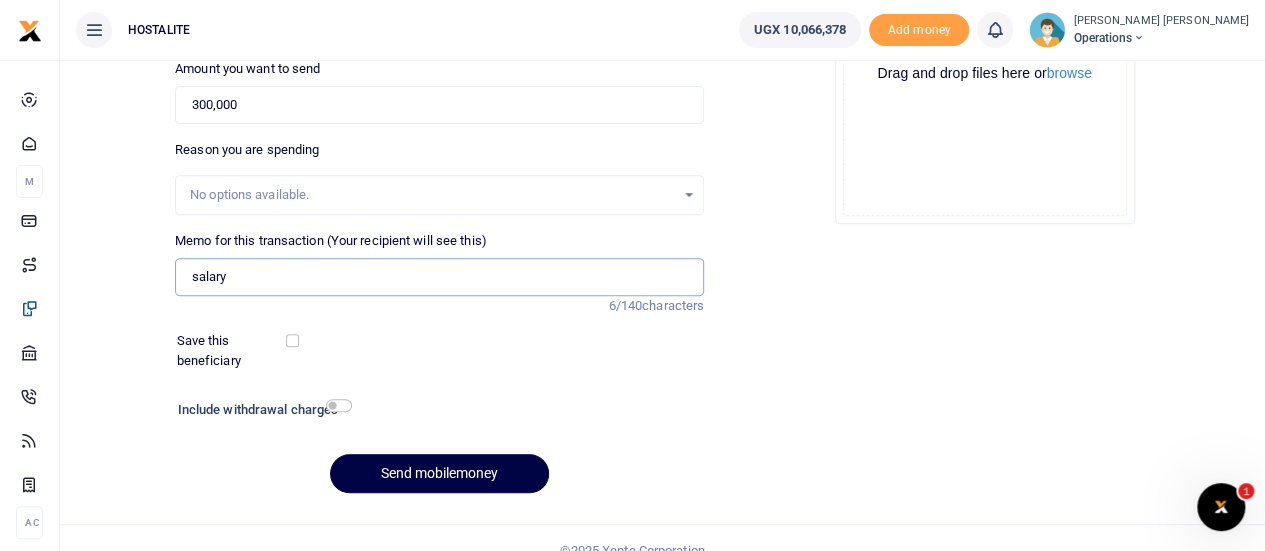 type on "Salary July 2025" 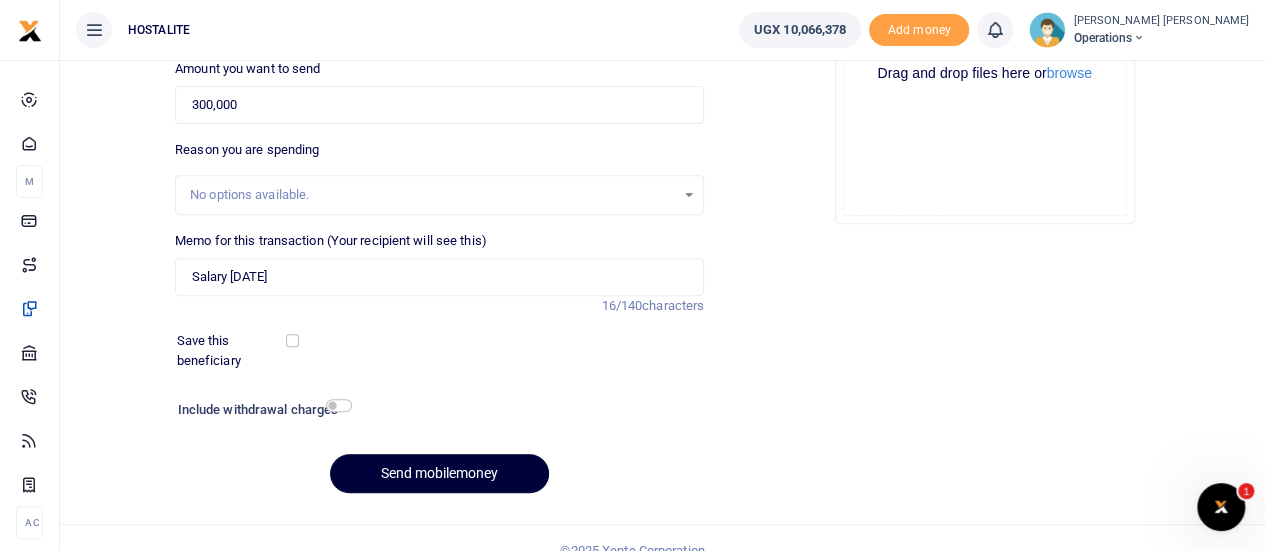 click on "Send mobilemoney" at bounding box center (439, 473) 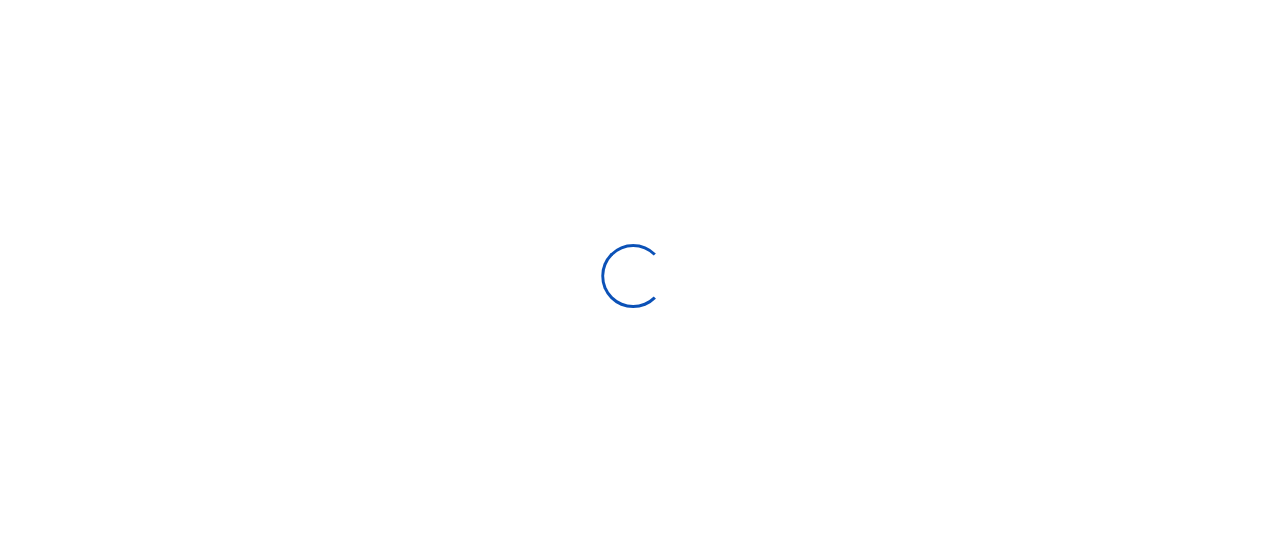 scroll, scrollTop: 309, scrollLeft: 0, axis: vertical 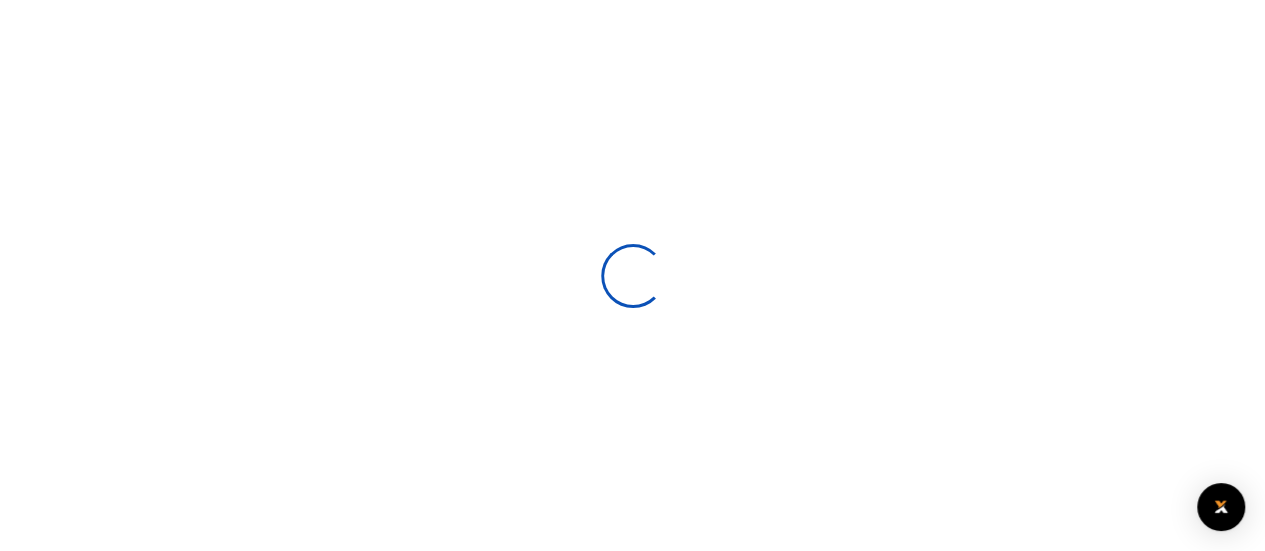select 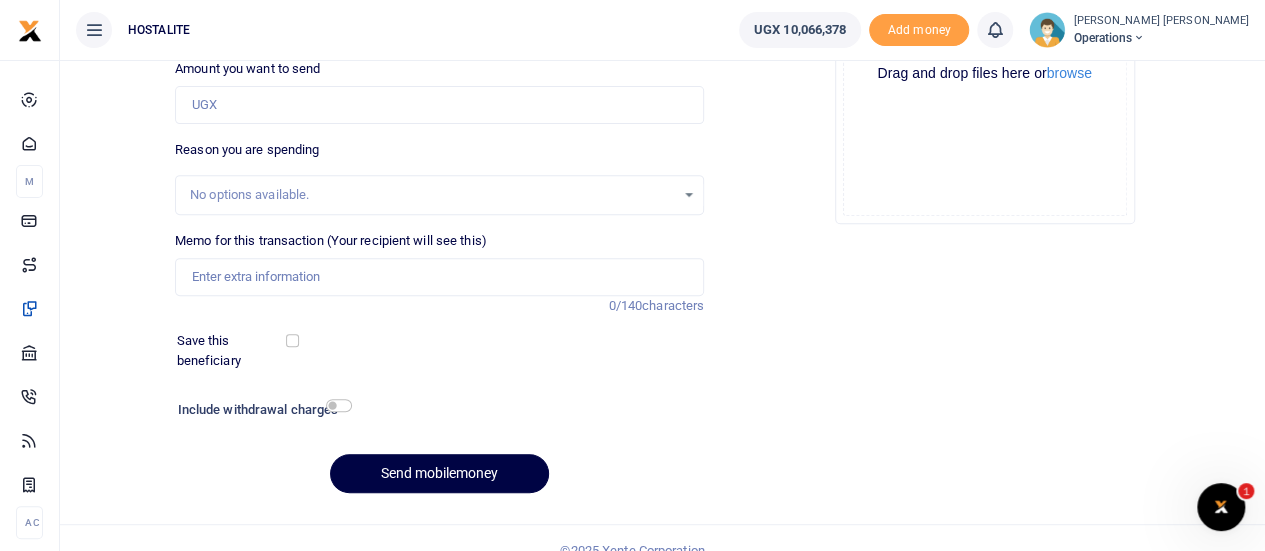 scroll, scrollTop: 0, scrollLeft: 0, axis: both 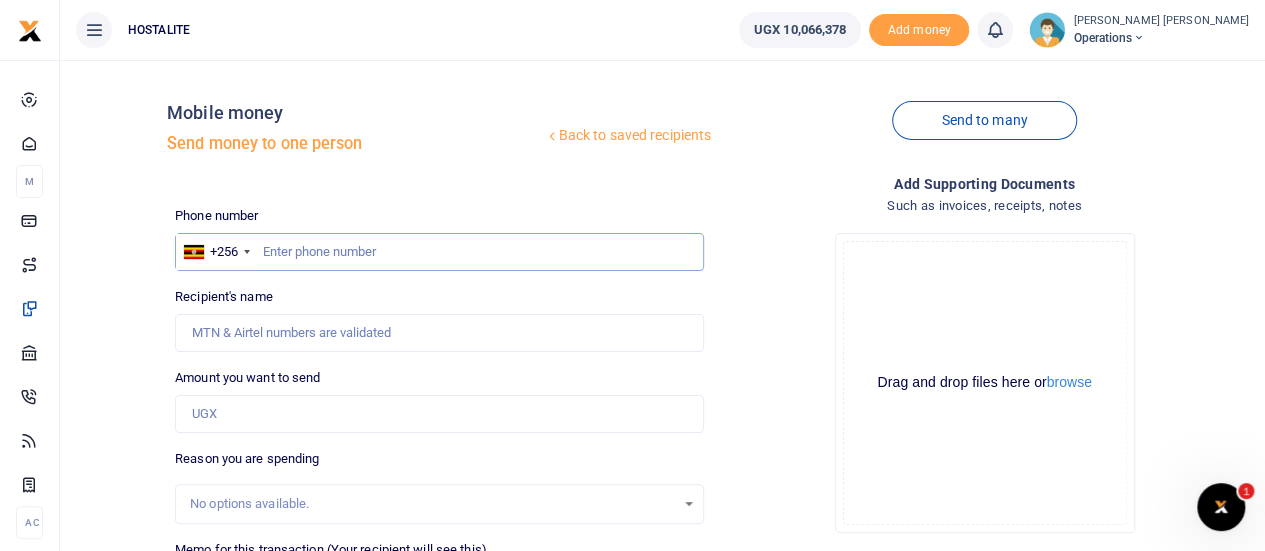 click at bounding box center [439, 252] 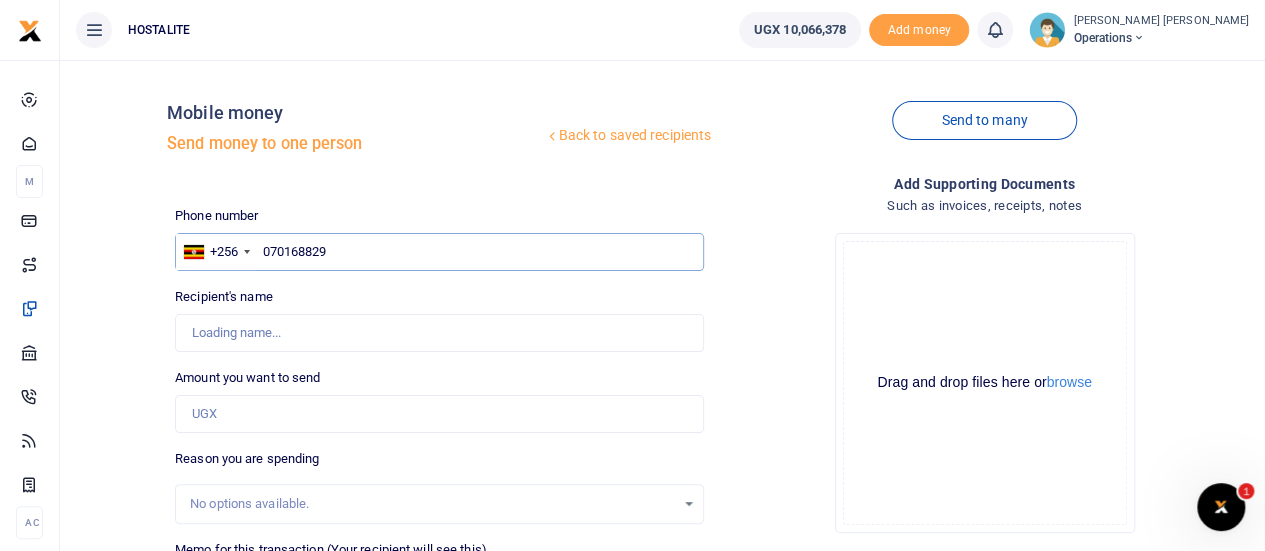 type on "0701688293" 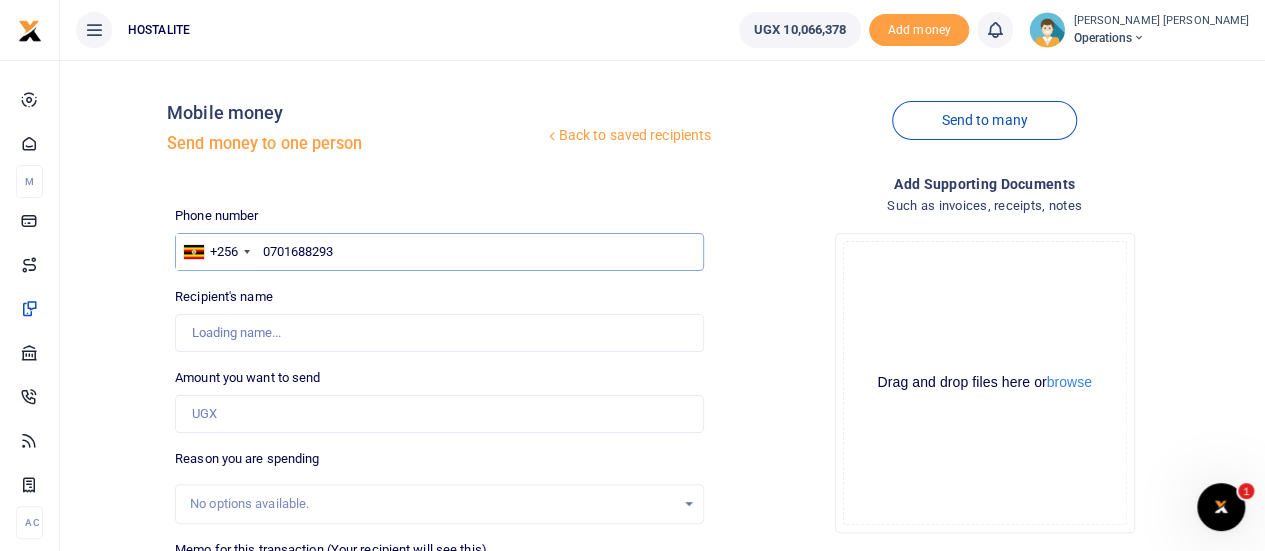 type on "Ronald Mutawe" 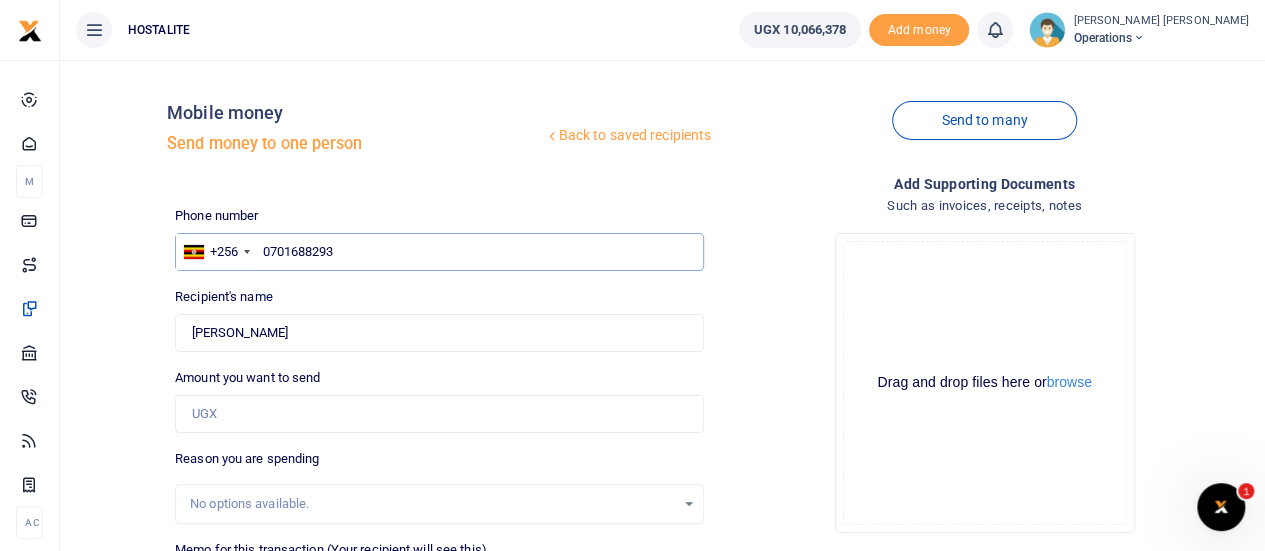 type on "0701688293" 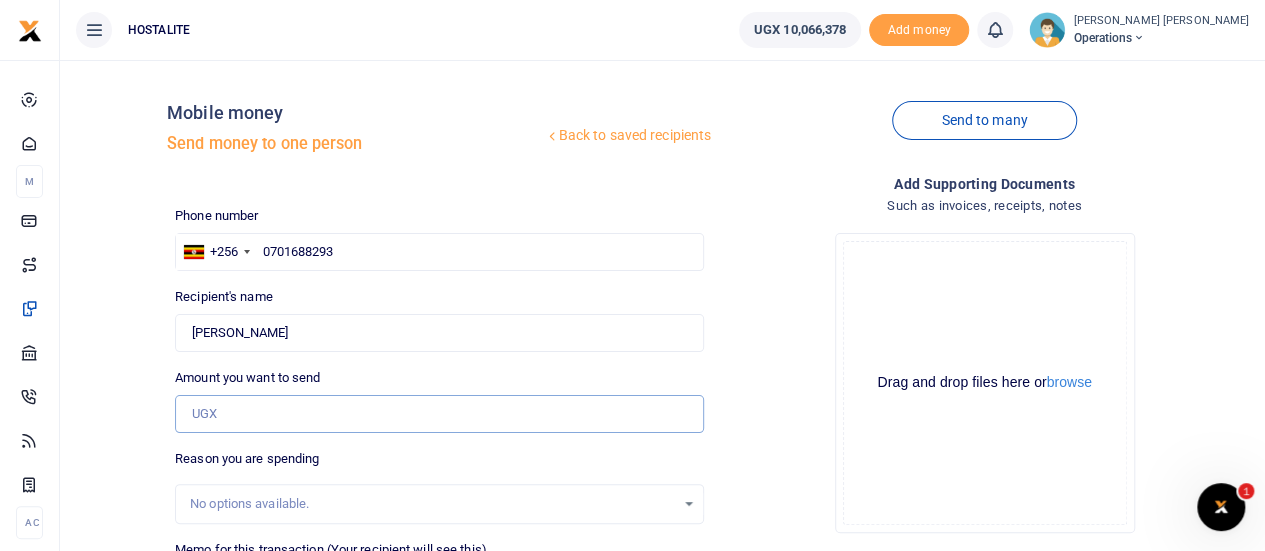 click on "Amount you want to send" at bounding box center [439, 414] 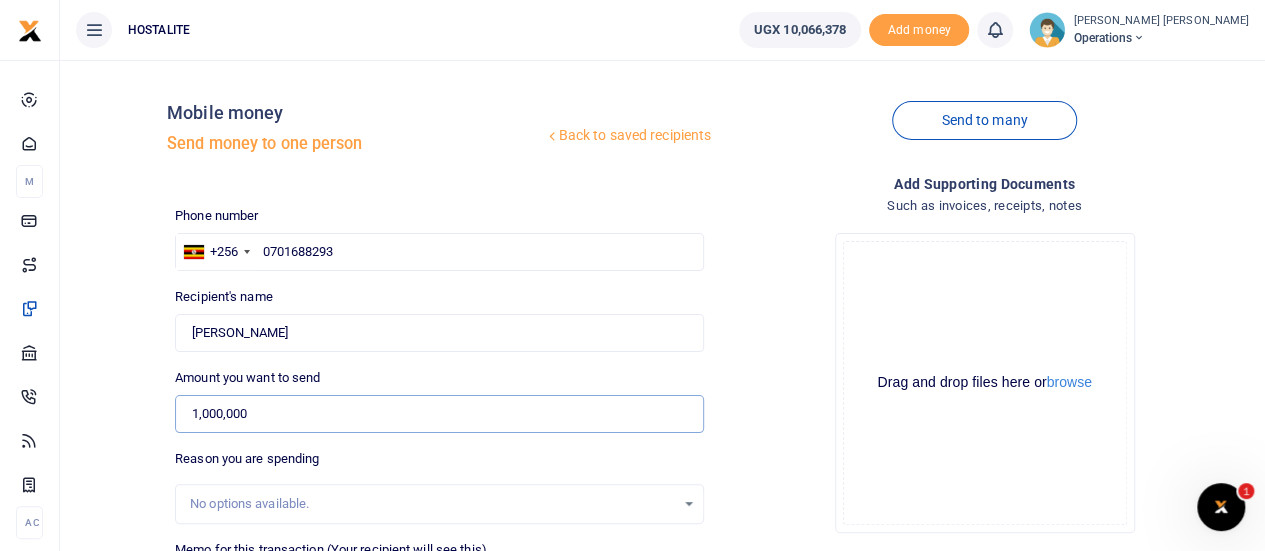 type on "1,000,000" 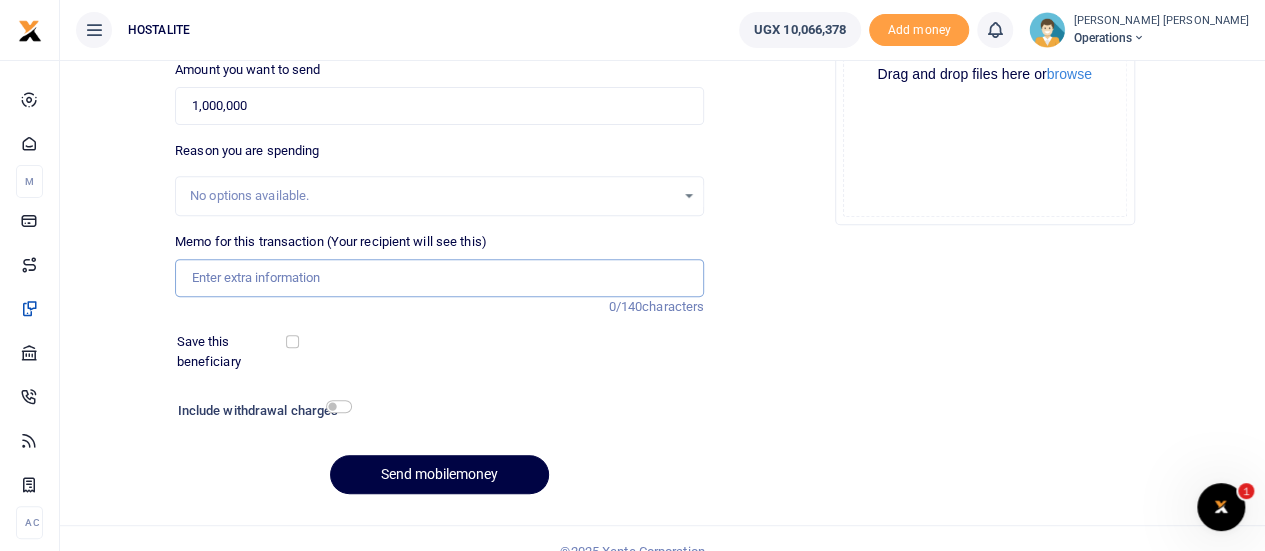 scroll, scrollTop: 309, scrollLeft: 0, axis: vertical 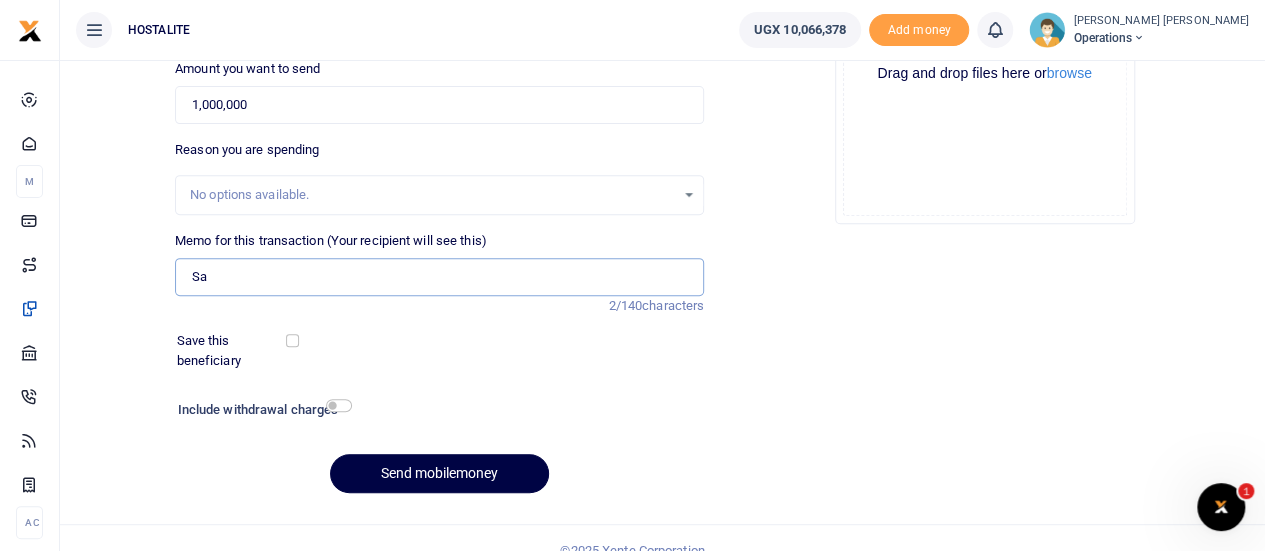 type on "S" 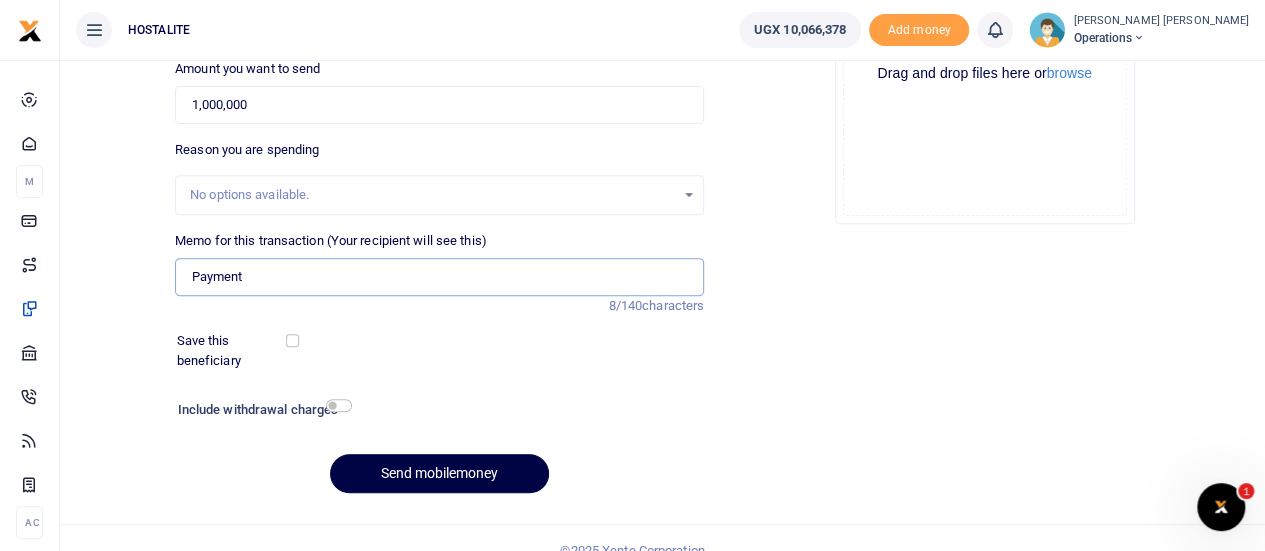 type on "Payment" 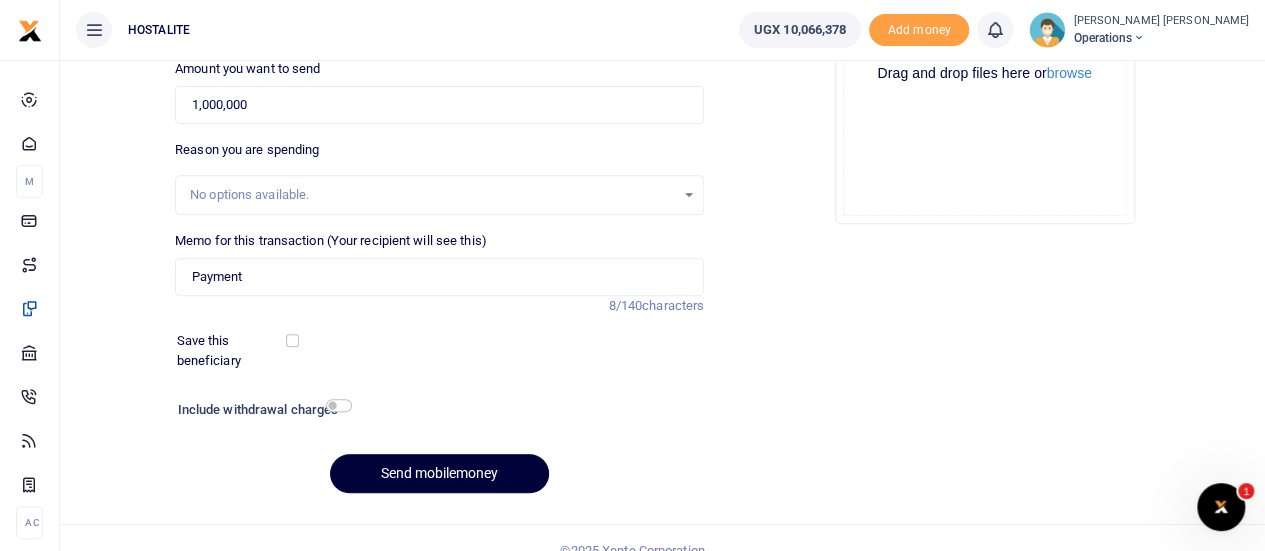 click on "Send mobilemoney" at bounding box center [439, 473] 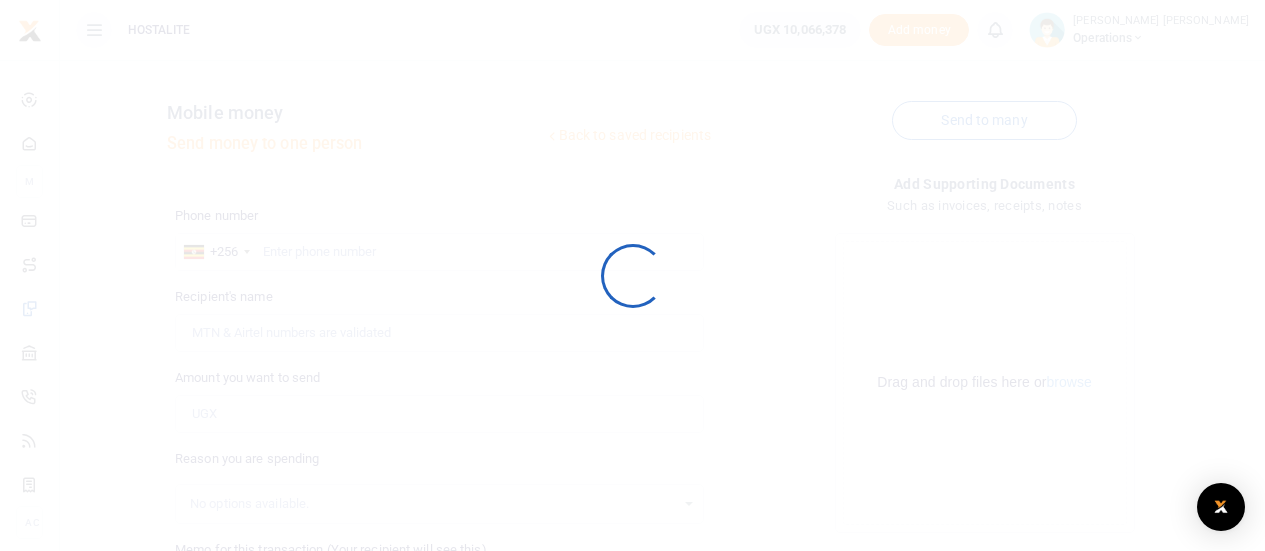scroll, scrollTop: 309, scrollLeft: 0, axis: vertical 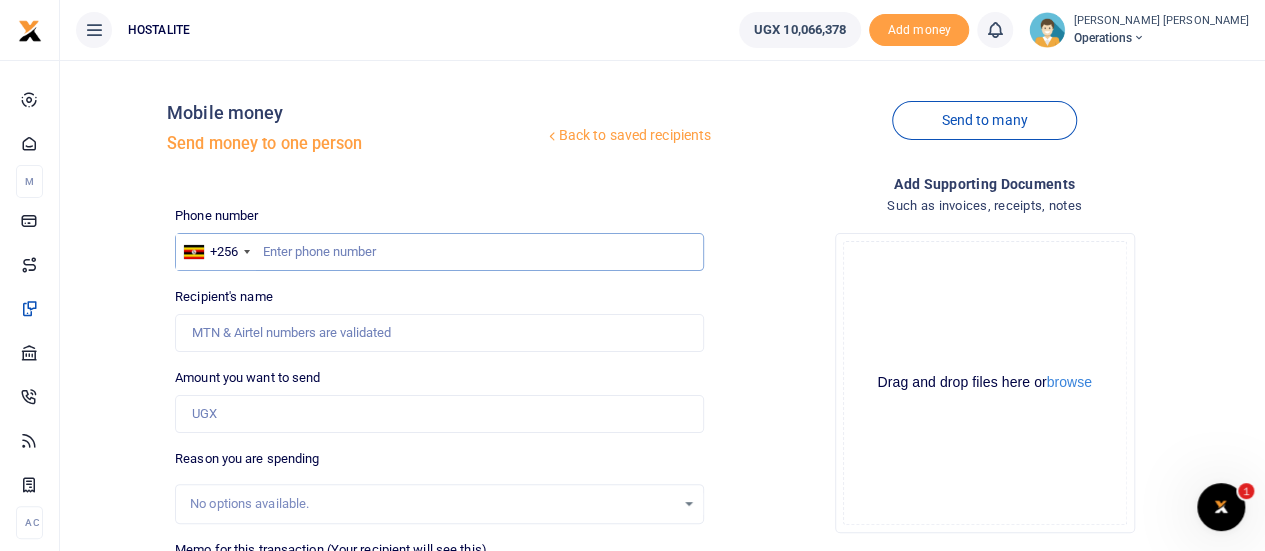 click at bounding box center [439, 252] 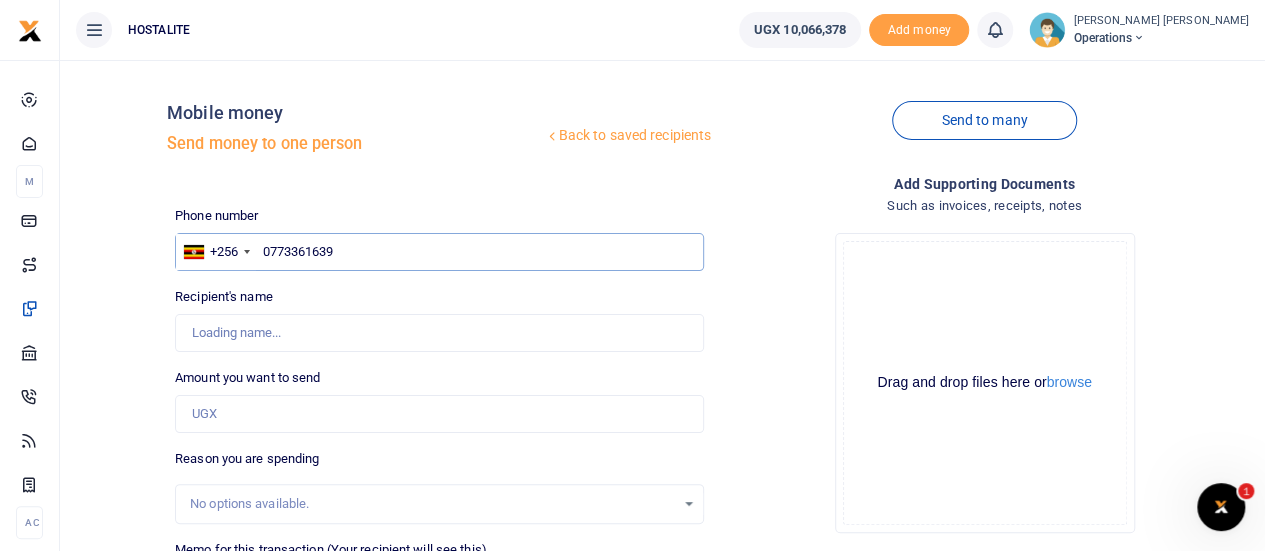 type on "0773361639" 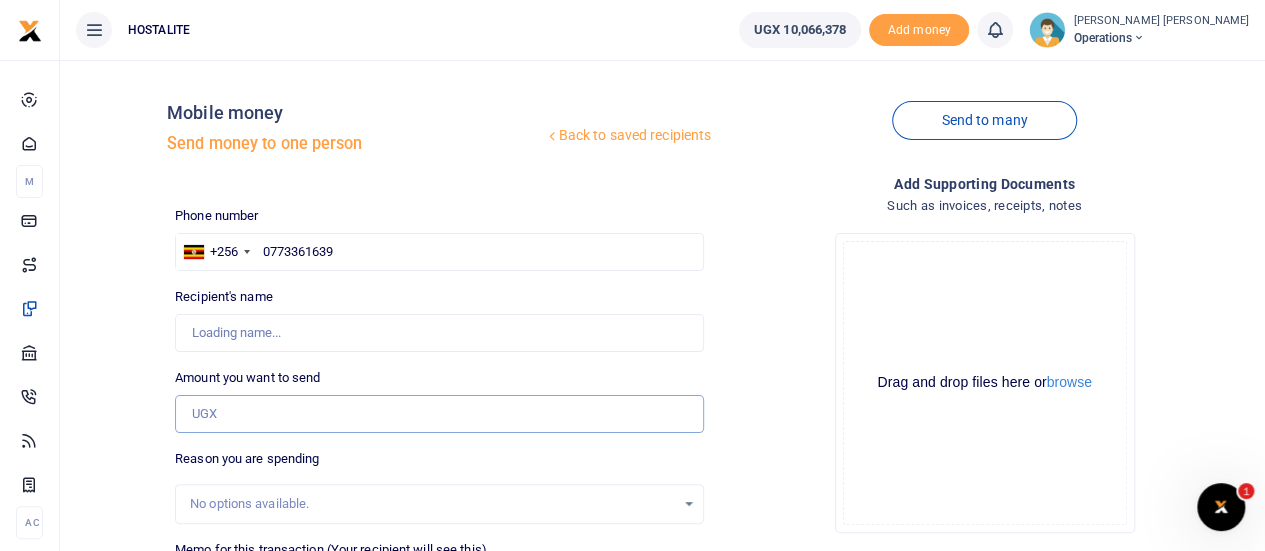type on "John Kyeyune" 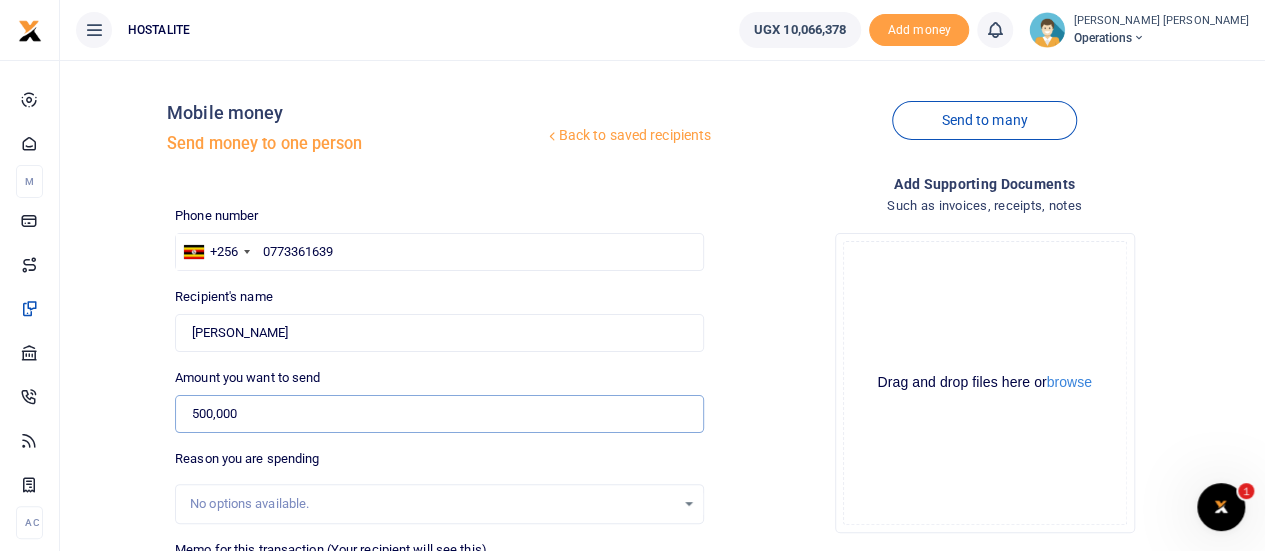 type on "500,000" 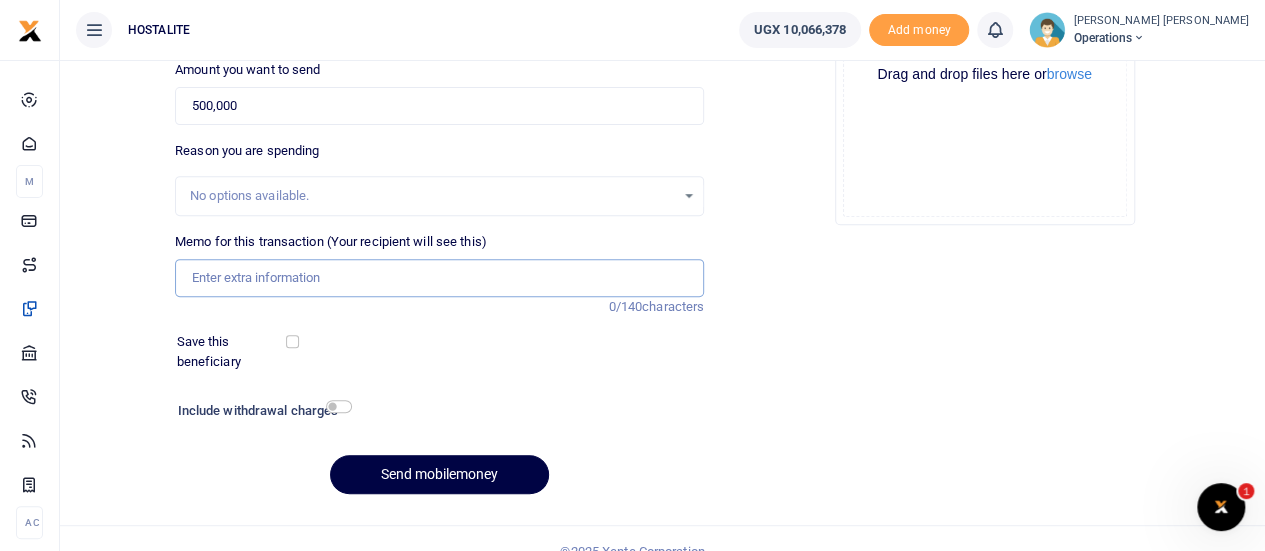 scroll, scrollTop: 309, scrollLeft: 0, axis: vertical 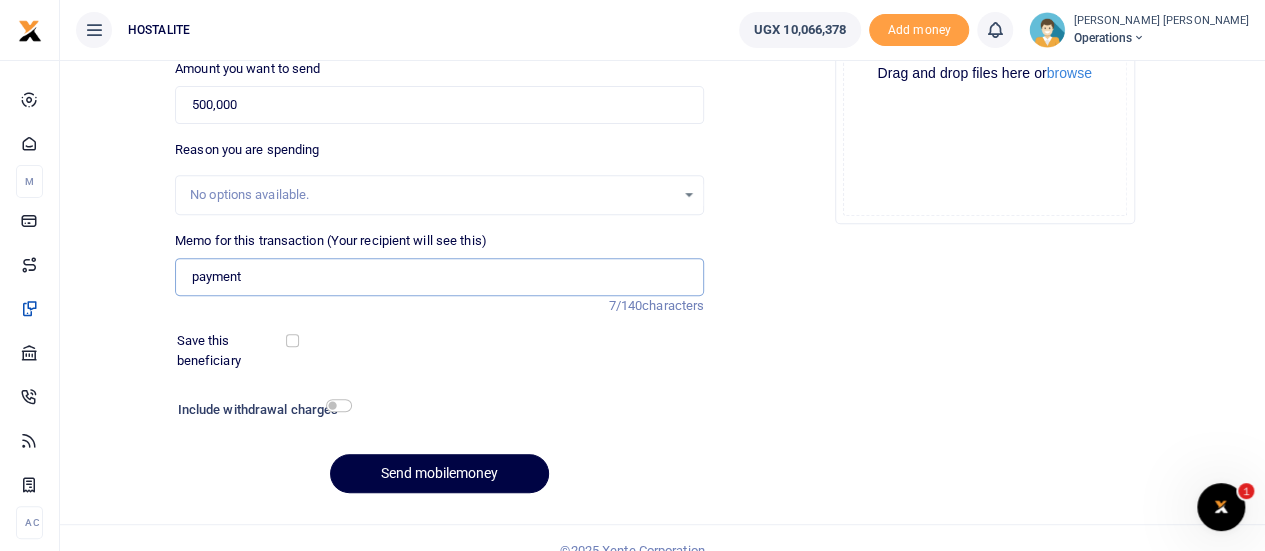 type on "payment" 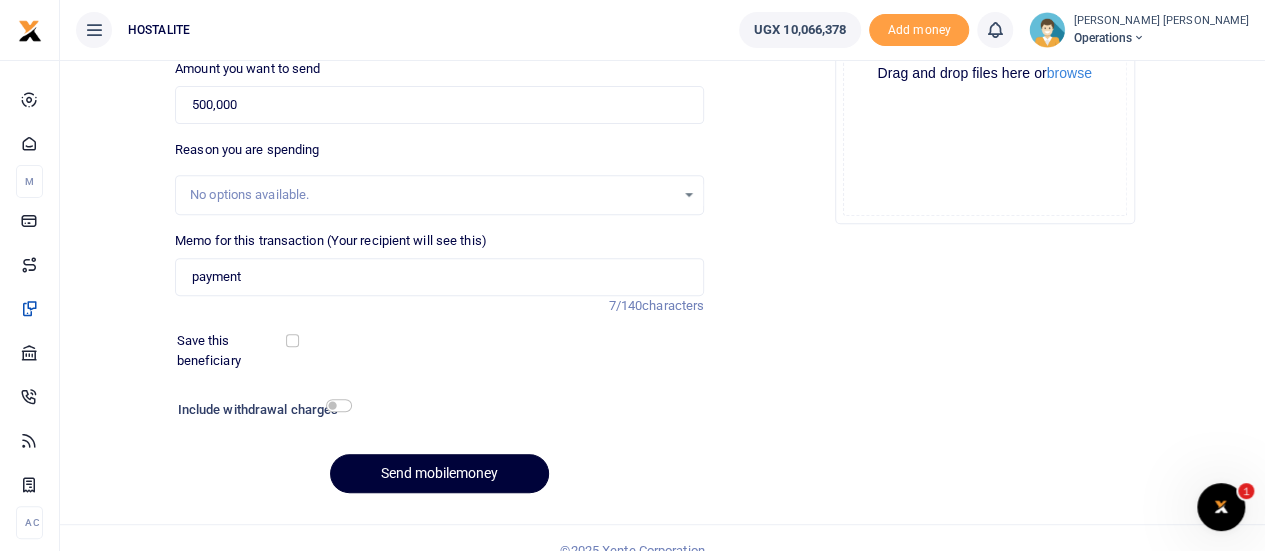 type 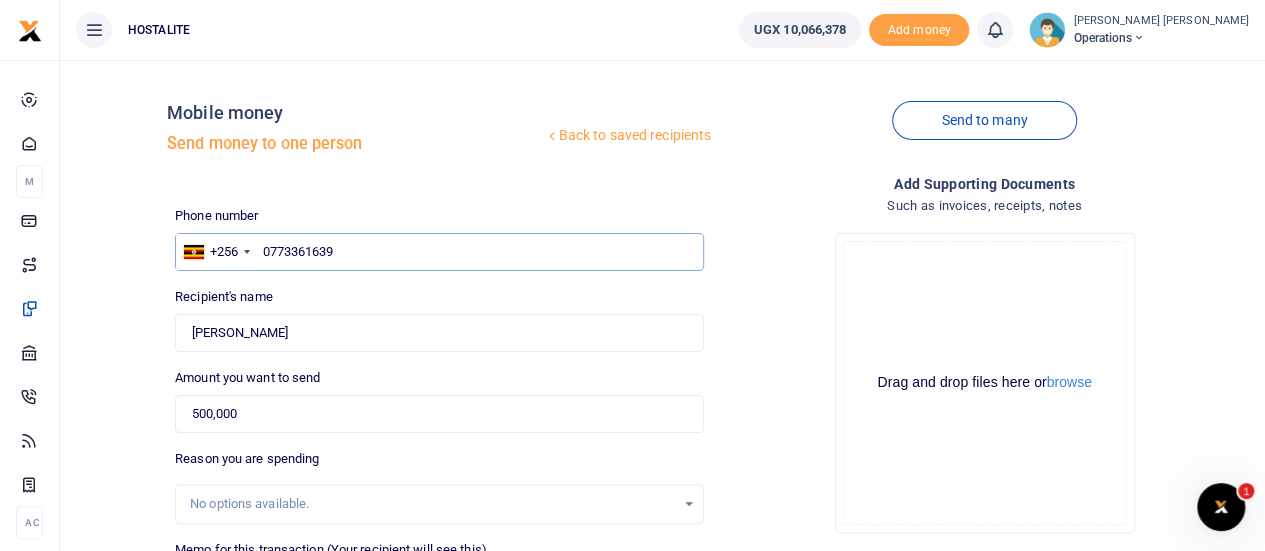 scroll, scrollTop: 0, scrollLeft: 0, axis: both 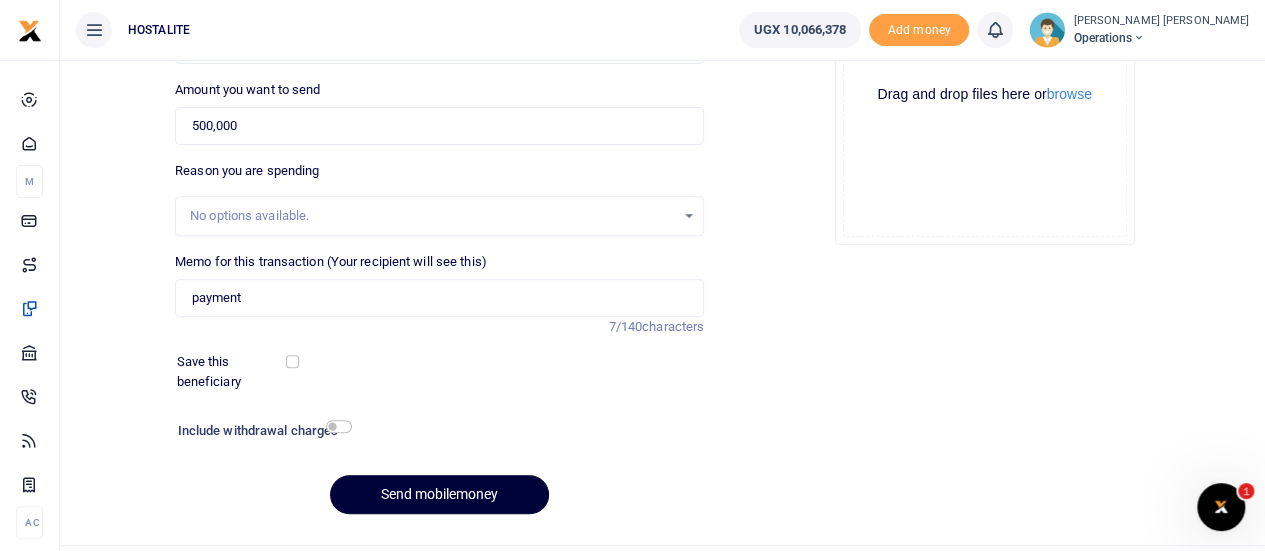 click on "Send mobilemoney" at bounding box center [439, 494] 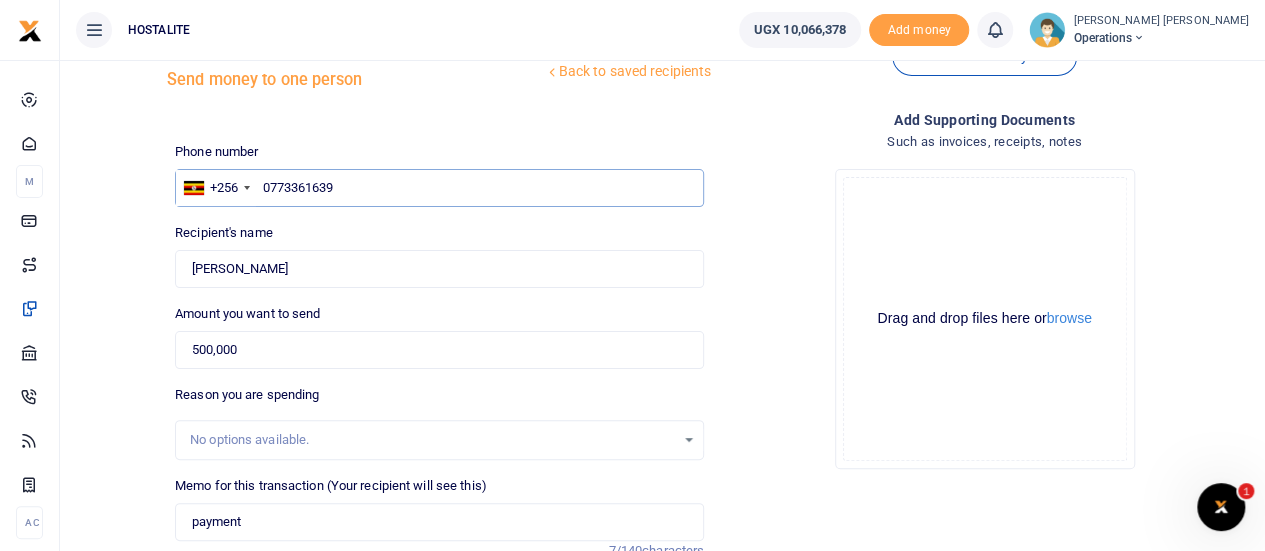 scroll, scrollTop: 0, scrollLeft: 0, axis: both 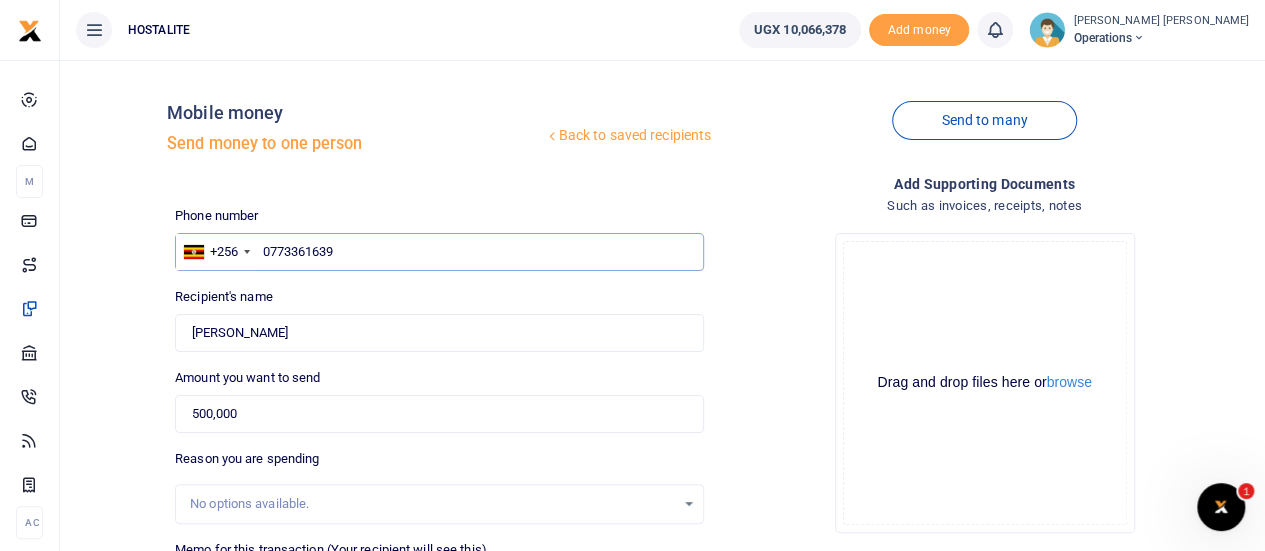 click on "0773361639" at bounding box center (439, 252) 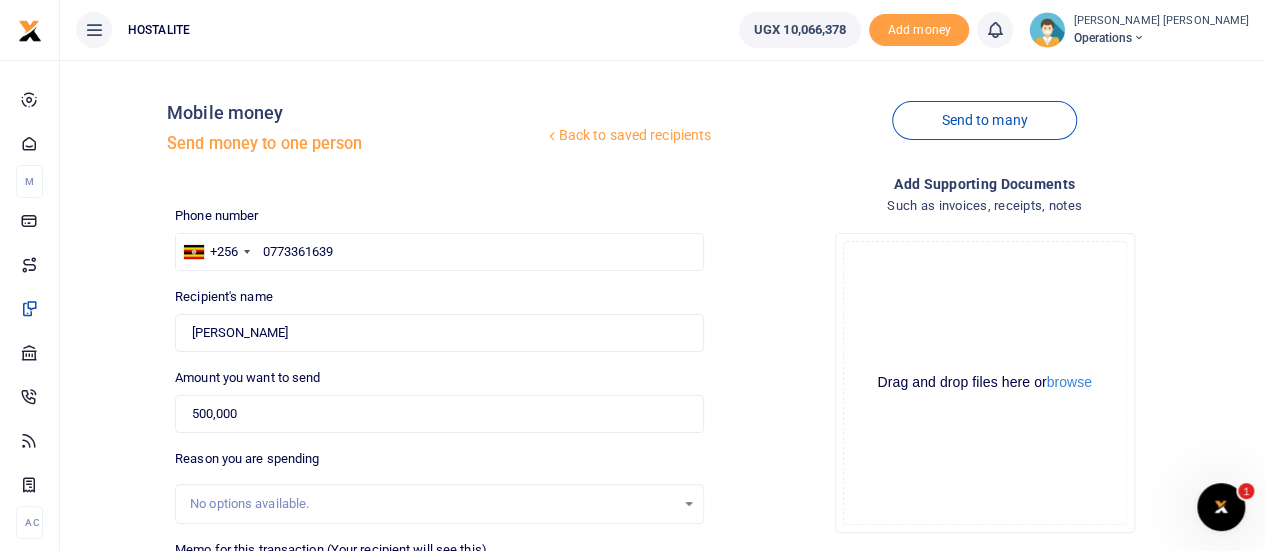 click on "Drop your files here Drag and drop files here or  browse Powered by  Uppy" at bounding box center (984, 383) 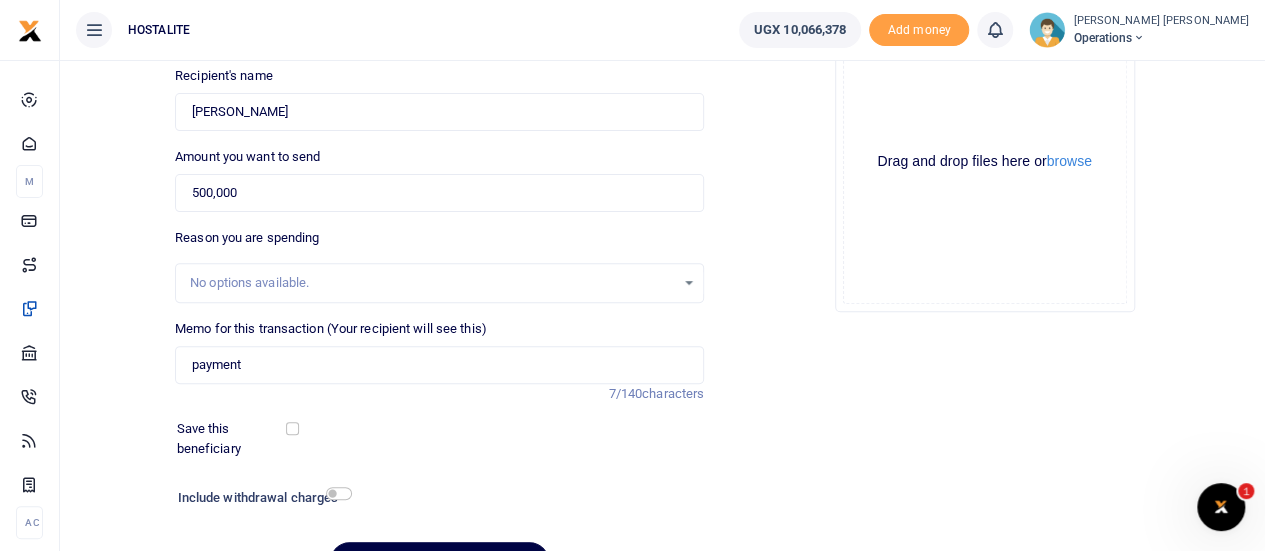 scroll, scrollTop: 332, scrollLeft: 0, axis: vertical 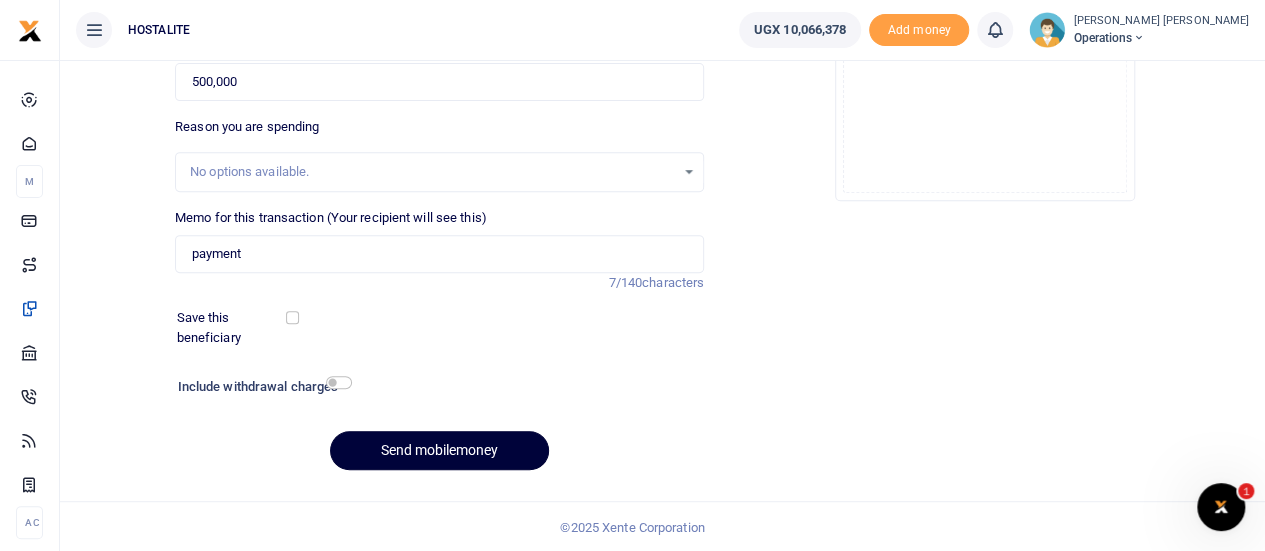 click on "Send mobilemoney" at bounding box center (439, 450) 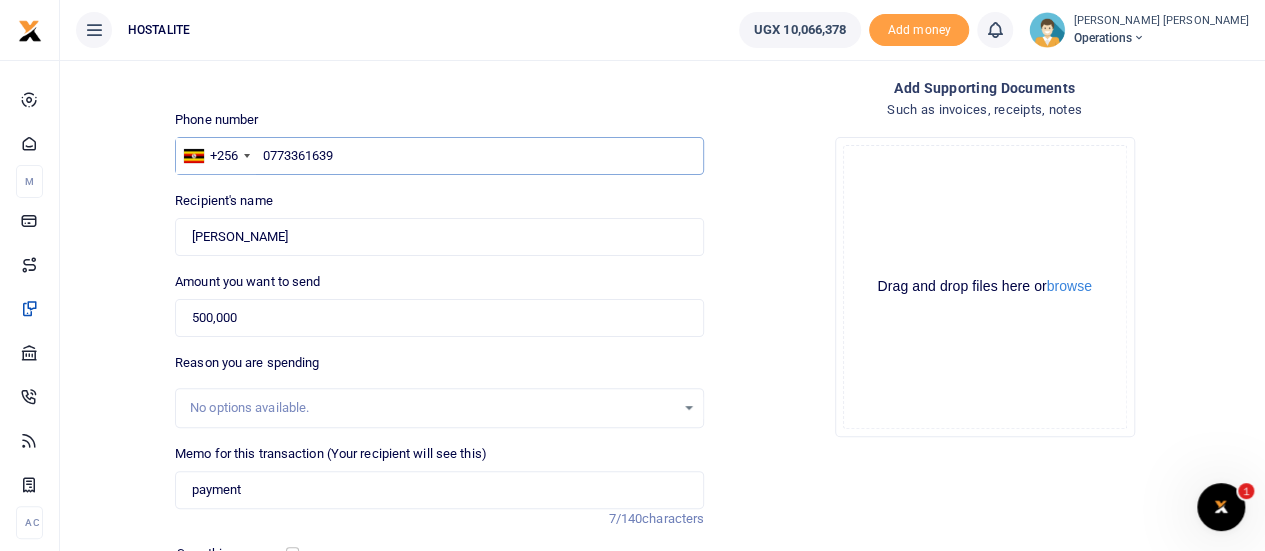 scroll, scrollTop: 0, scrollLeft: 0, axis: both 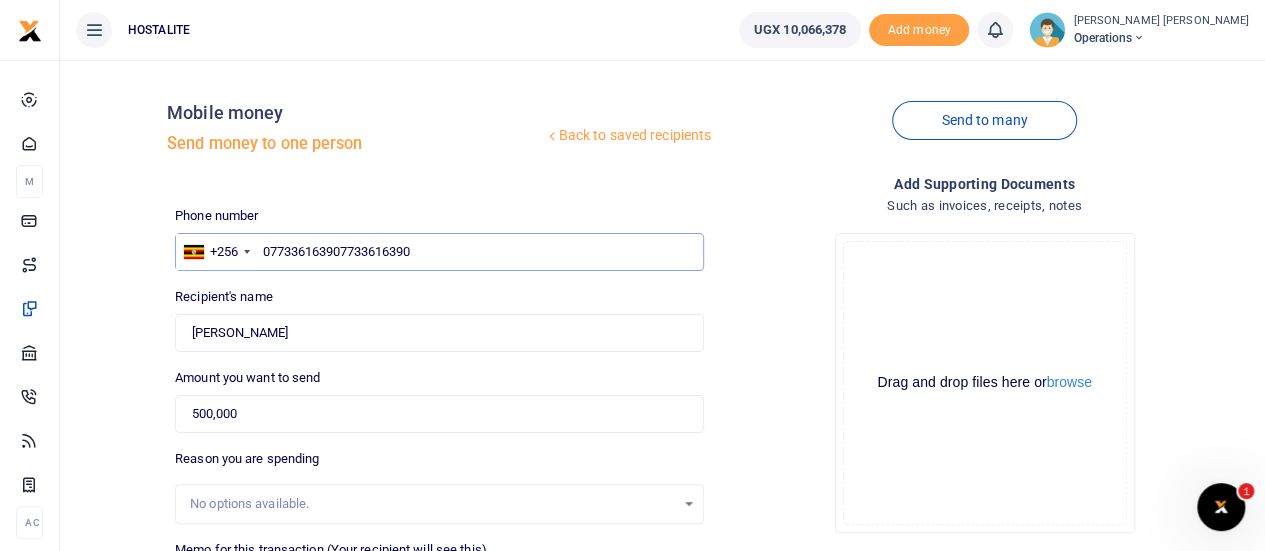click on "077336163907733616390" at bounding box center [439, 252] 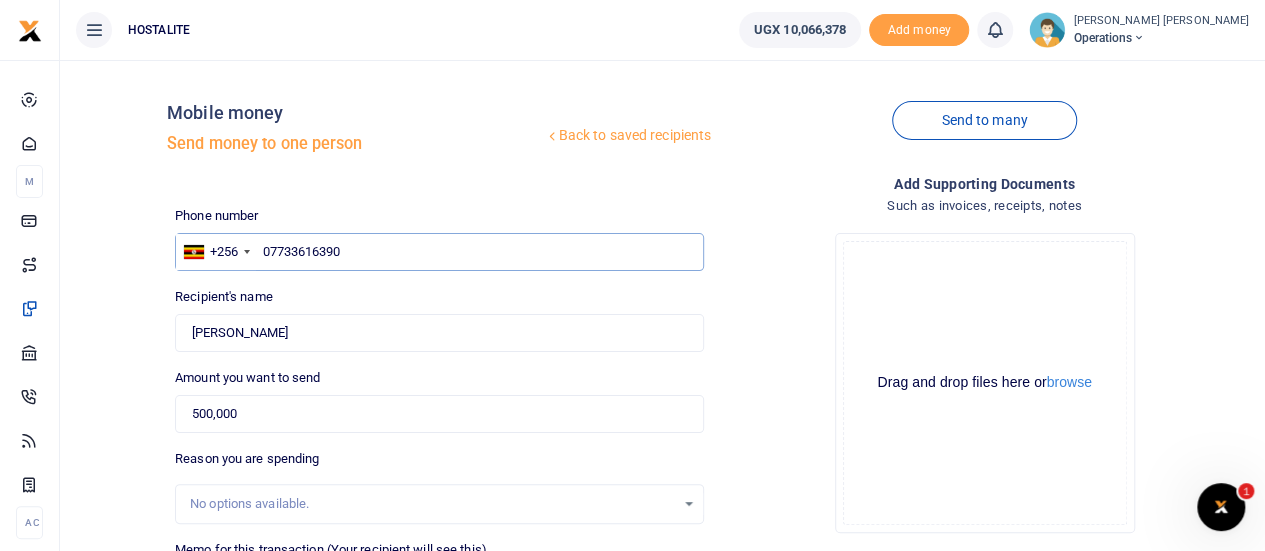 type on "07733616390" 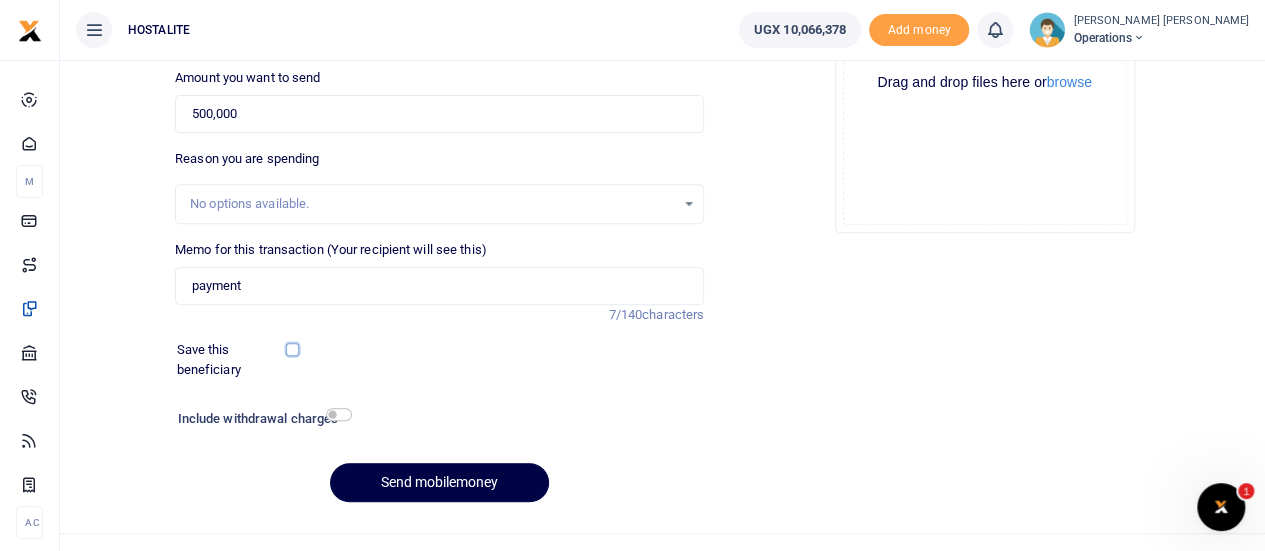 type 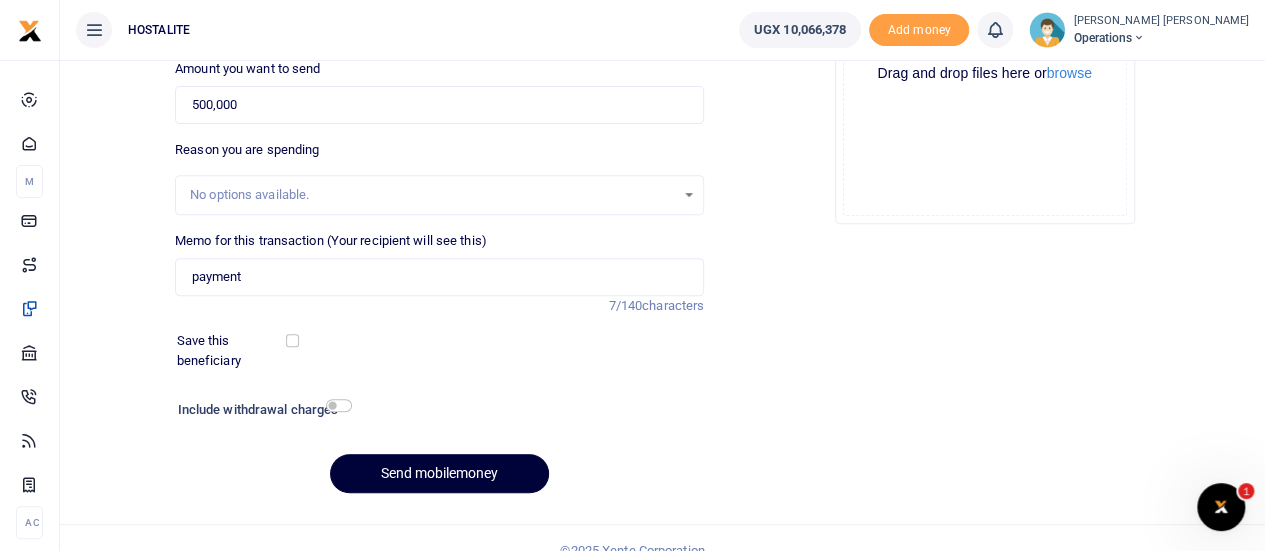 click on "Send mobilemoney" at bounding box center (439, 473) 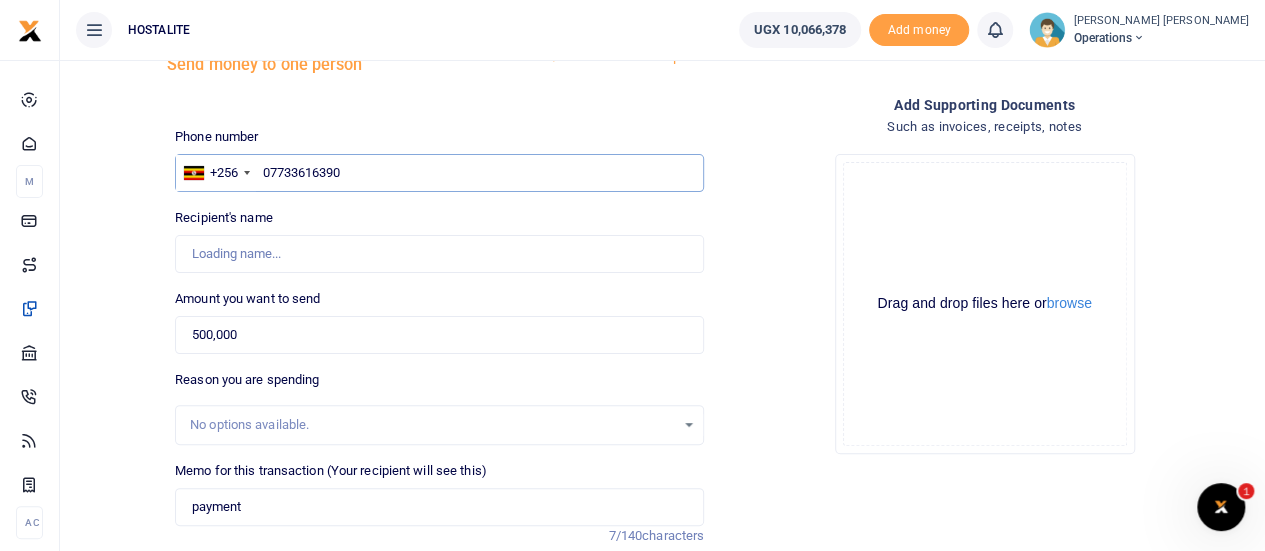 scroll, scrollTop: 0, scrollLeft: 0, axis: both 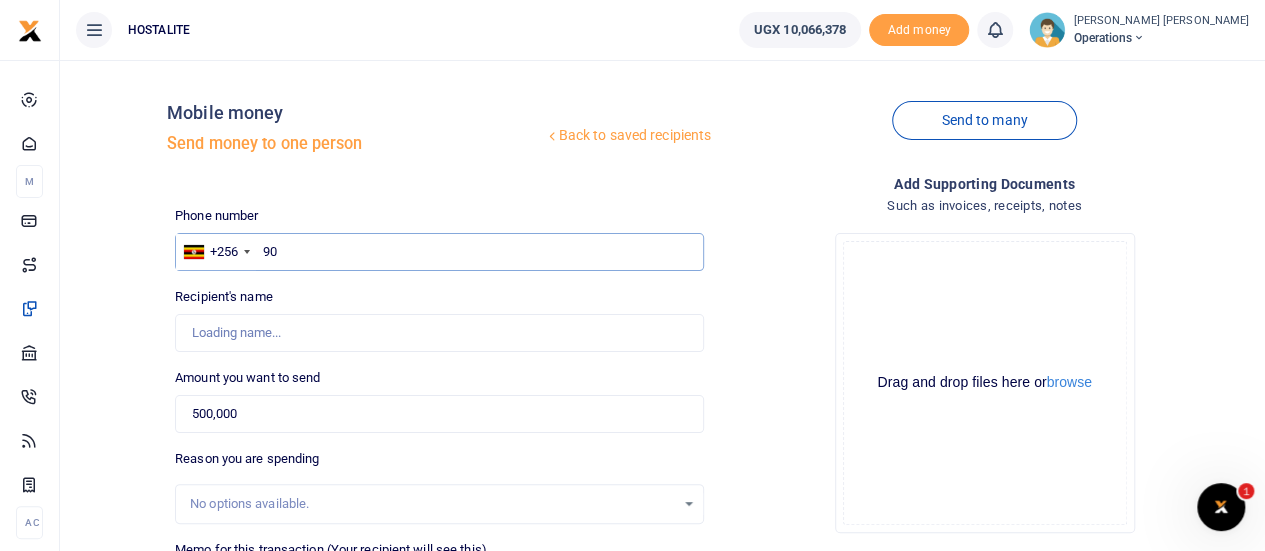 type on "0" 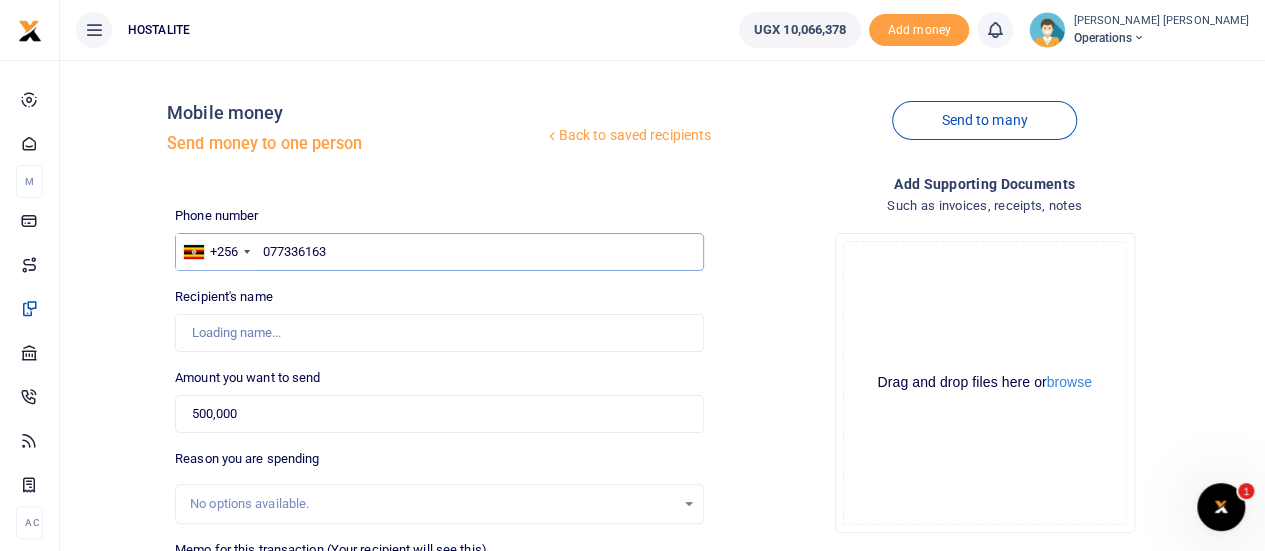 type on "0773361639" 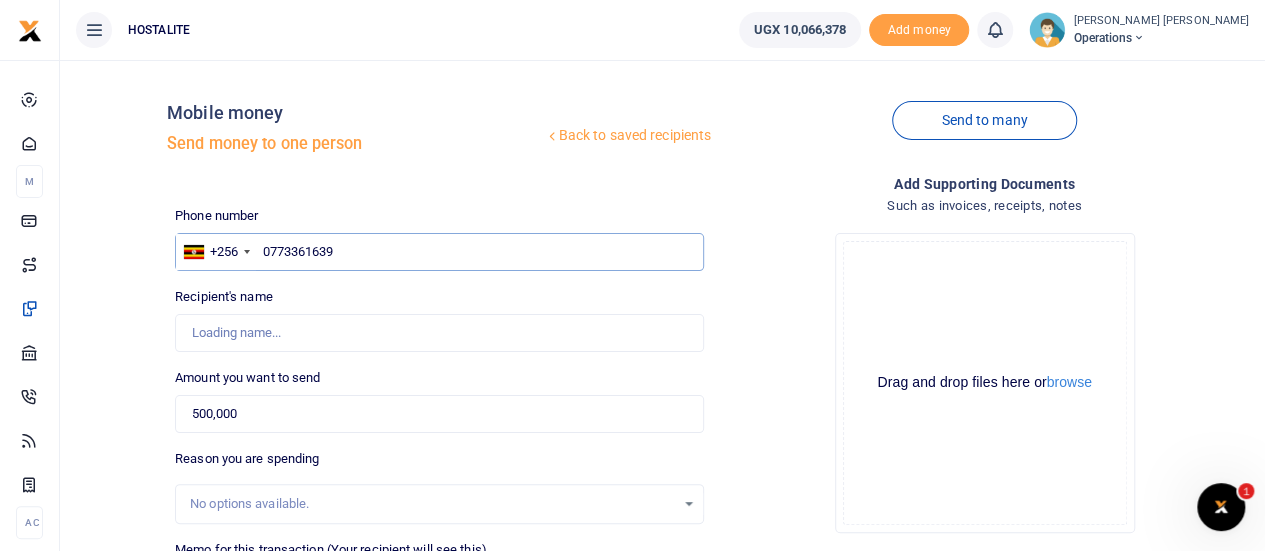 type on "[PERSON_NAME]" 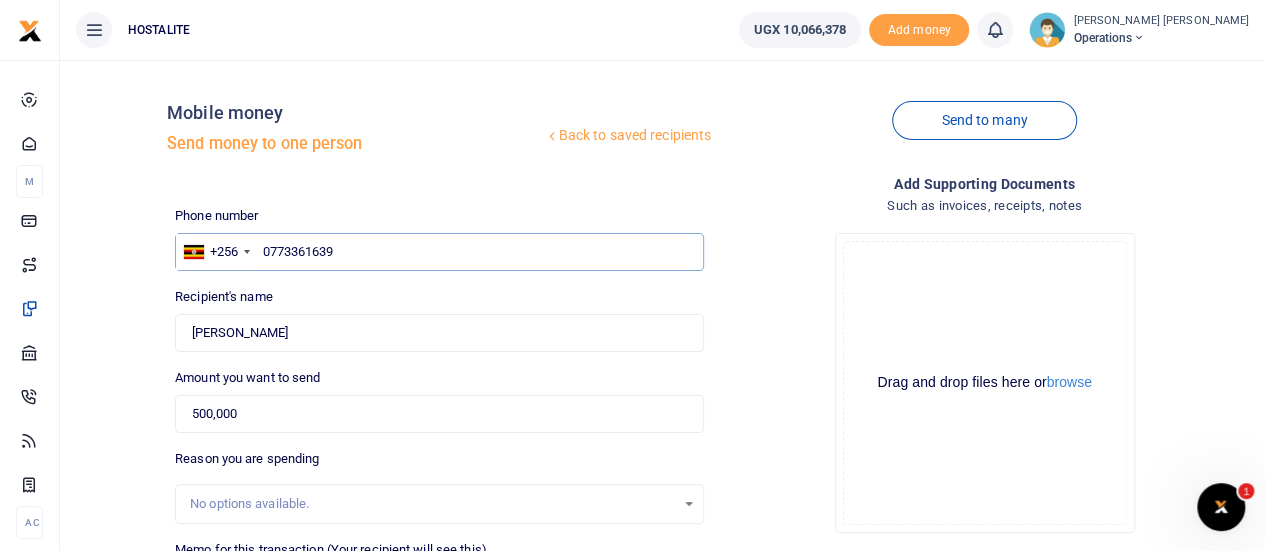 type on "0773361639" 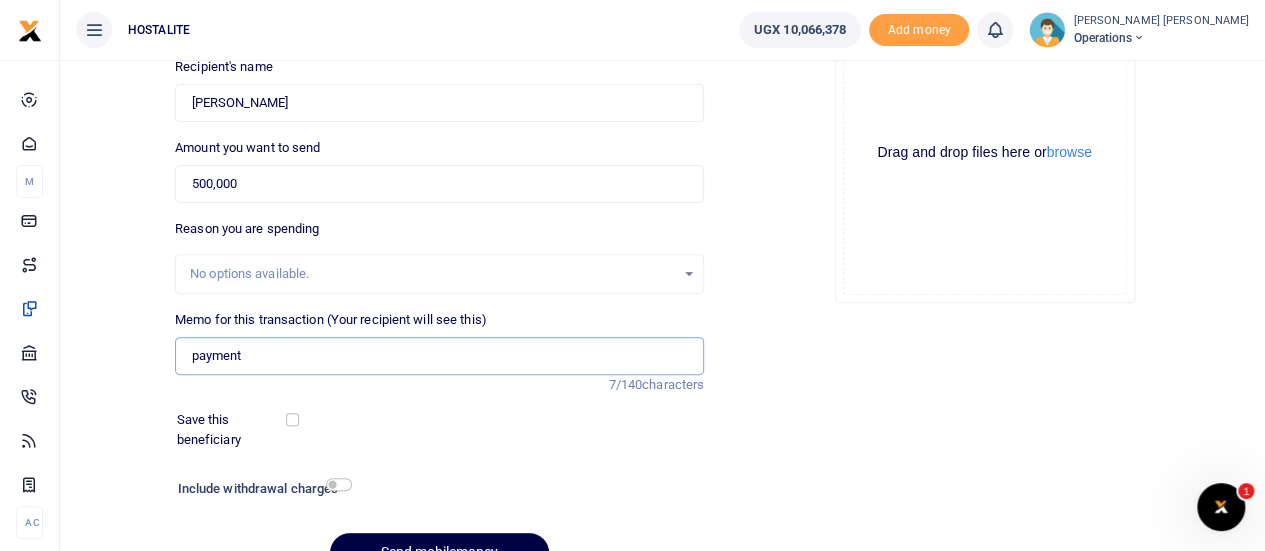 scroll, scrollTop: 309, scrollLeft: 0, axis: vertical 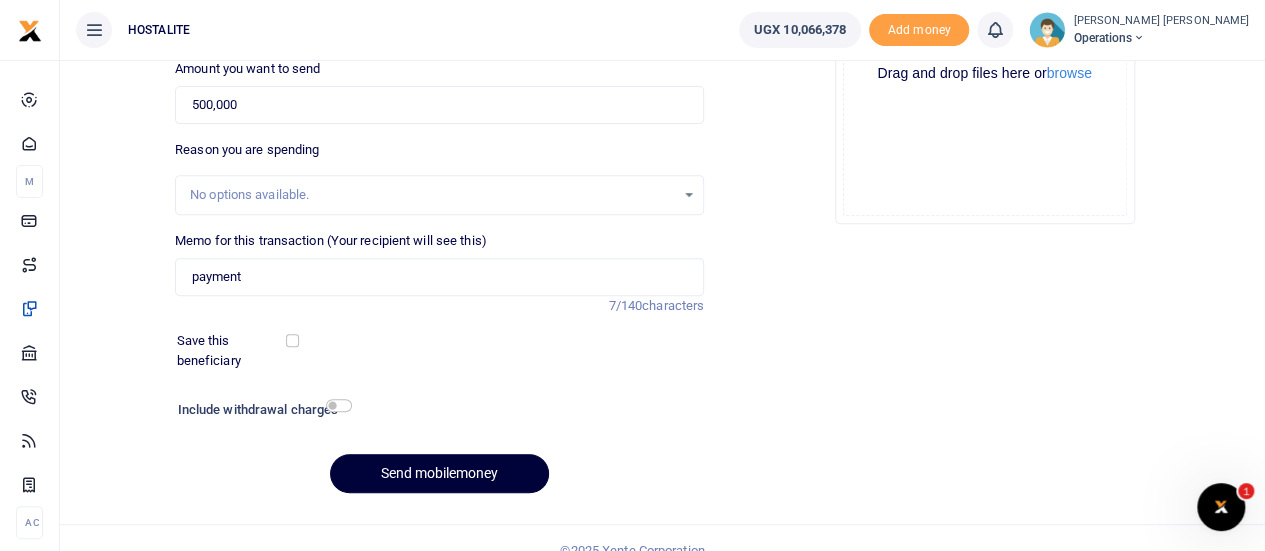 click on "Send mobilemoney" at bounding box center (439, 473) 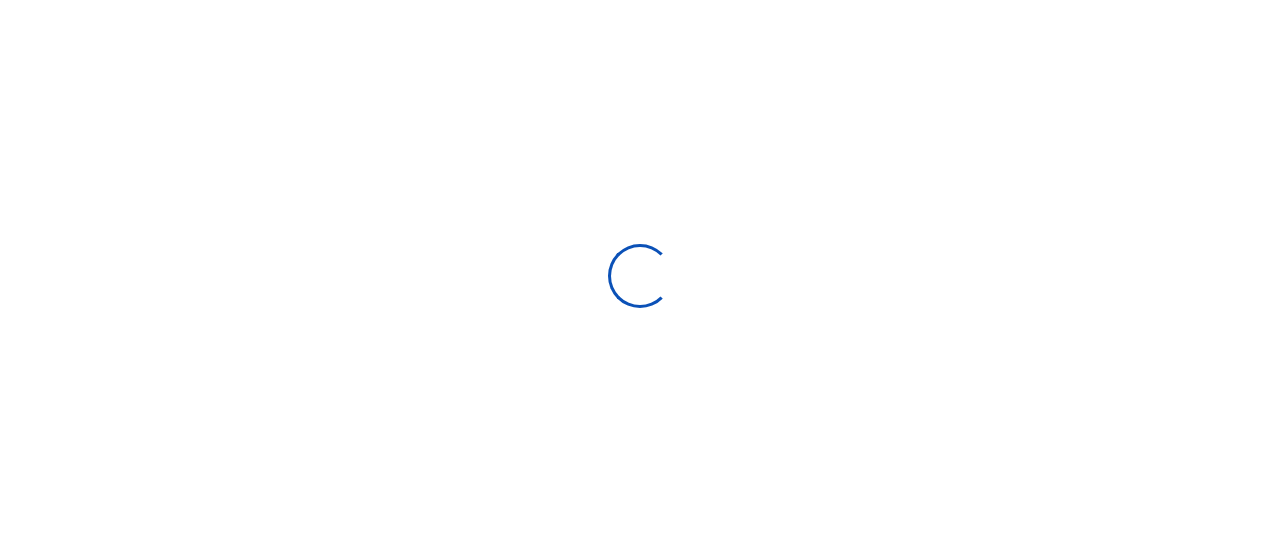 scroll, scrollTop: 0, scrollLeft: 0, axis: both 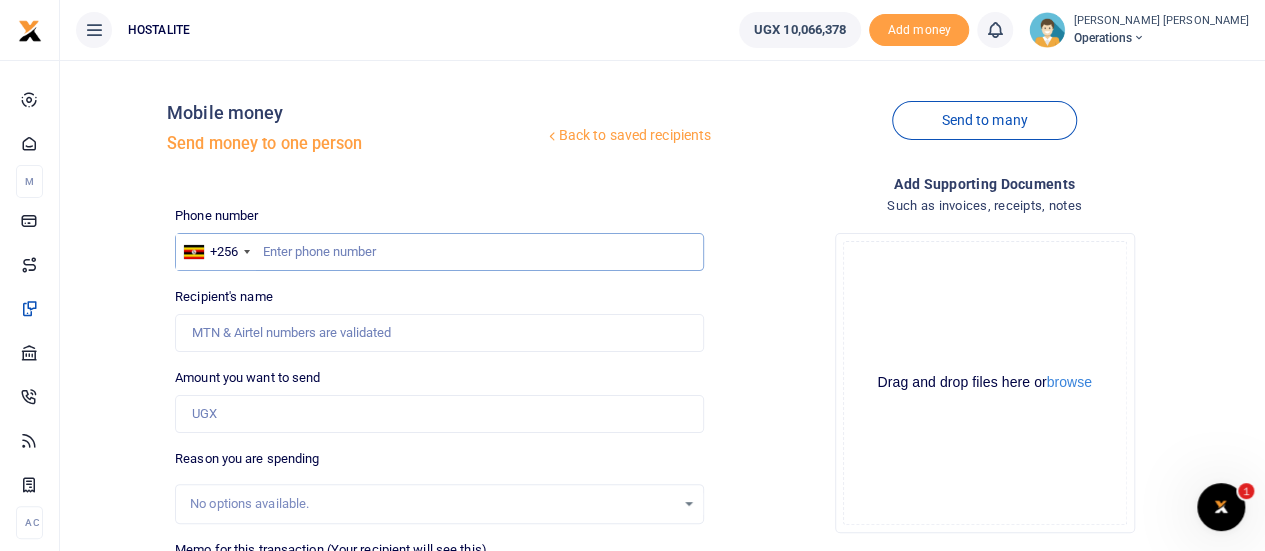 click at bounding box center [439, 252] 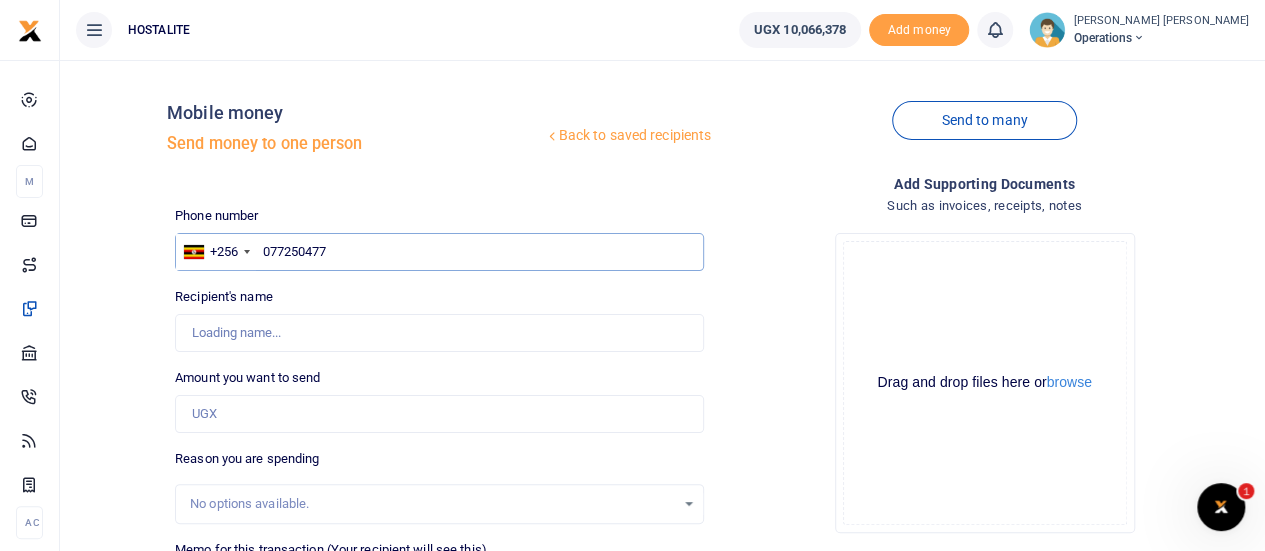 type on "0772504776" 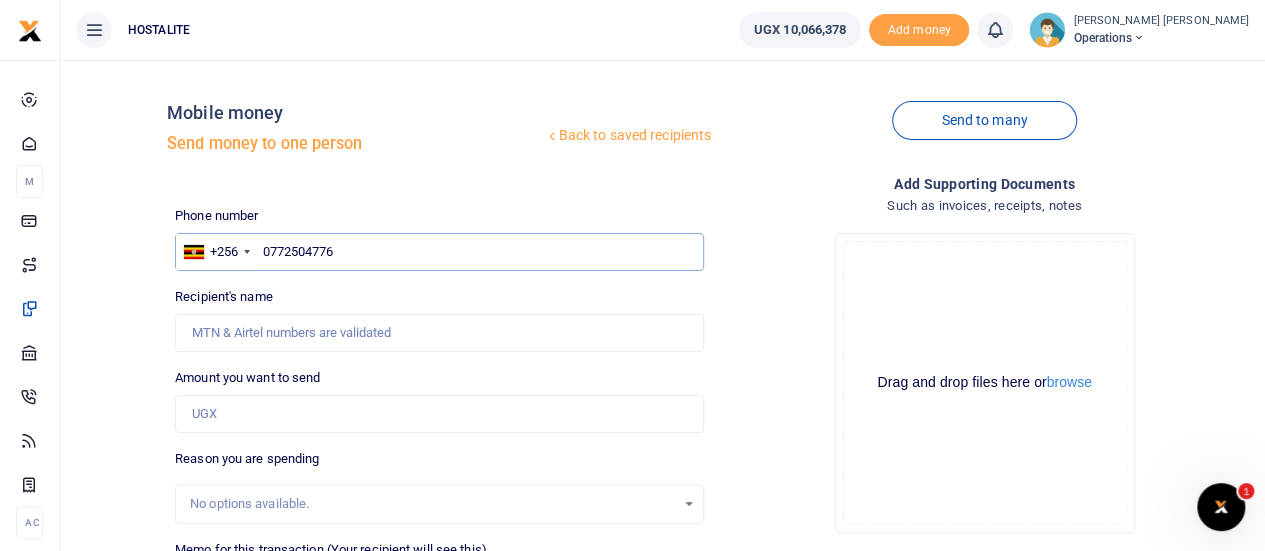 type on "Peter Okonera Ongaria" 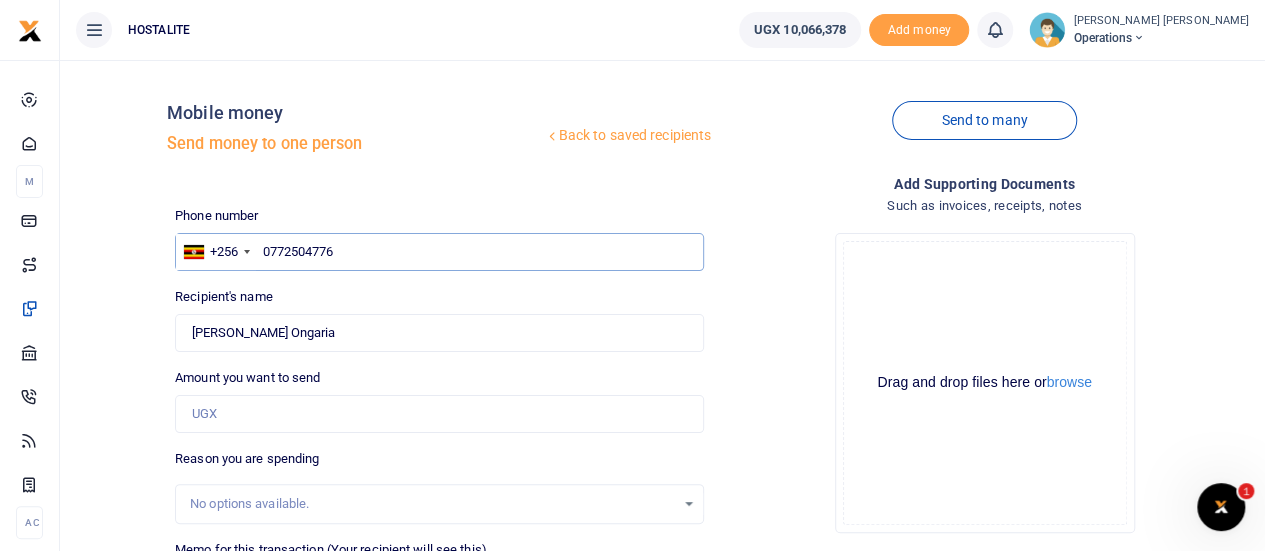 type on "0772504776" 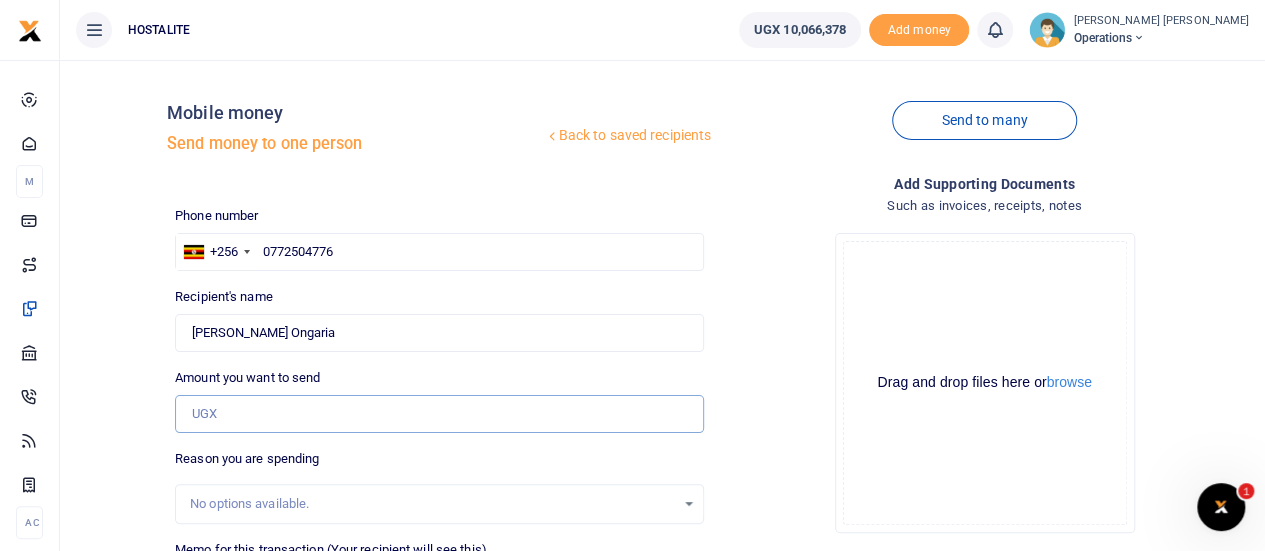 click on "Amount you want to send" at bounding box center (439, 414) 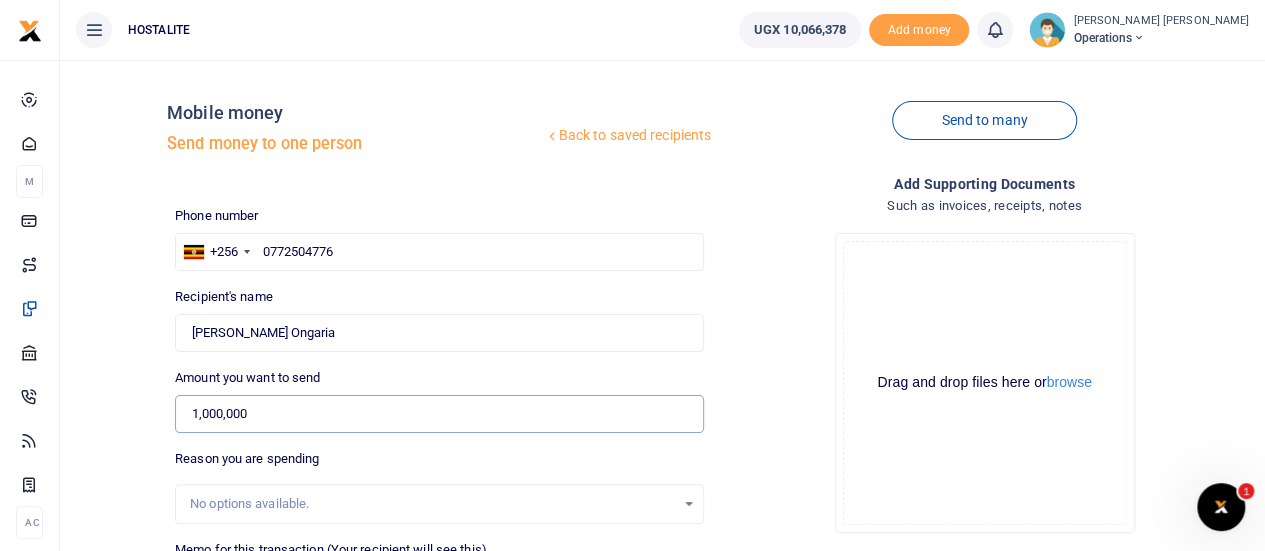 type on "1,000,000" 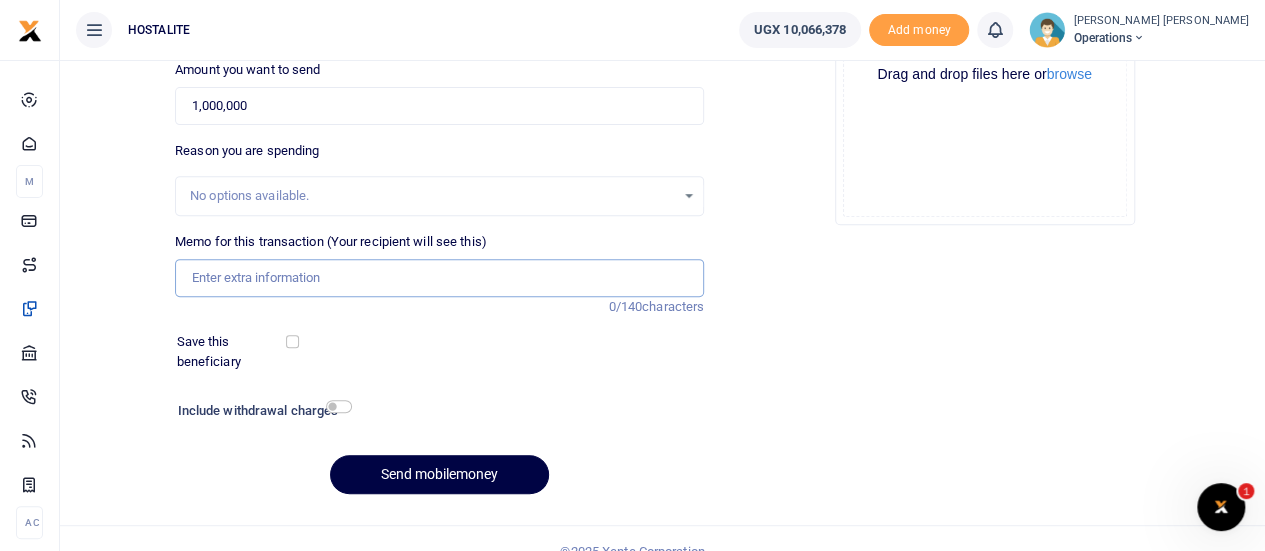 scroll, scrollTop: 309, scrollLeft: 0, axis: vertical 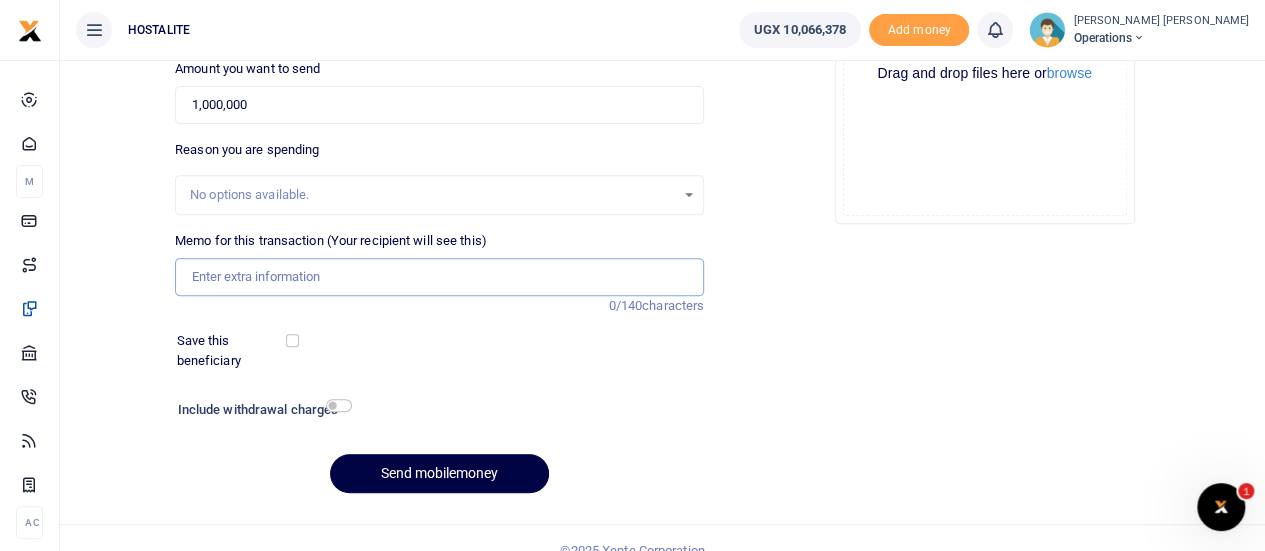 click on "Memo for this transaction (Your recipient will see this)" at bounding box center (439, 277) 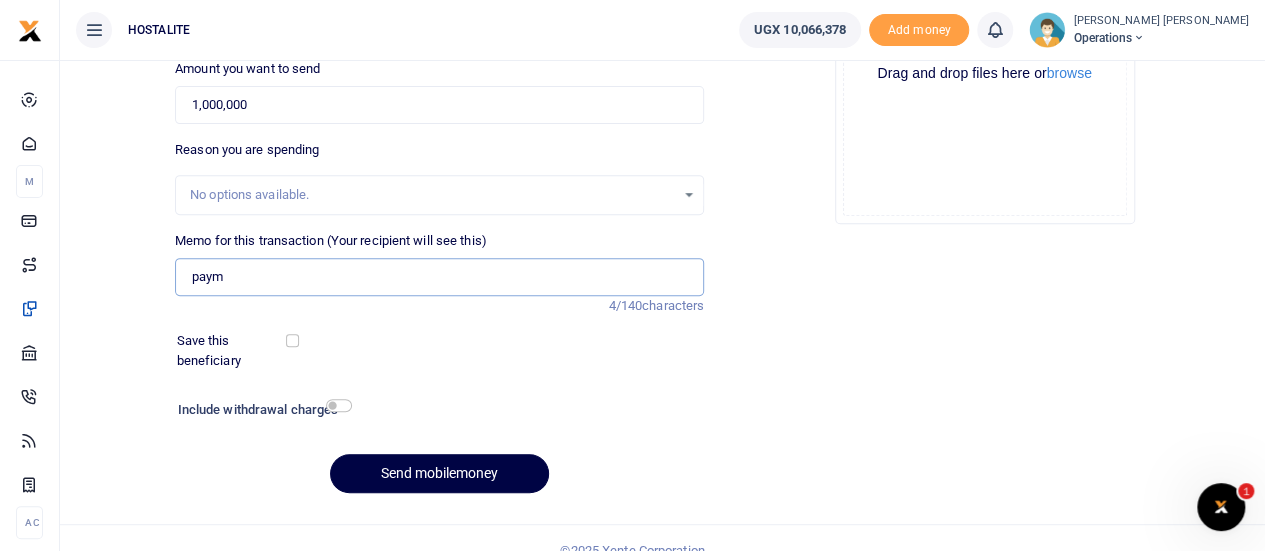 type on "payment" 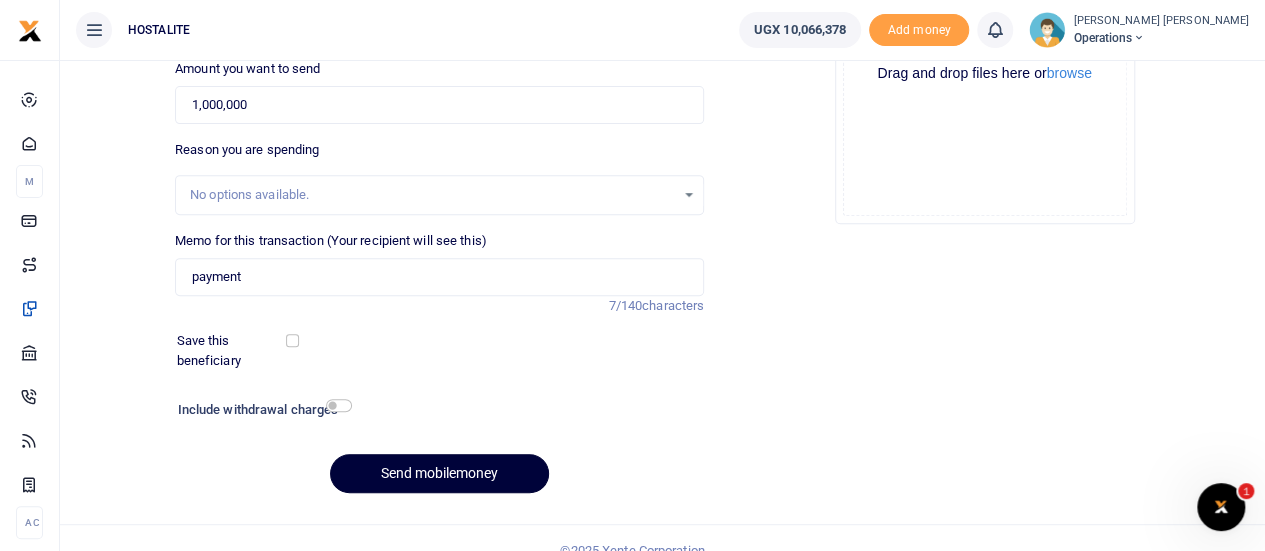 click on "Send mobilemoney" at bounding box center [439, 473] 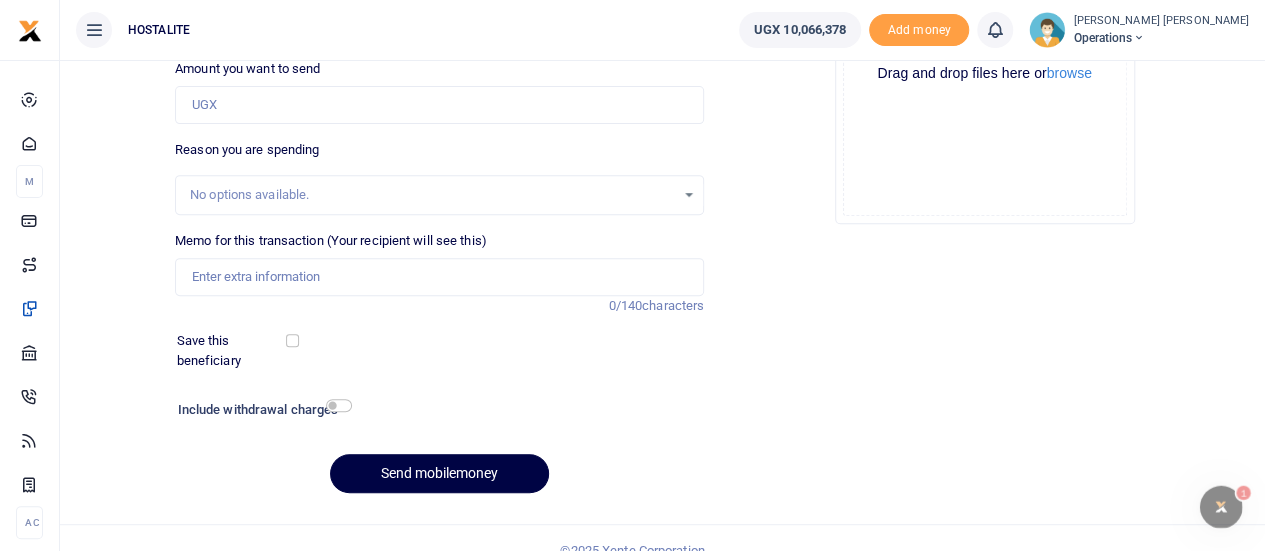 scroll, scrollTop: 309, scrollLeft: 0, axis: vertical 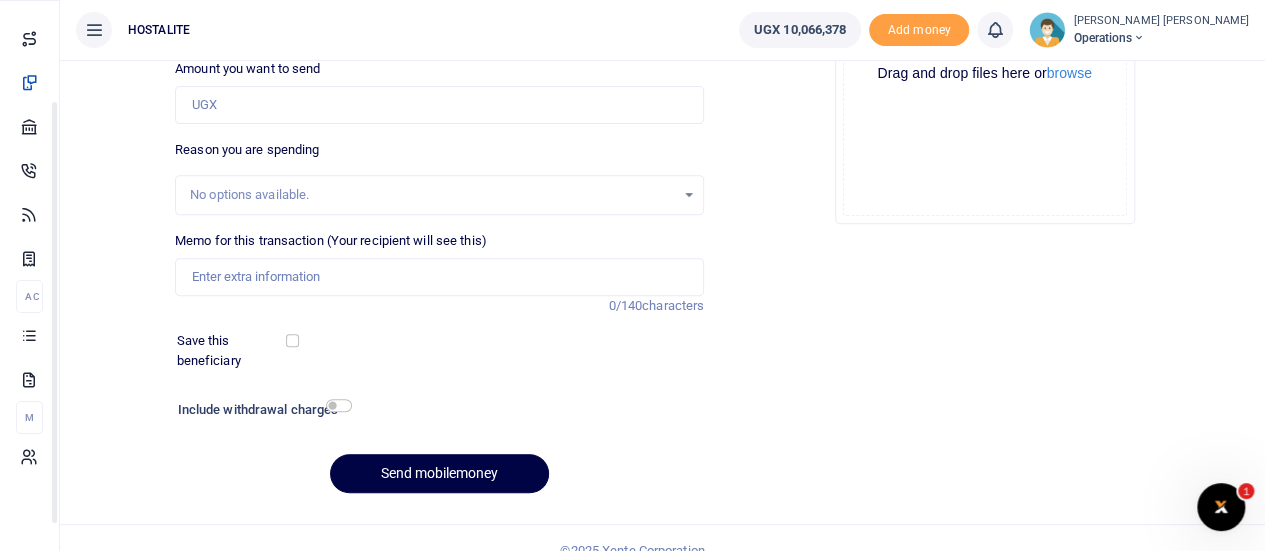 drag, startPoint x: 256, startPoint y: 254, endPoint x: 298, endPoint y: 434, distance: 184.83507 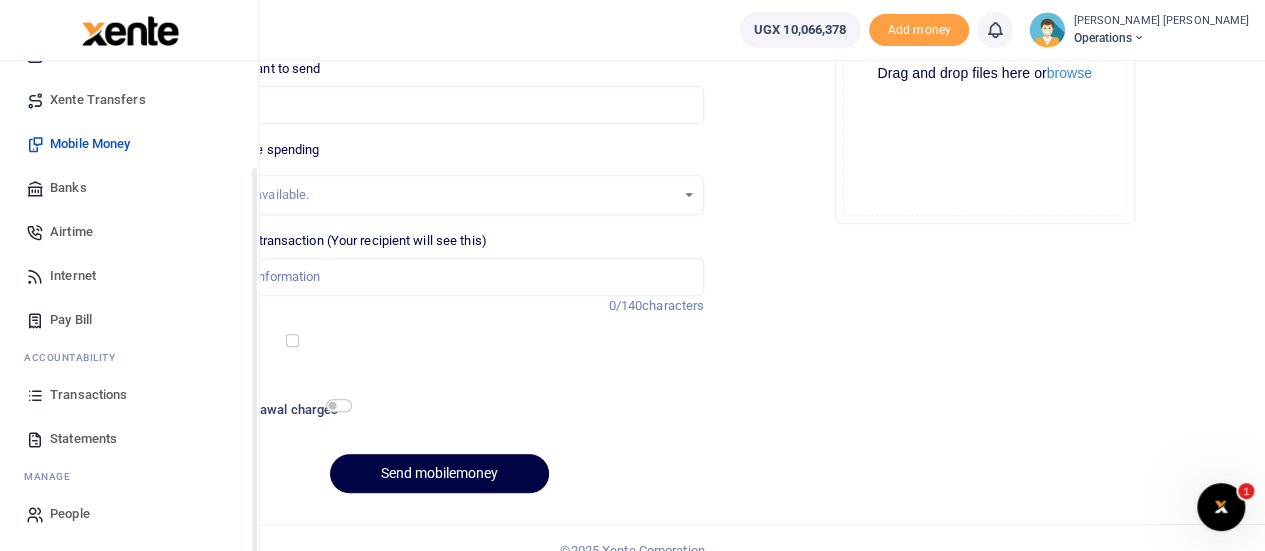 scroll, scrollTop: 136, scrollLeft: 0, axis: vertical 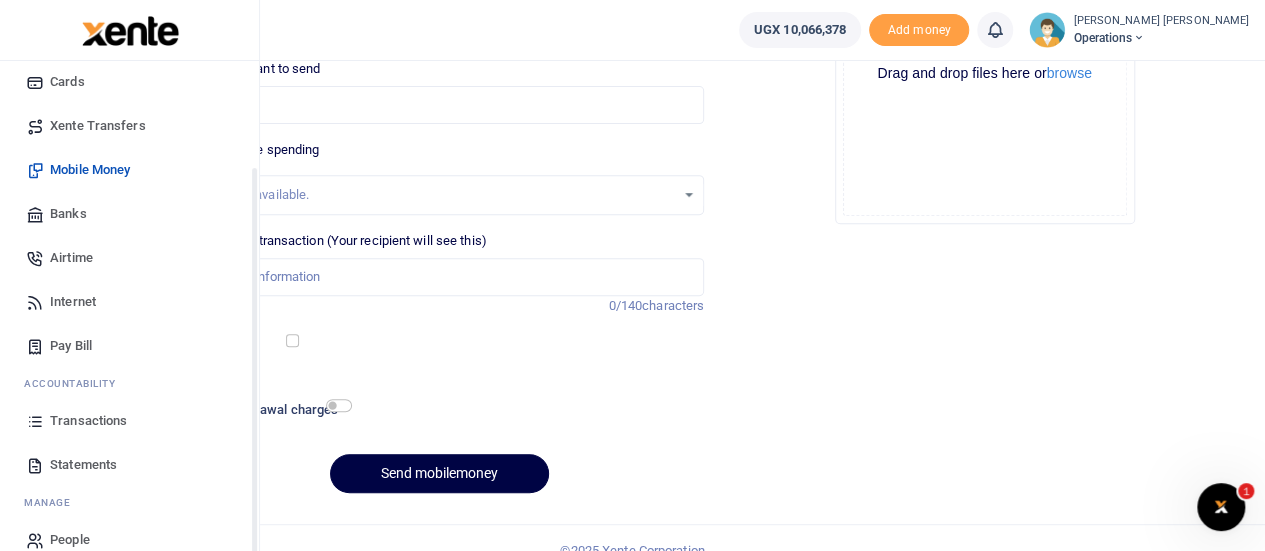 click on "Transactions" at bounding box center (88, 421) 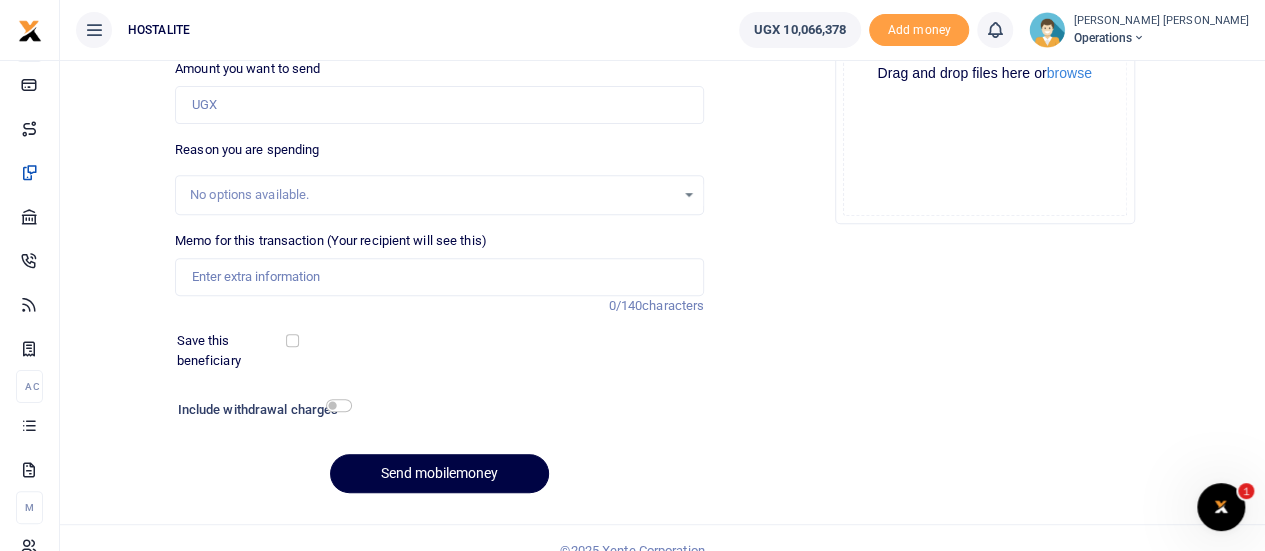 scroll, scrollTop: 0, scrollLeft: 0, axis: both 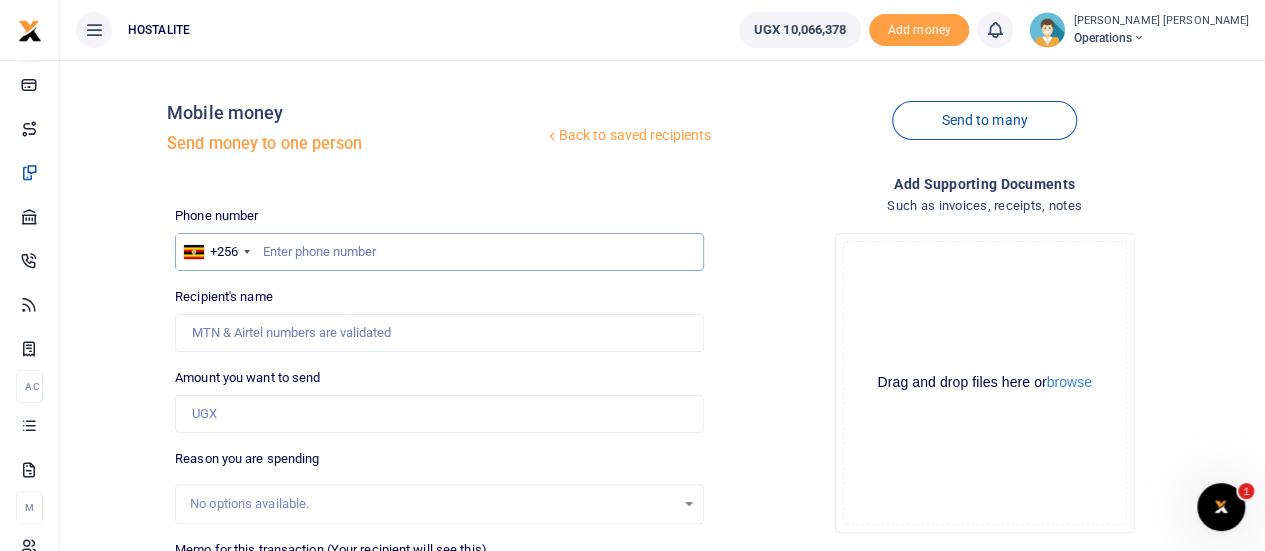 click at bounding box center (439, 252) 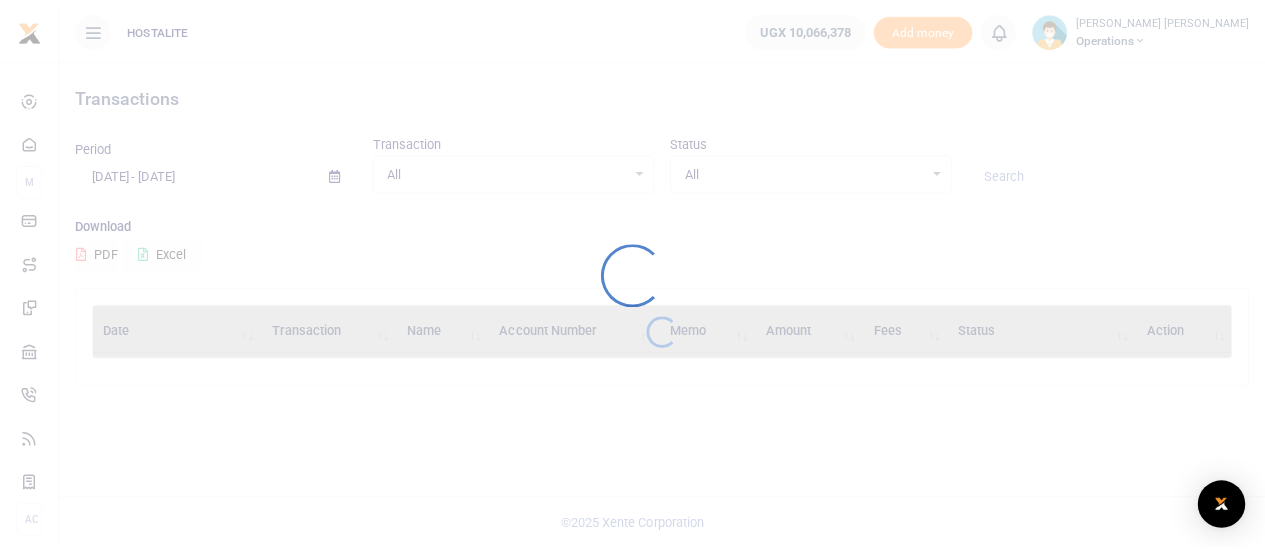 scroll, scrollTop: 0, scrollLeft: 0, axis: both 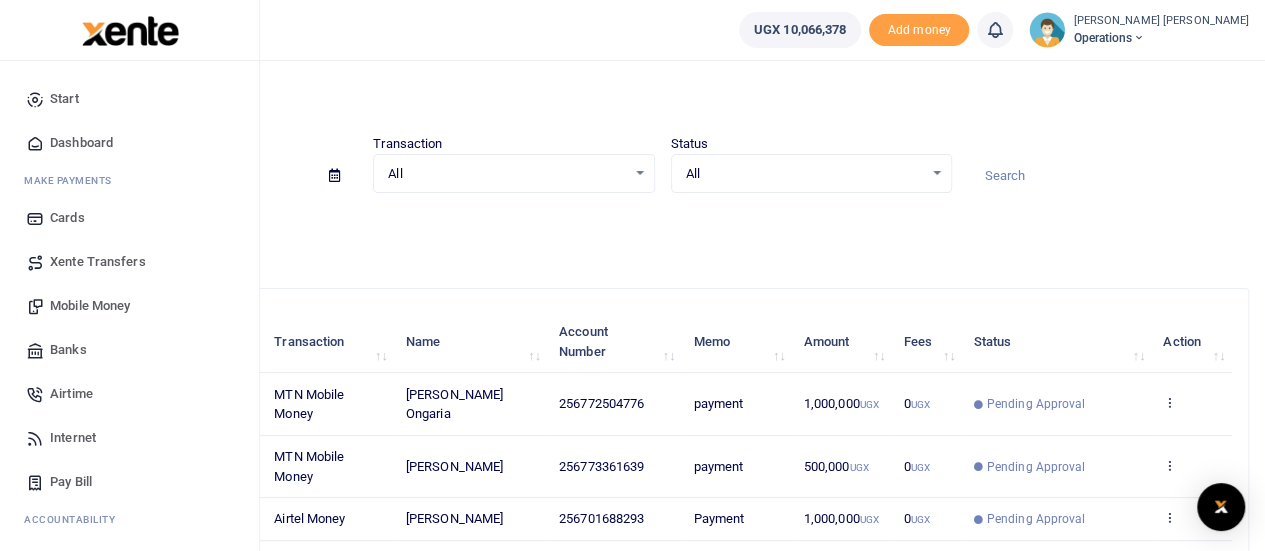 click on "Mobile Money" at bounding box center [90, 306] 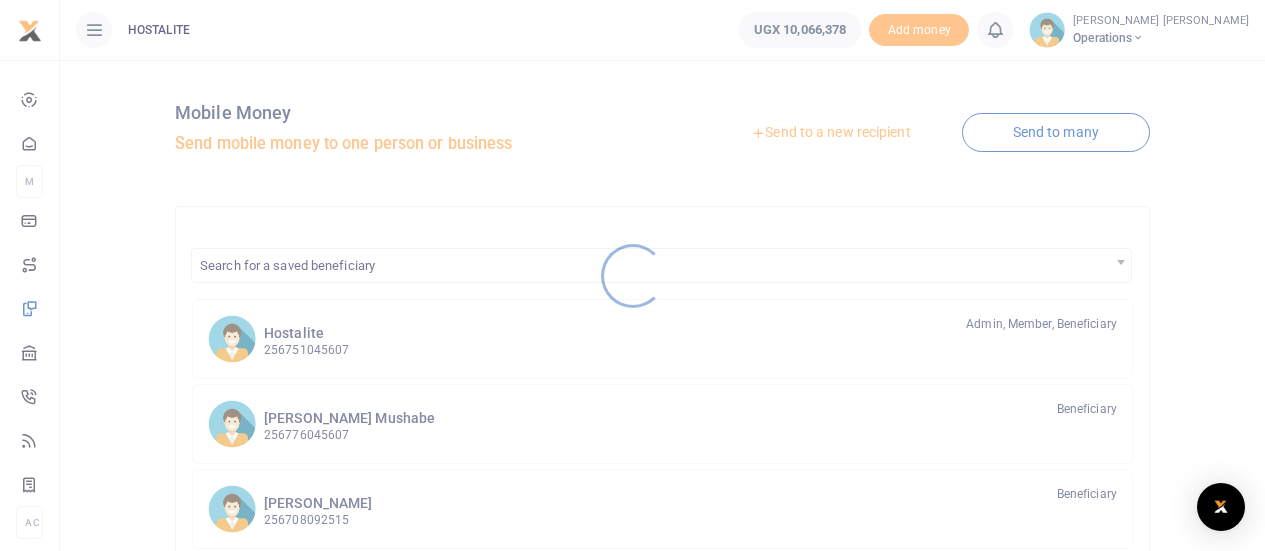 scroll, scrollTop: 0, scrollLeft: 0, axis: both 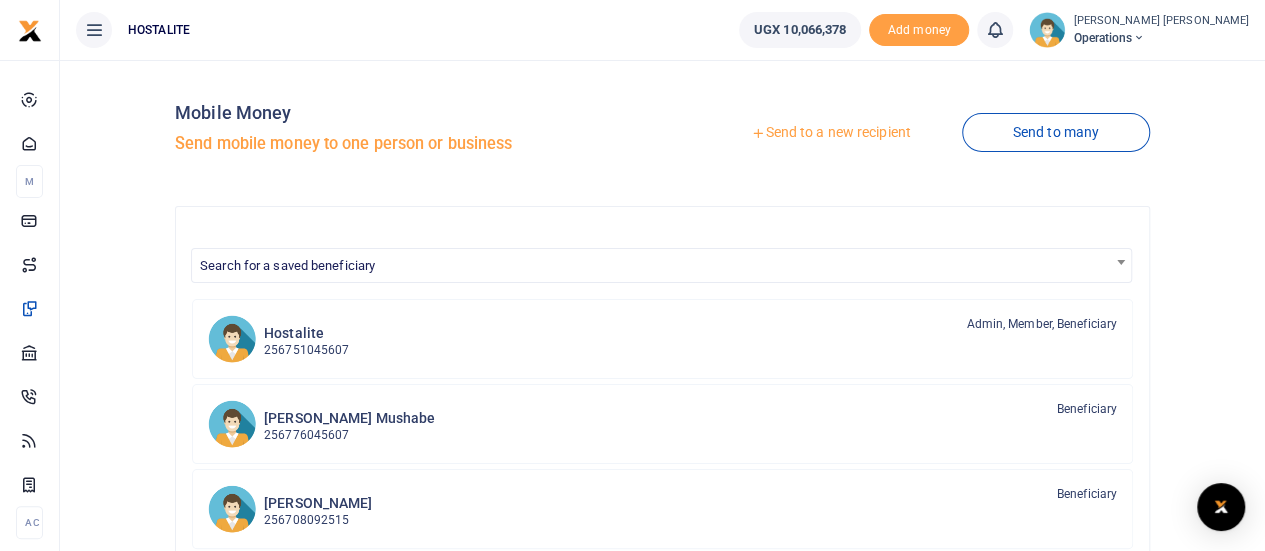 click on "Send to a new recipient" at bounding box center (830, 133) 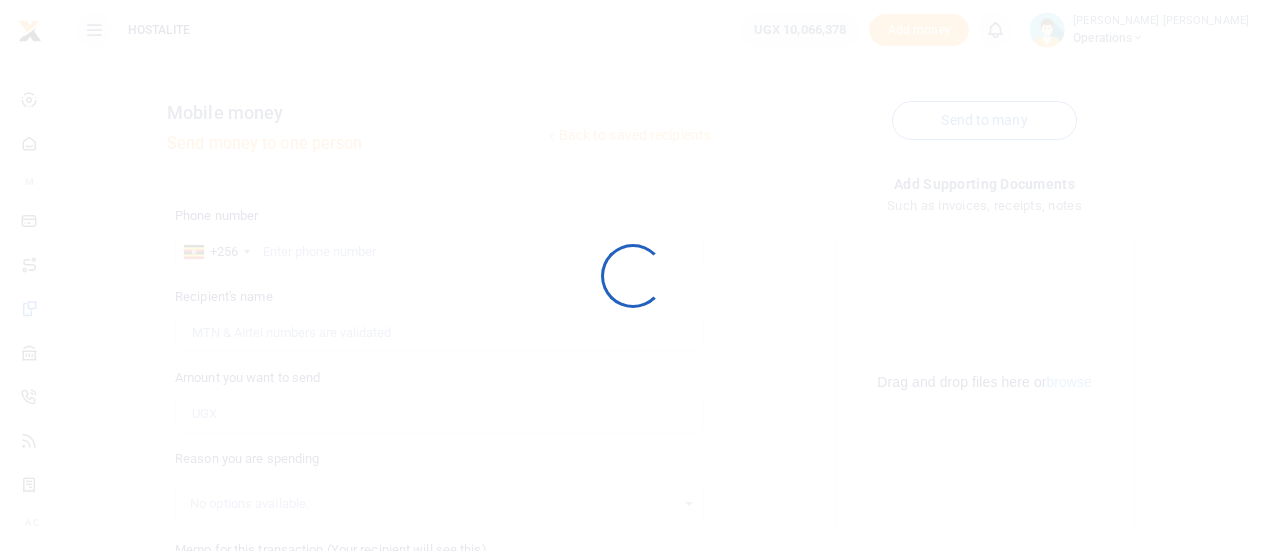 scroll, scrollTop: 0, scrollLeft: 0, axis: both 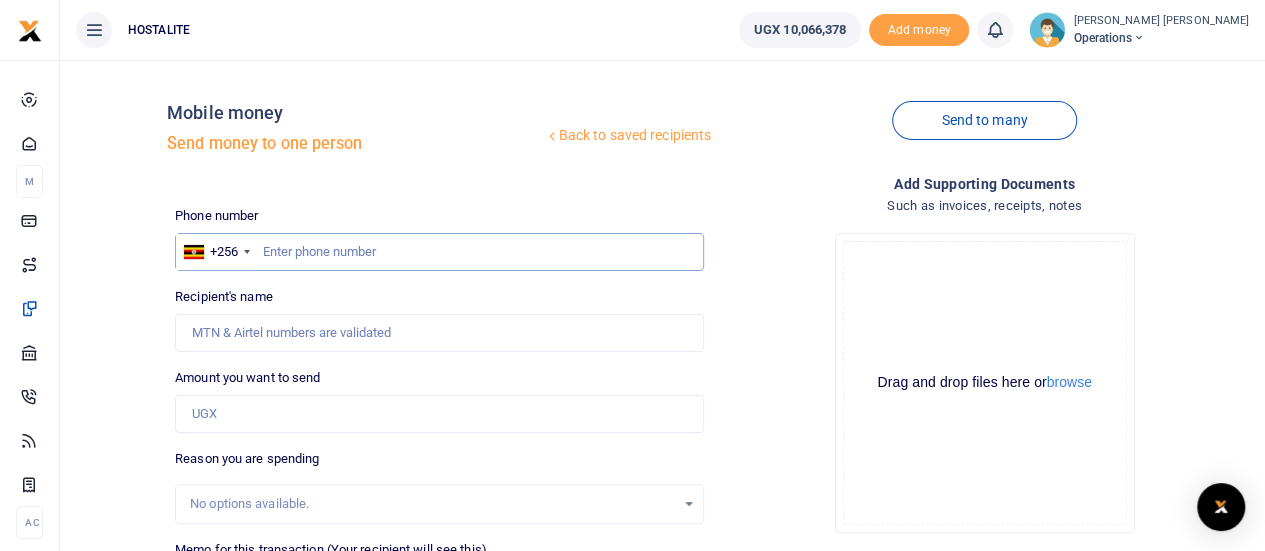 click at bounding box center [439, 252] 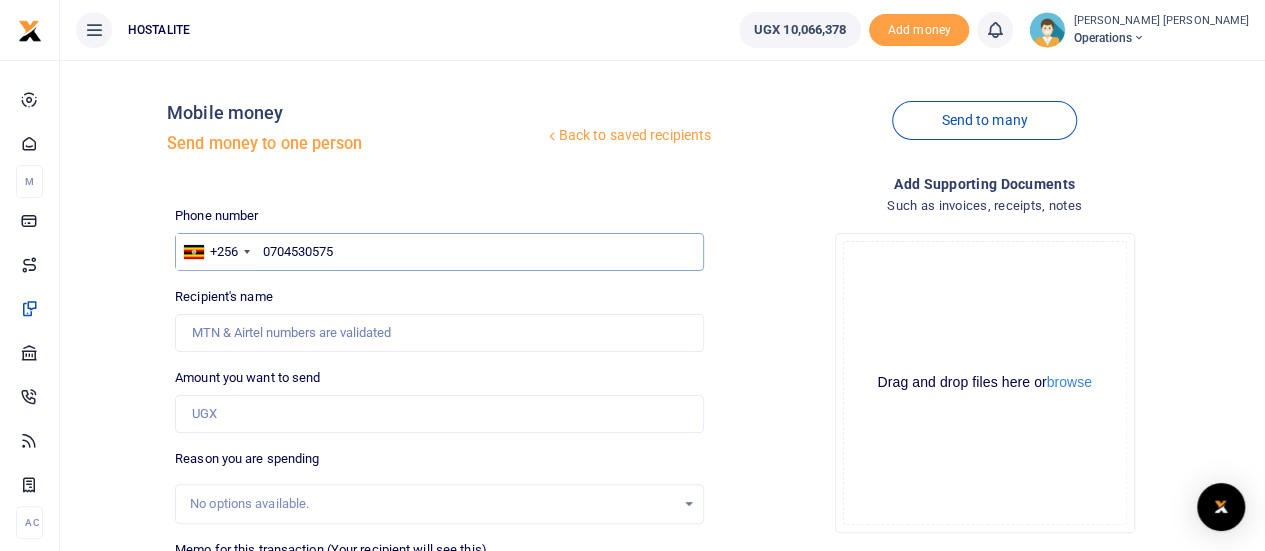 type on "0704530575" 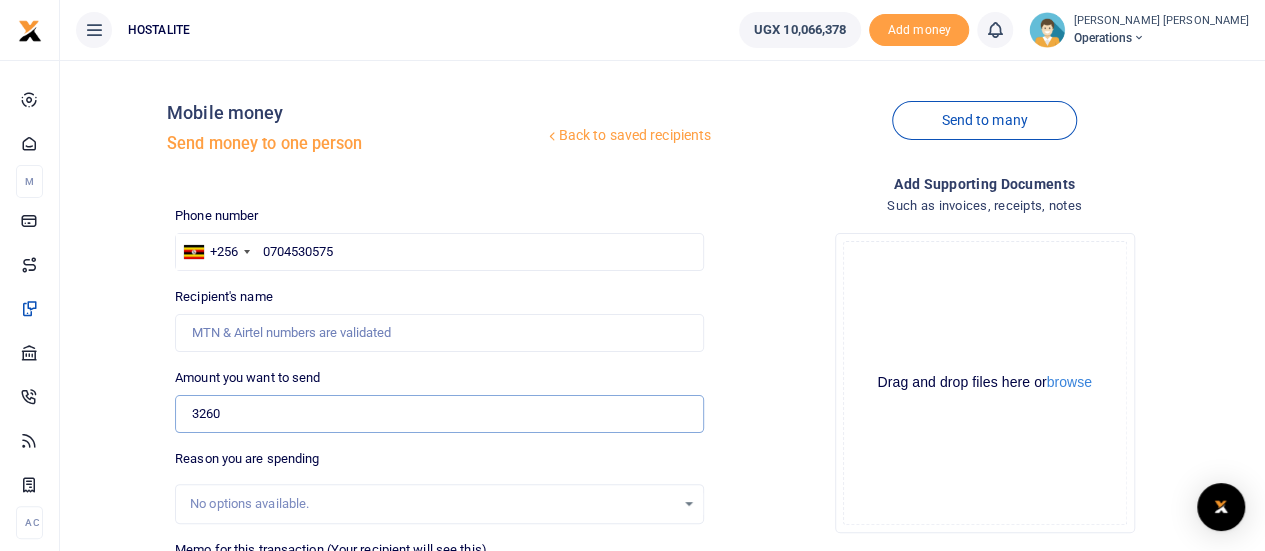 type on "3,260" 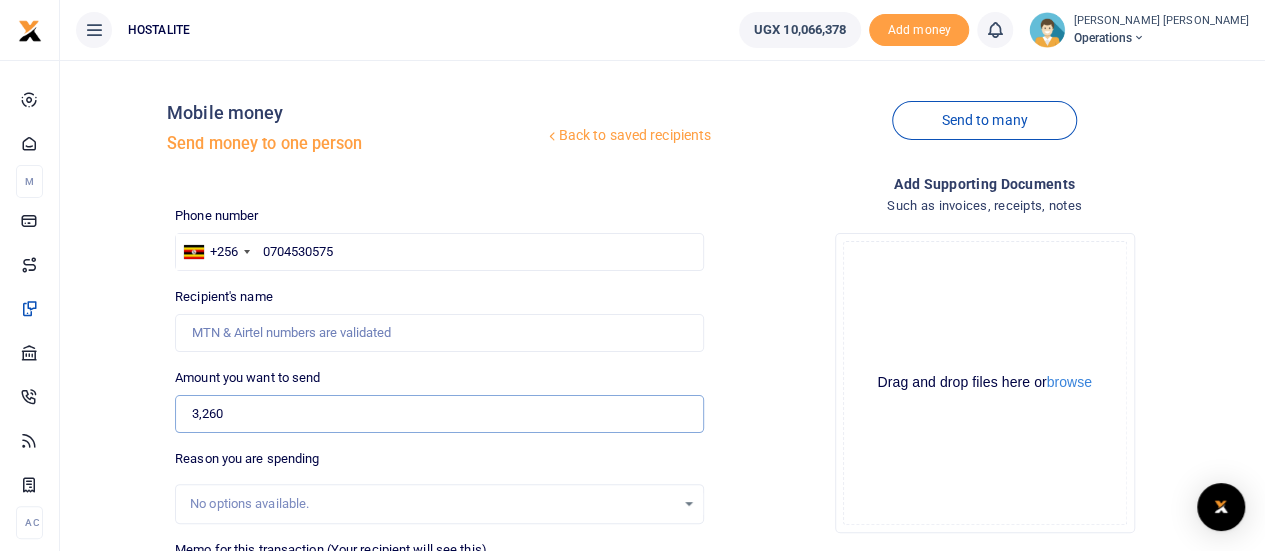 type on "[PERSON_NAME] Mushabe" 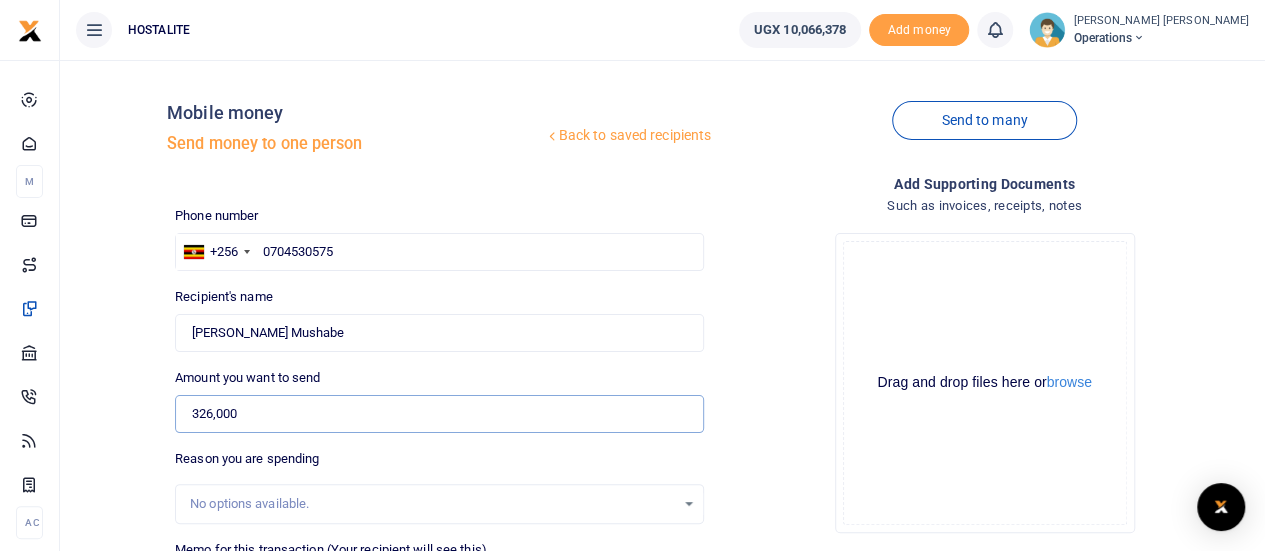 type on "326,000" 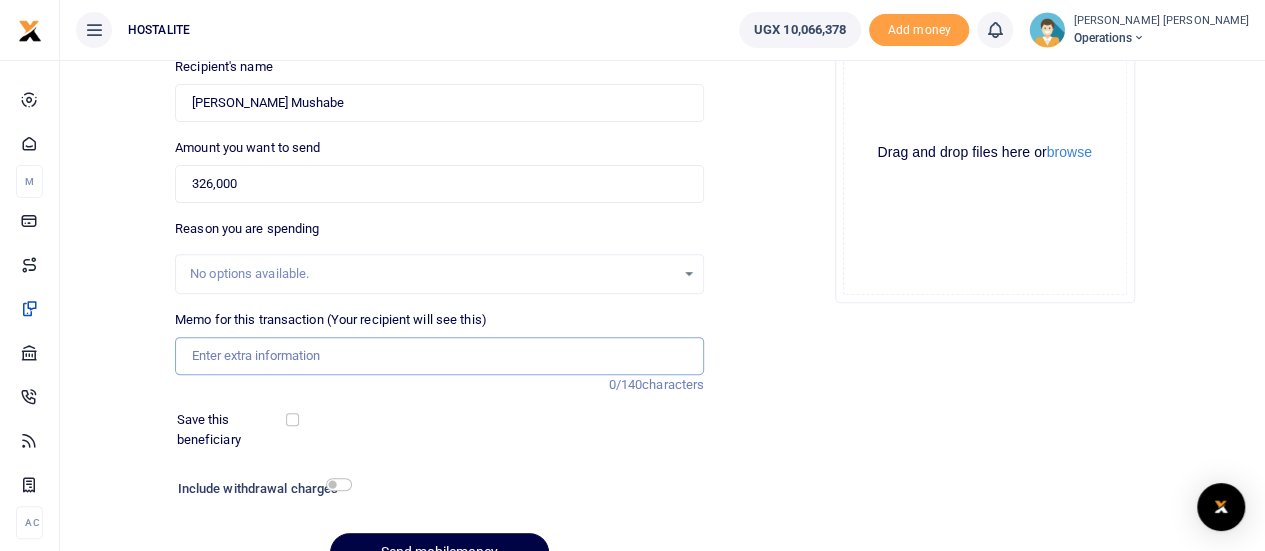 scroll, scrollTop: 309, scrollLeft: 0, axis: vertical 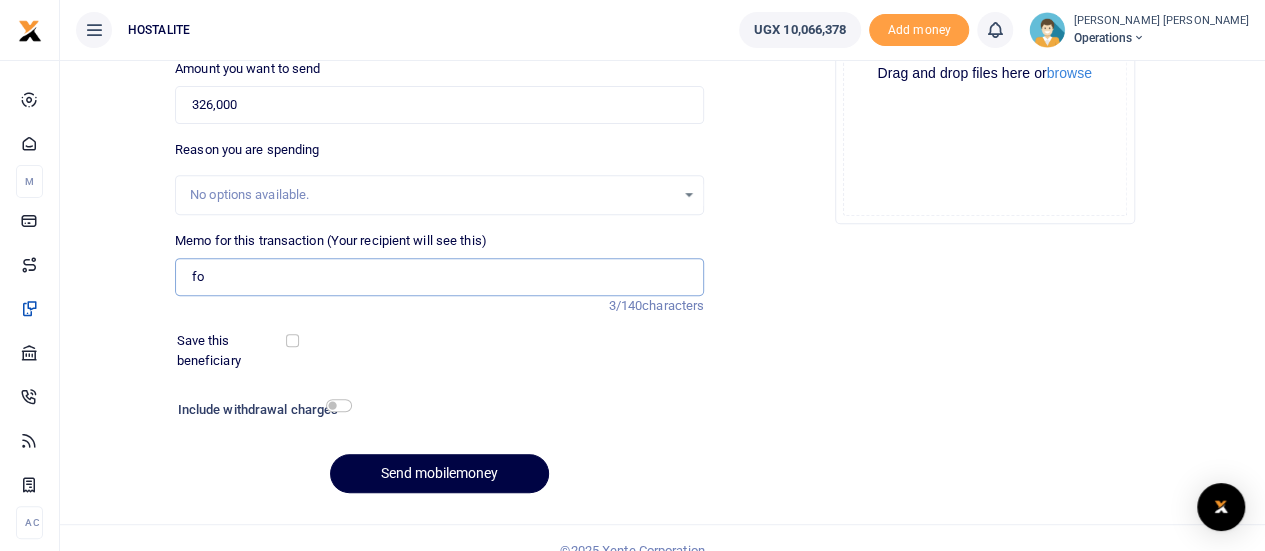 type on "f" 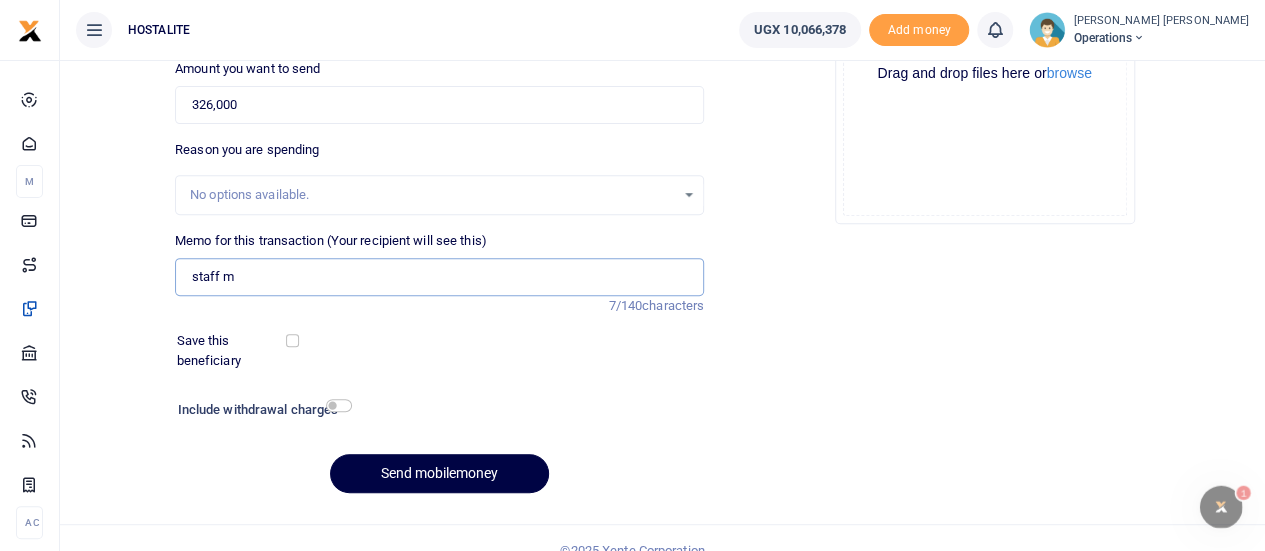 scroll, scrollTop: 0, scrollLeft: 0, axis: both 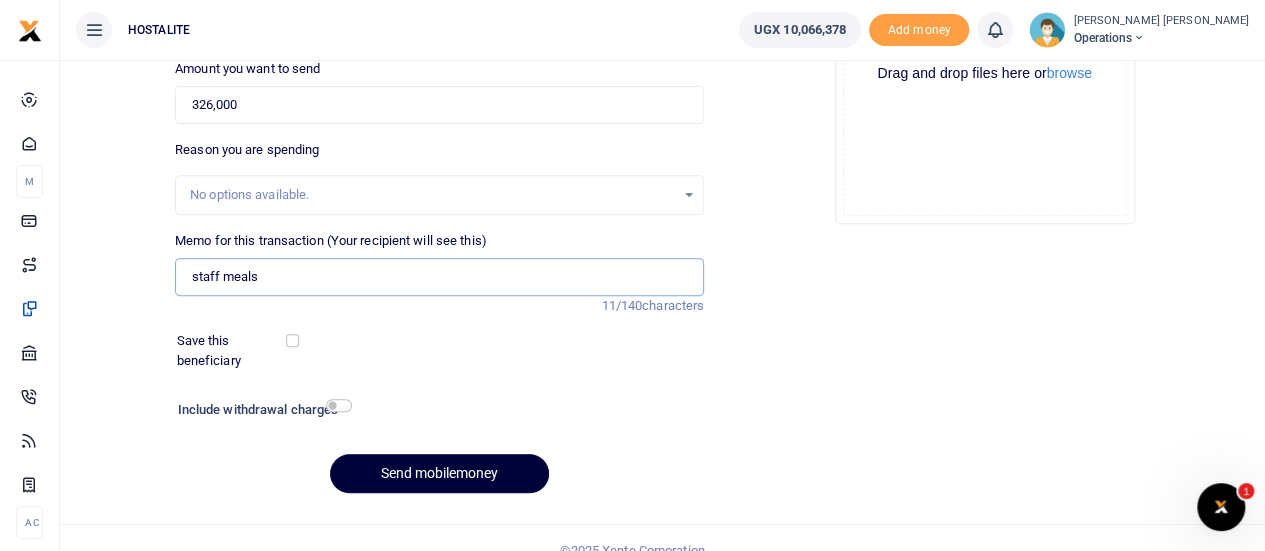 type on "staff meals" 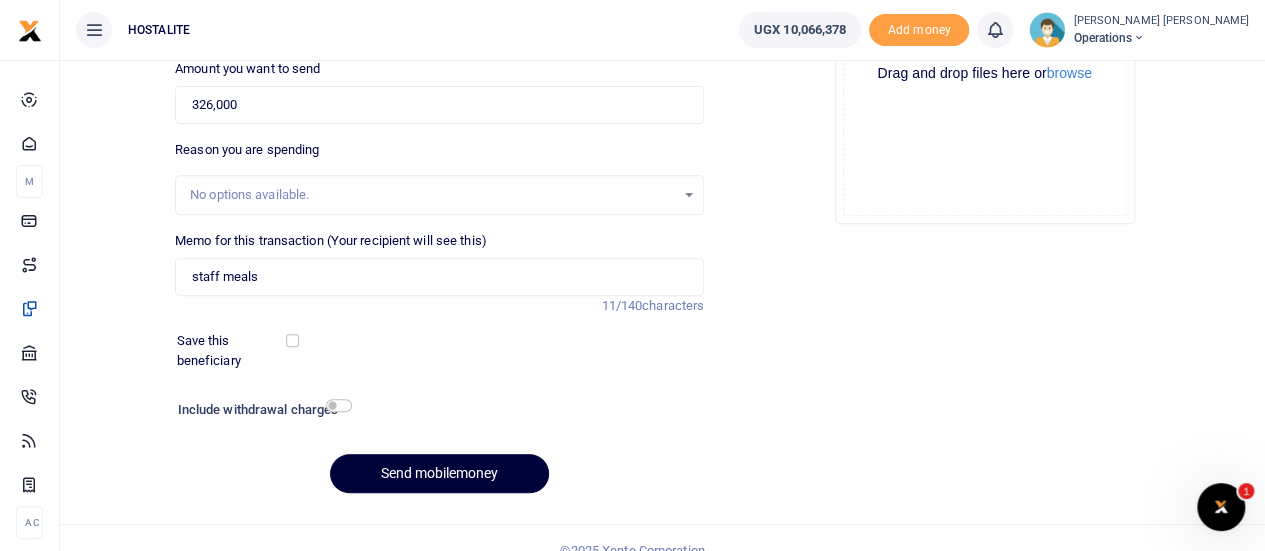click on "Send mobilemoney" at bounding box center (439, 473) 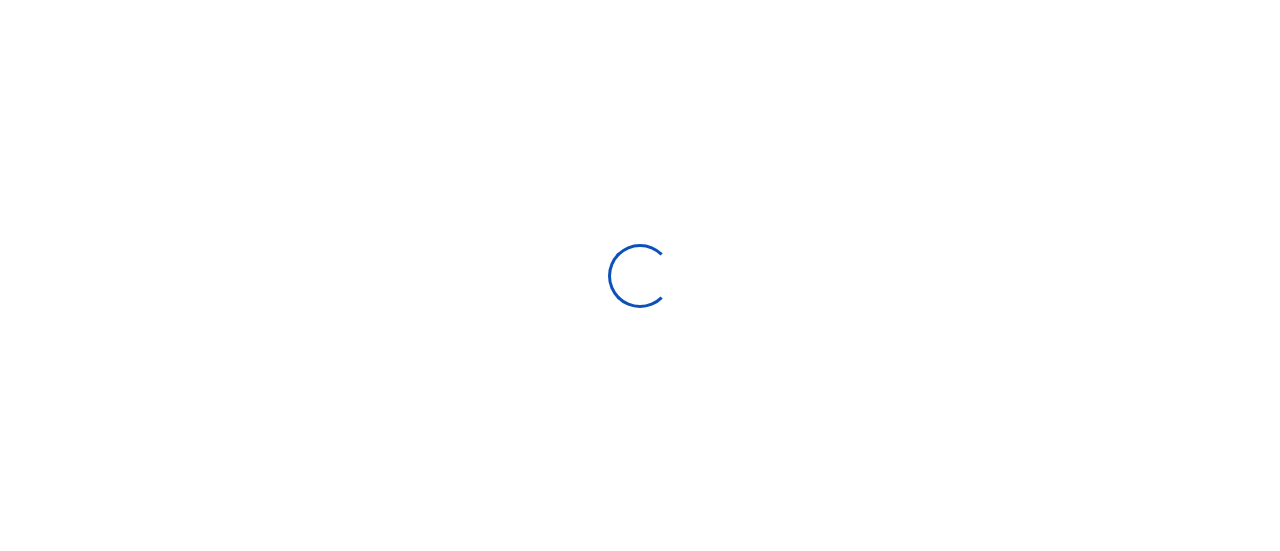 scroll, scrollTop: 0, scrollLeft: 0, axis: both 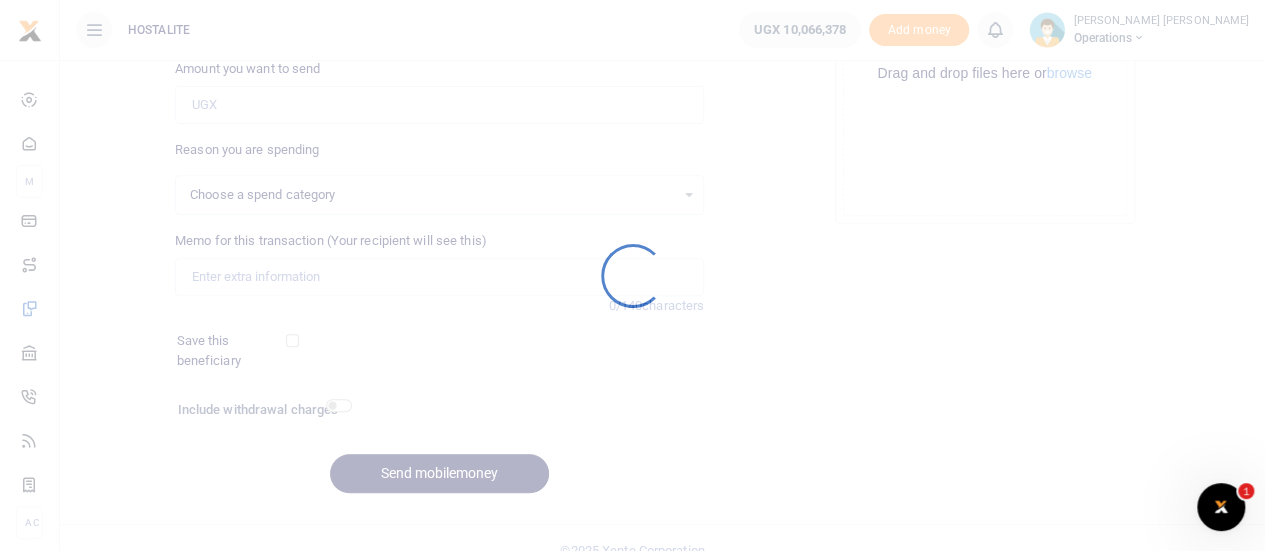 select 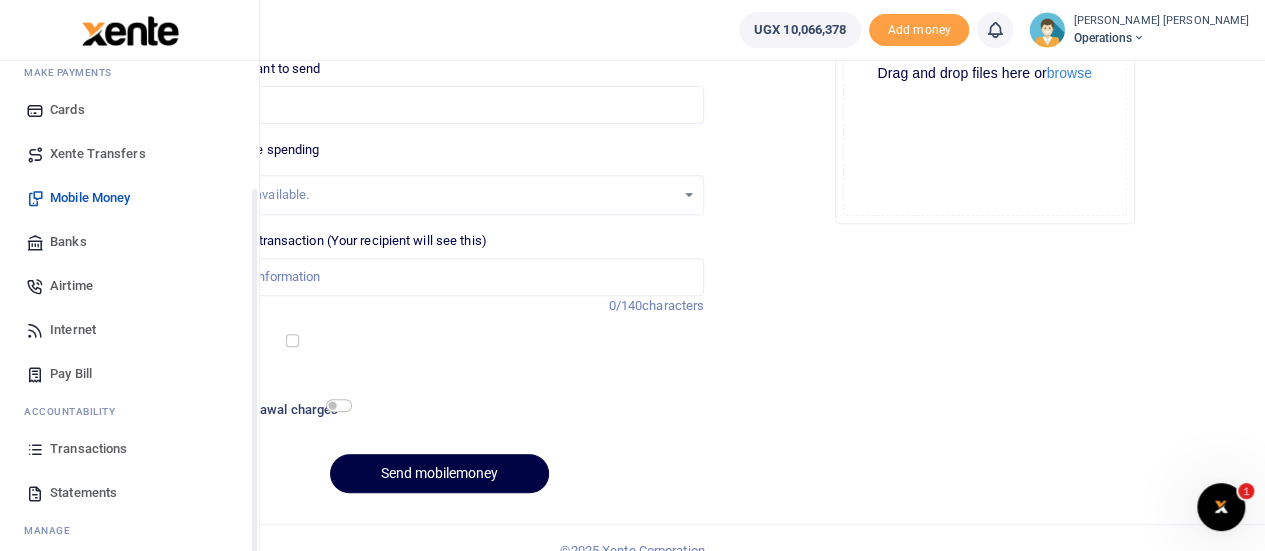 scroll, scrollTop: 162, scrollLeft: 0, axis: vertical 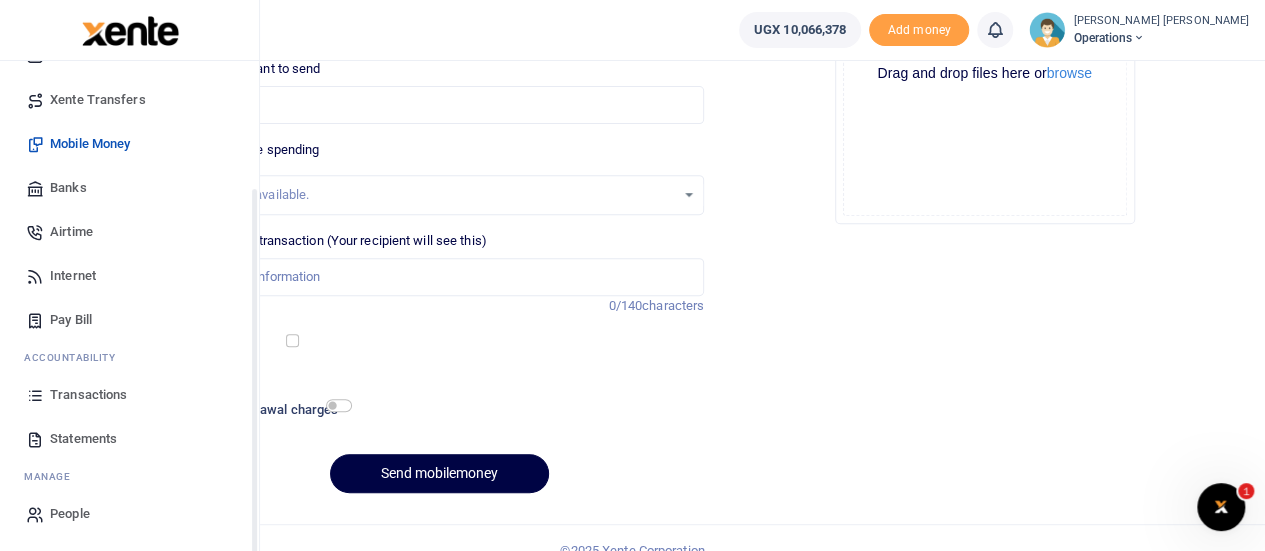 drag, startPoint x: 254, startPoint y: 289, endPoint x: 242, endPoint y: 455, distance: 166.43317 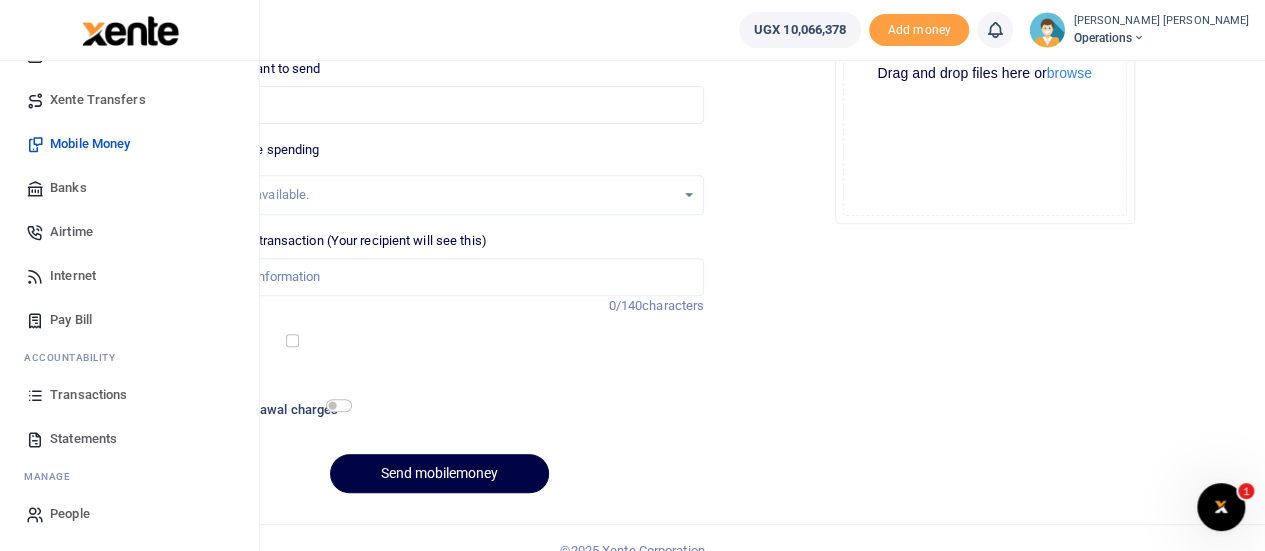 click on "Transactions" at bounding box center [88, 395] 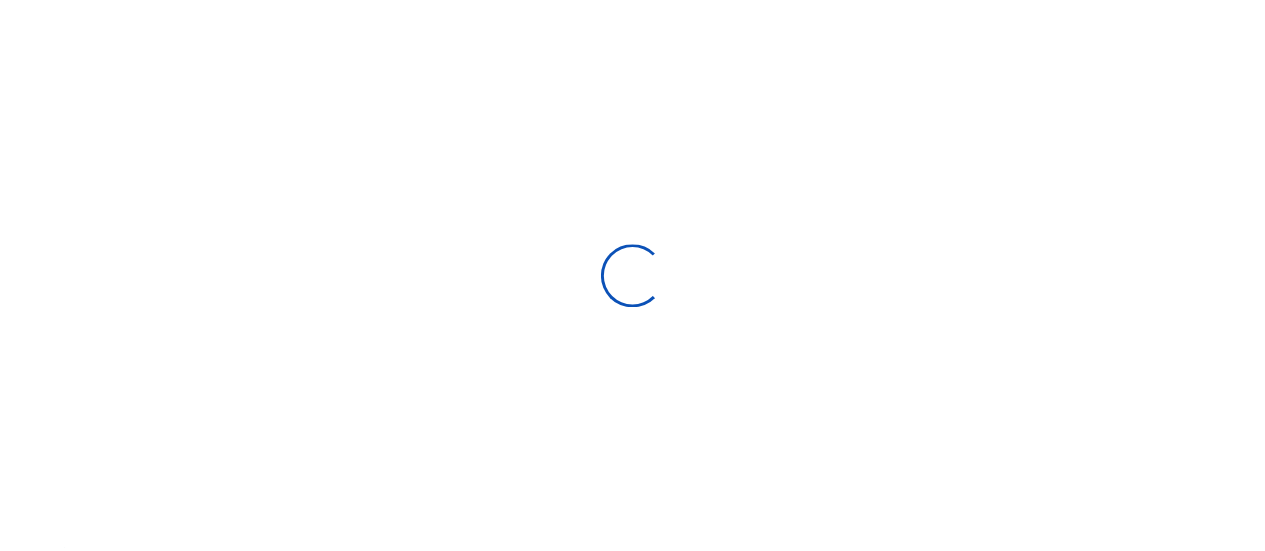 scroll, scrollTop: 0, scrollLeft: 0, axis: both 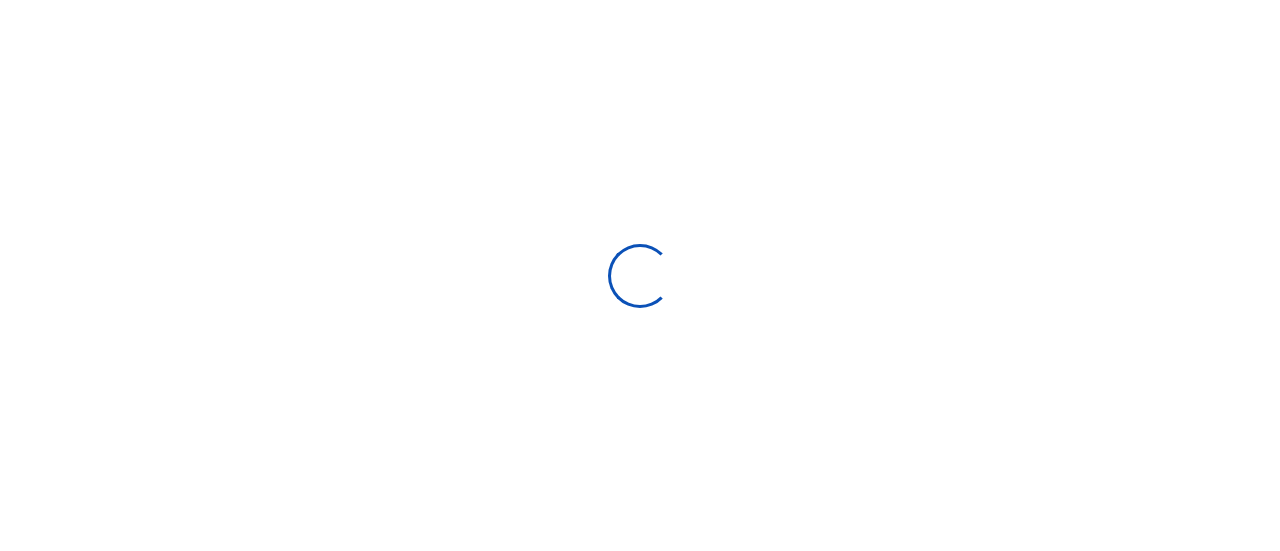 select 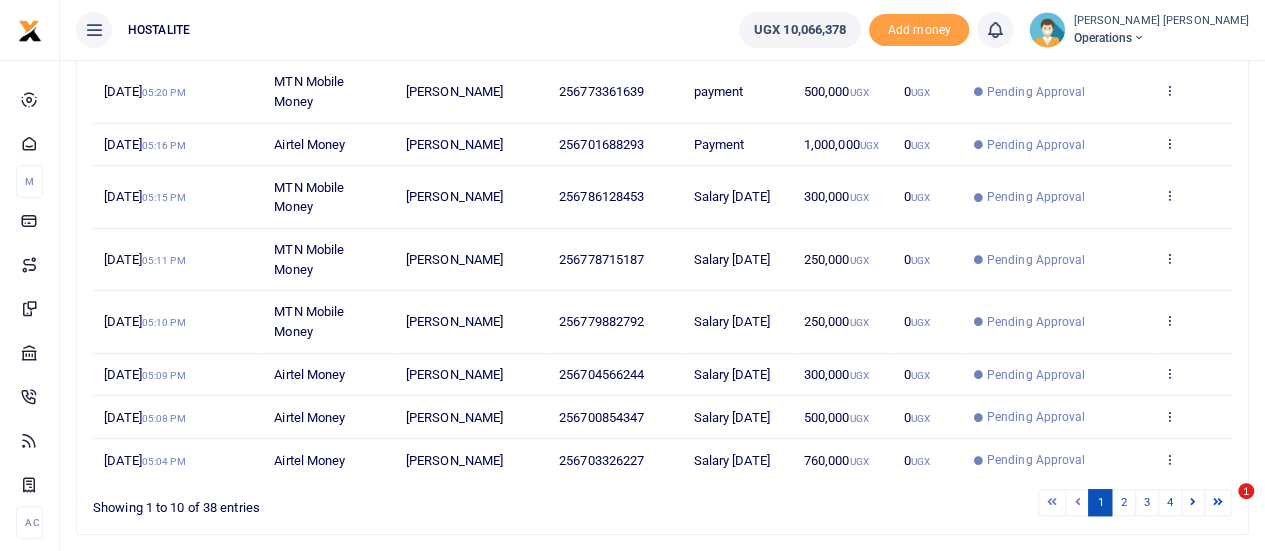 scroll, scrollTop: 538, scrollLeft: 0, axis: vertical 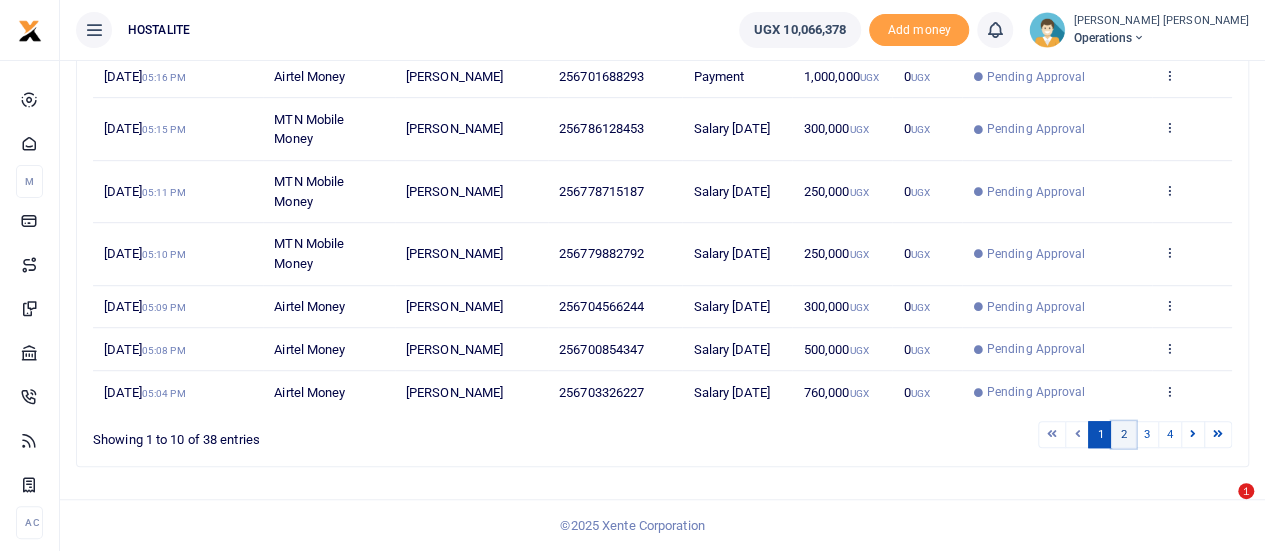 click on "2" at bounding box center (1123, 434) 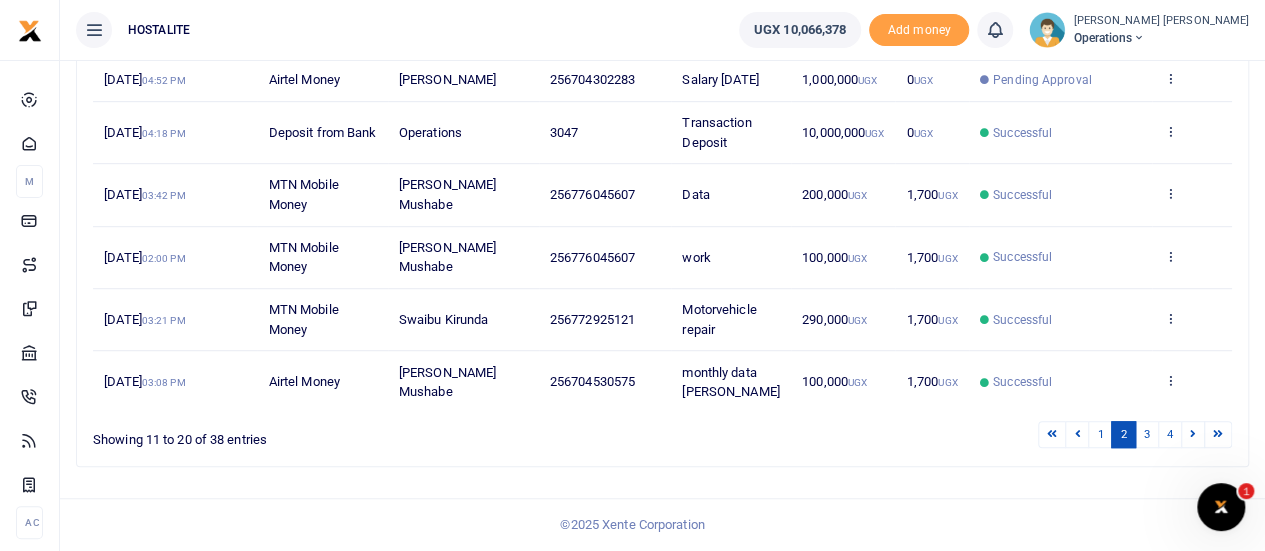 scroll, scrollTop: 0, scrollLeft: 0, axis: both 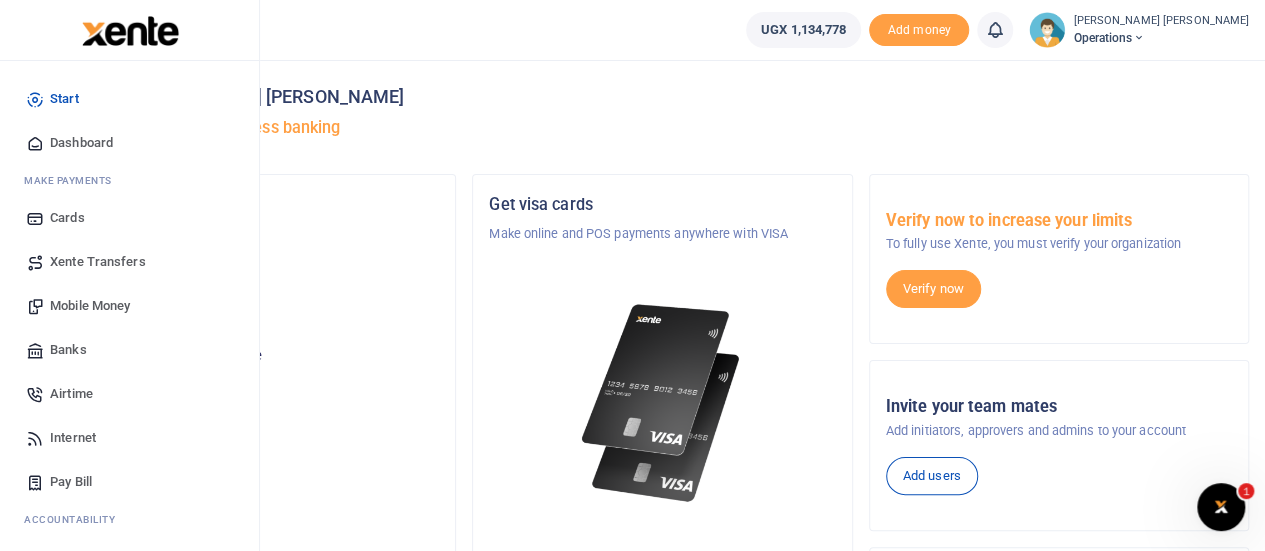 click on "Mobile Money" at bounding box center (90, 306) 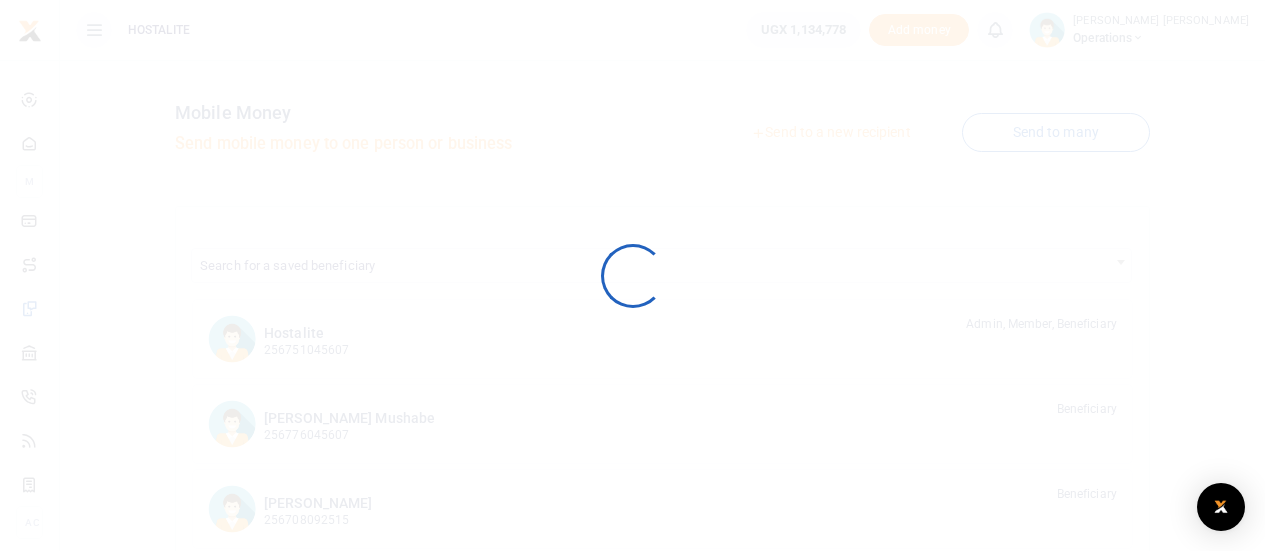 scroll, scrollTop: 0, scrollLeft: 0, axis: both 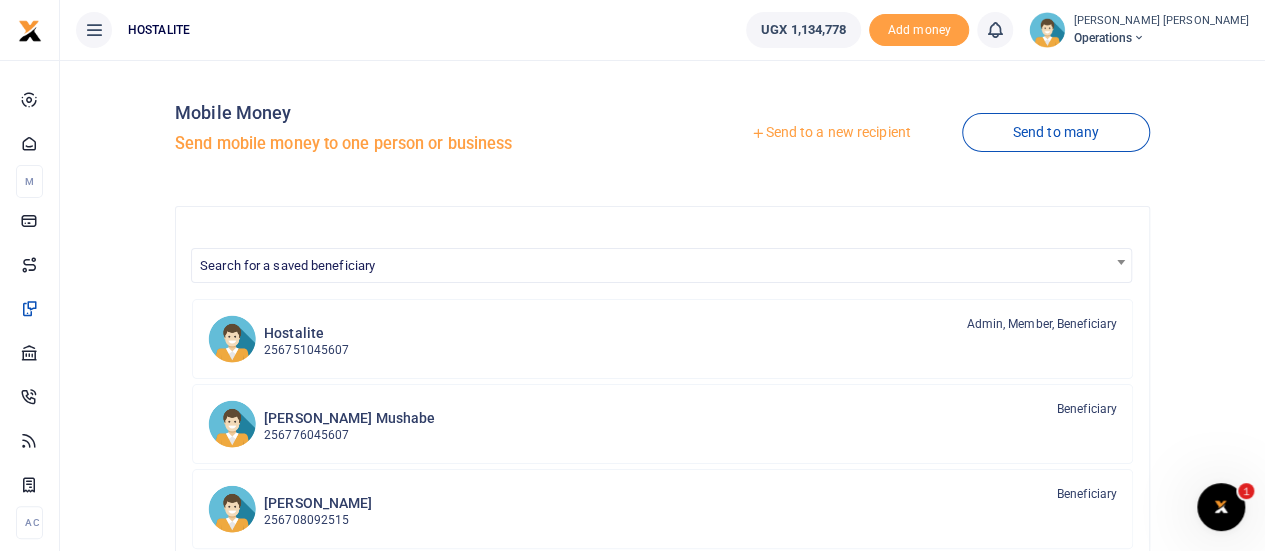 click on "Send to a new recipient" at bounding box center [830, 133] 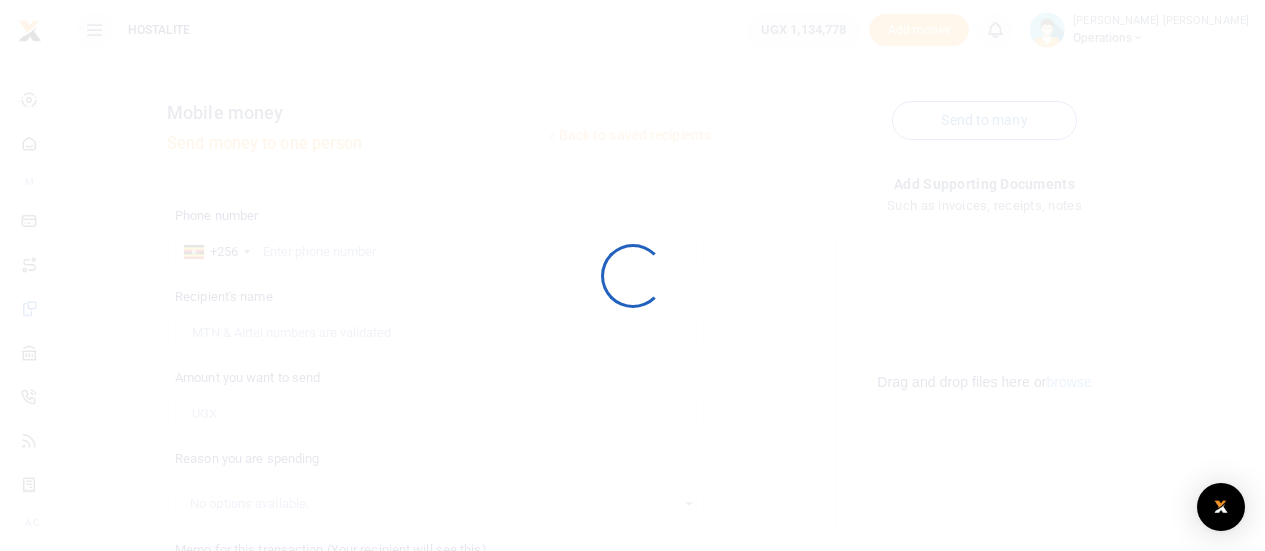 scroll, scrollTop: 0, scrollLeft: 0, axis: both 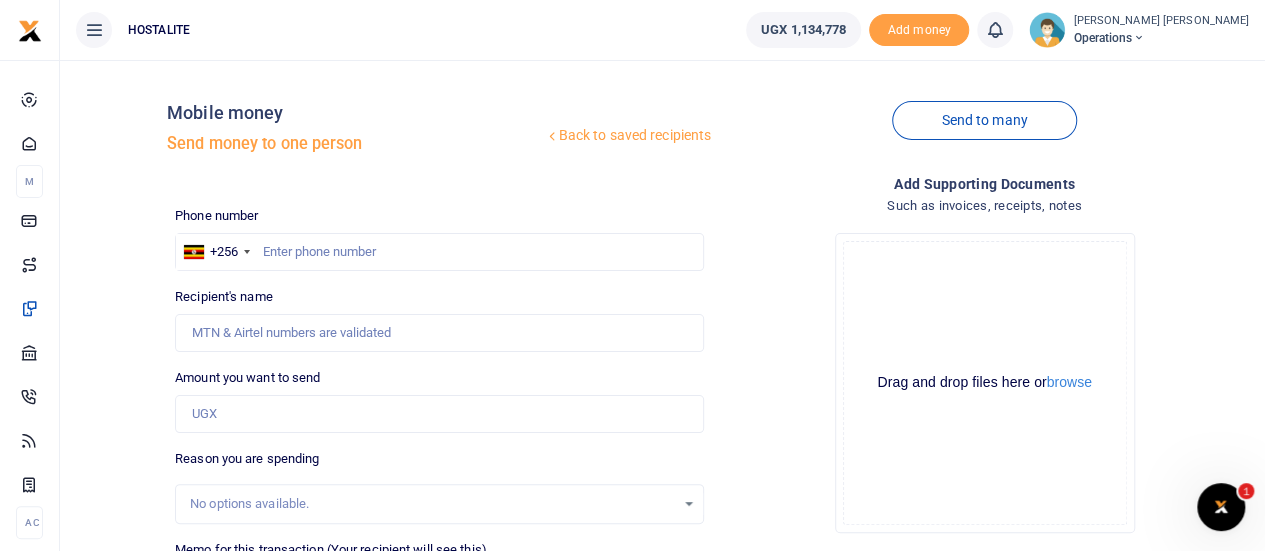 click at bounding box center (632, 275) 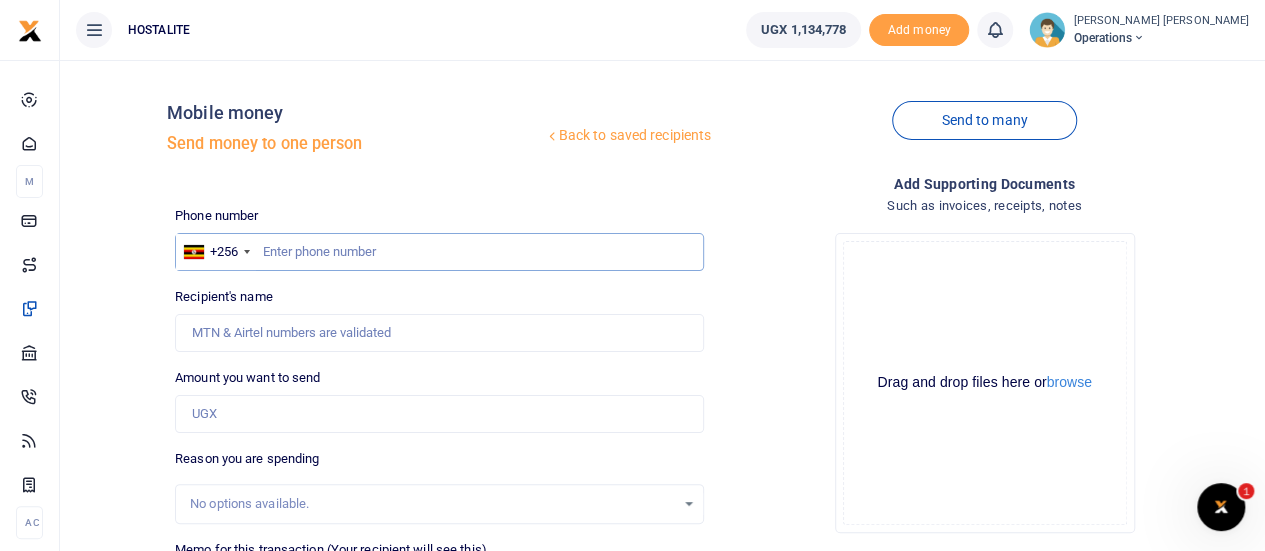click at bounding box center (439, 252) 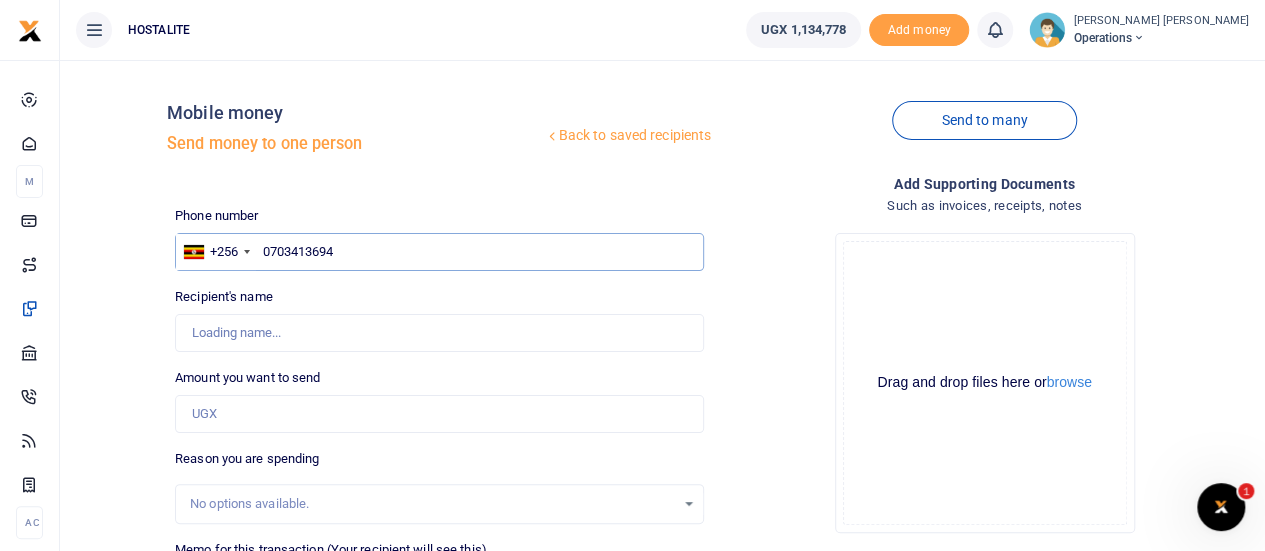 type on "0703413694" 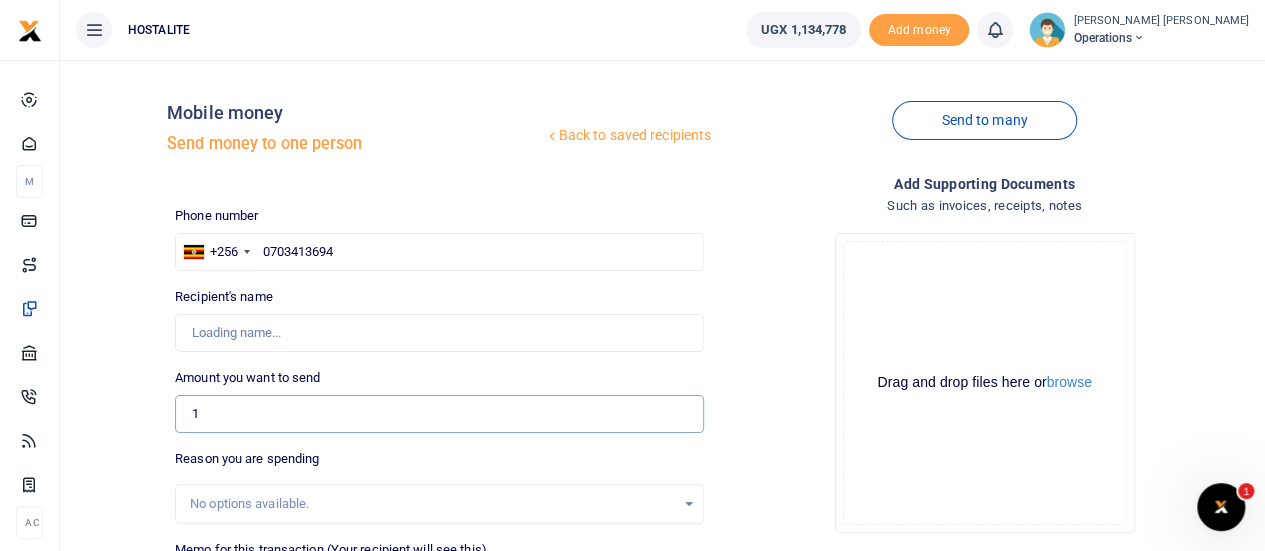 type on "10" 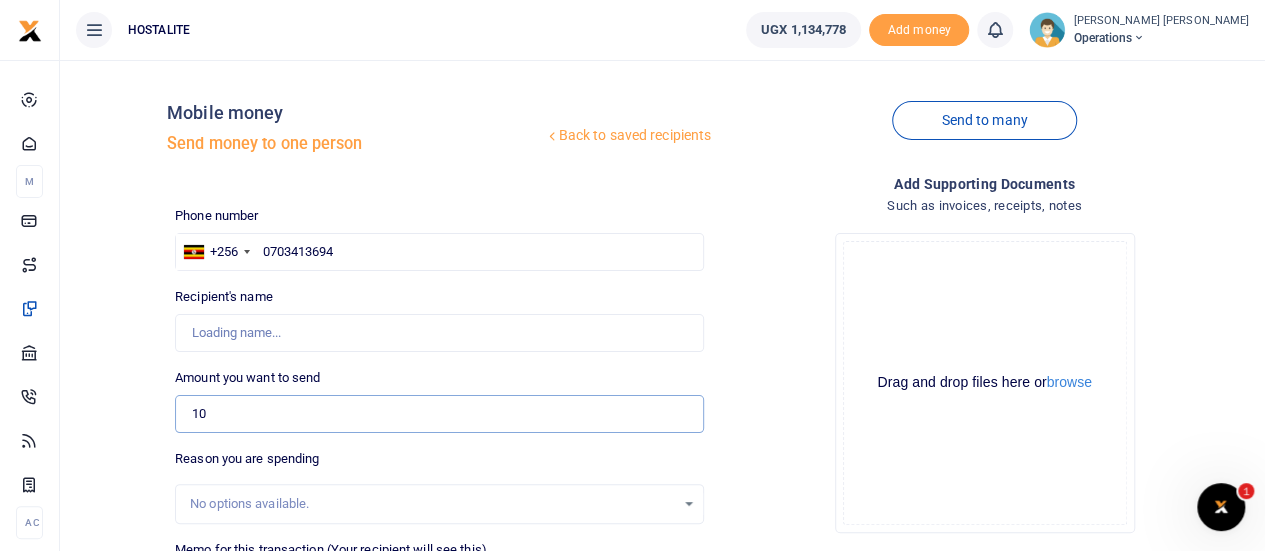 type on "Senabulya Lameck" 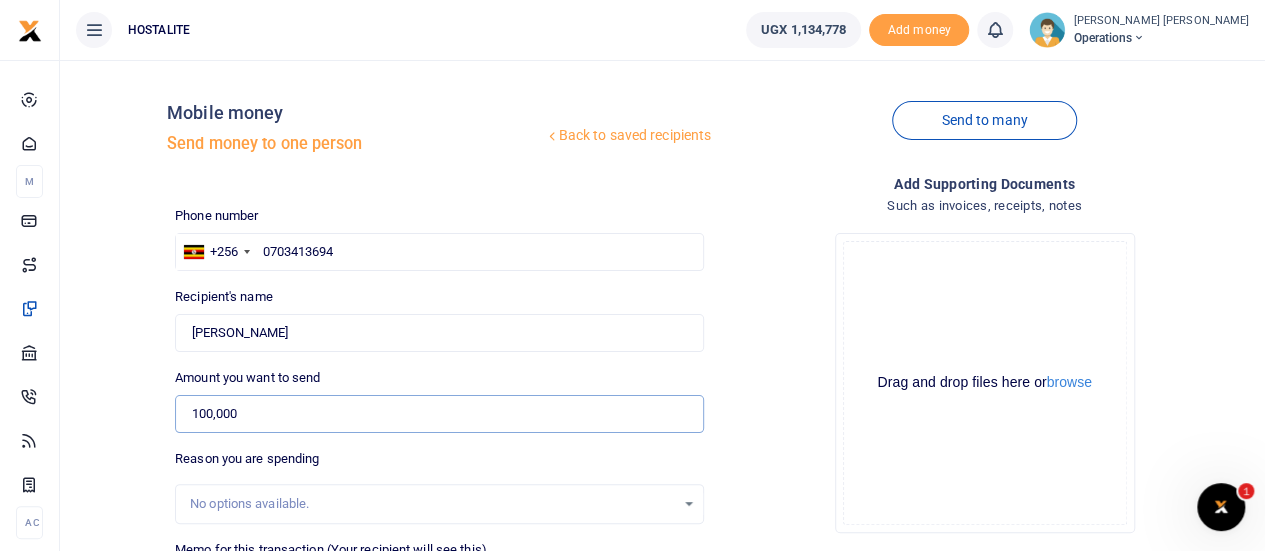 type on "100,000" 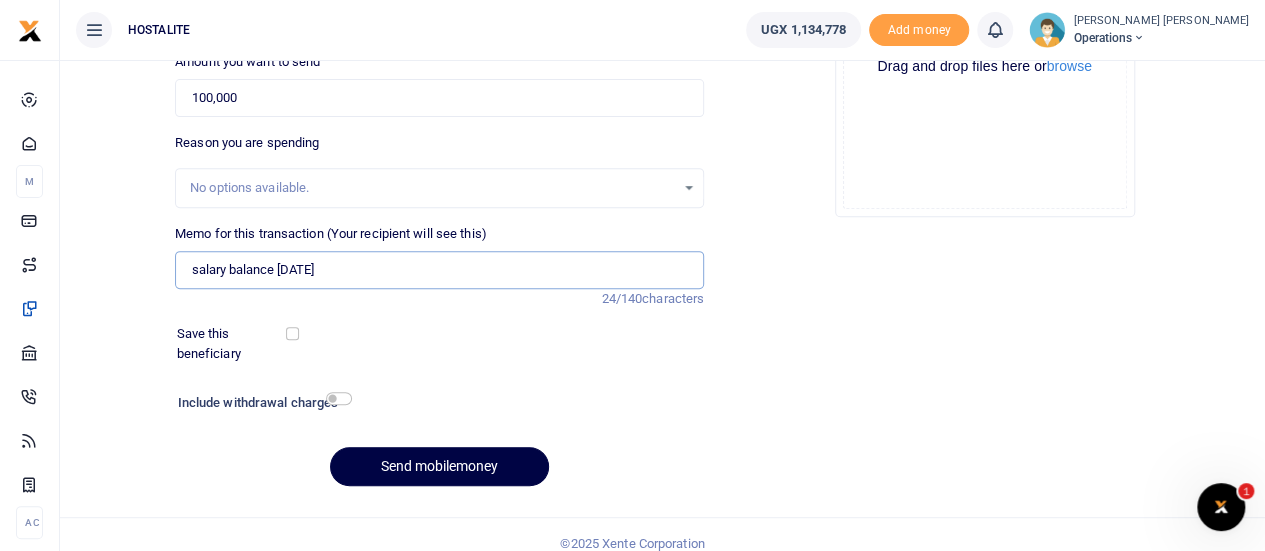 scroll, scrollTop: 319, scrollLeft: 0, axis: vertical 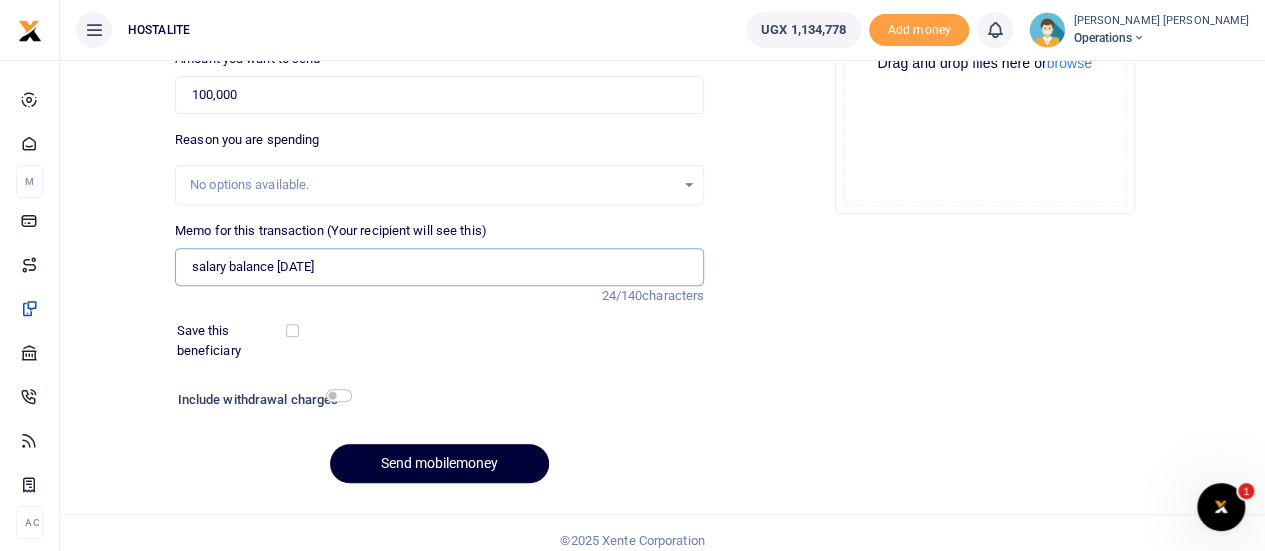 type on "salary balance July 2025" 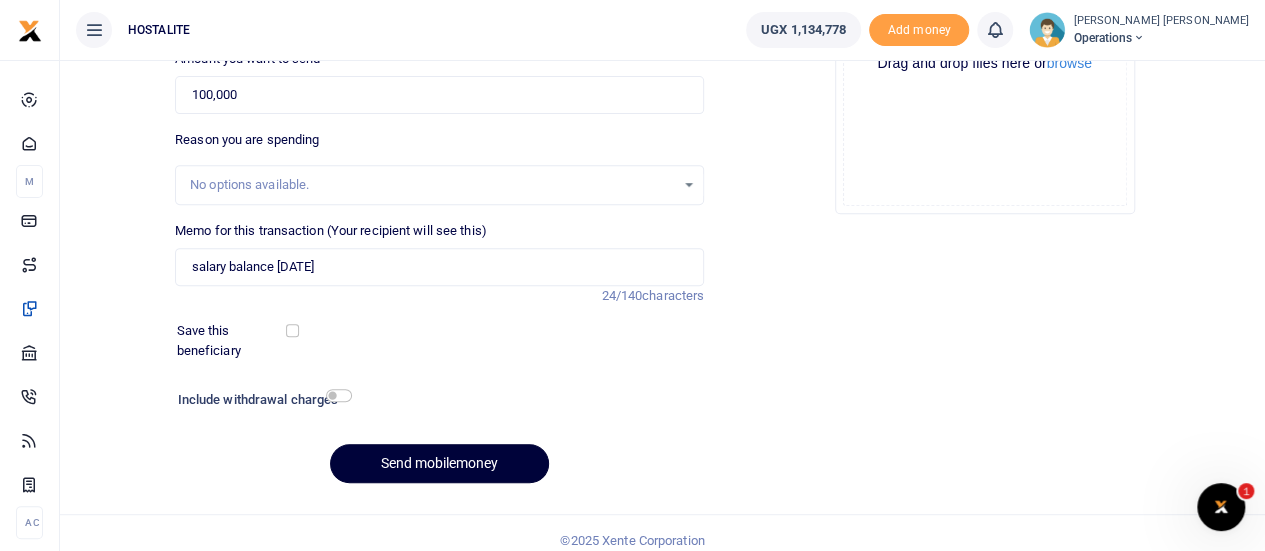 click on "Send mobilemoney" at bounding box center (439, 463) 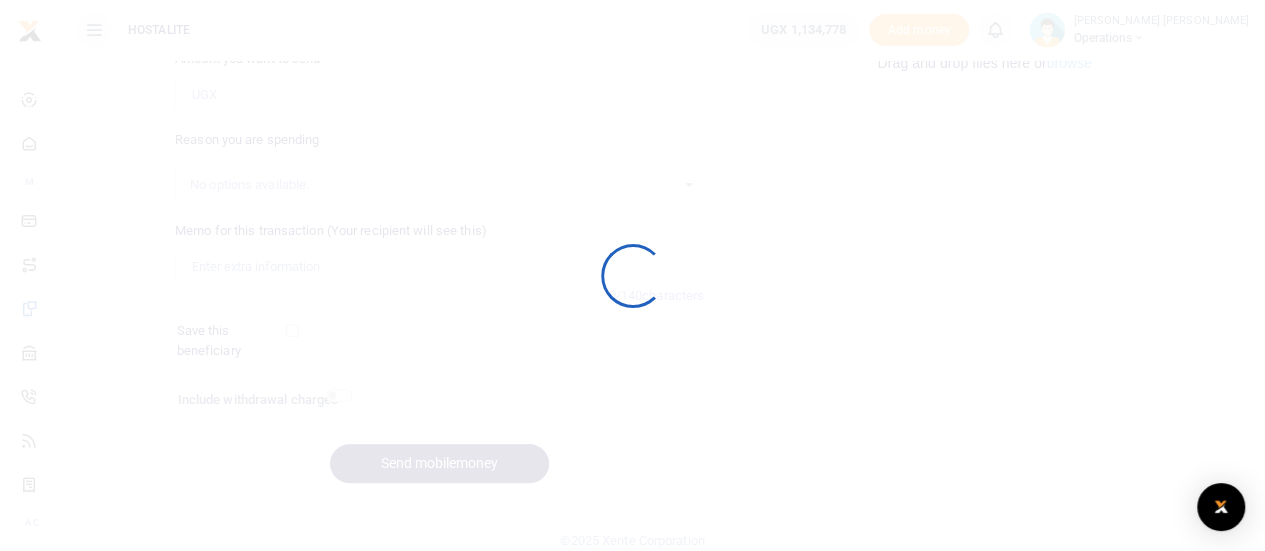 scroll, scrollTop: 319, scrollLeft: 0, axis: vertical 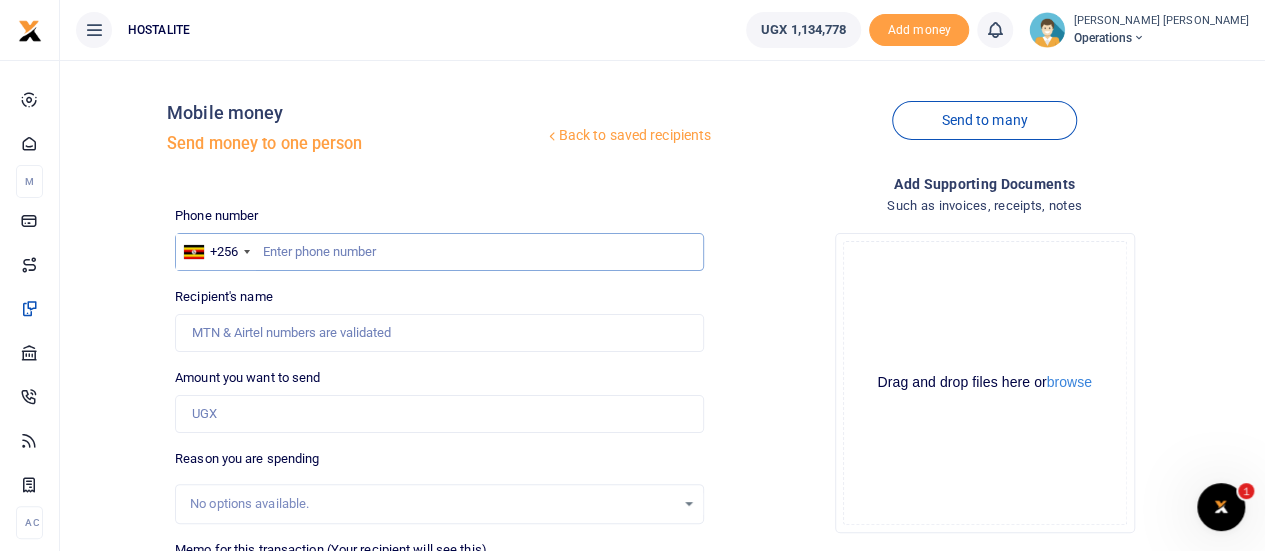 click at bounding box center [439, 252] 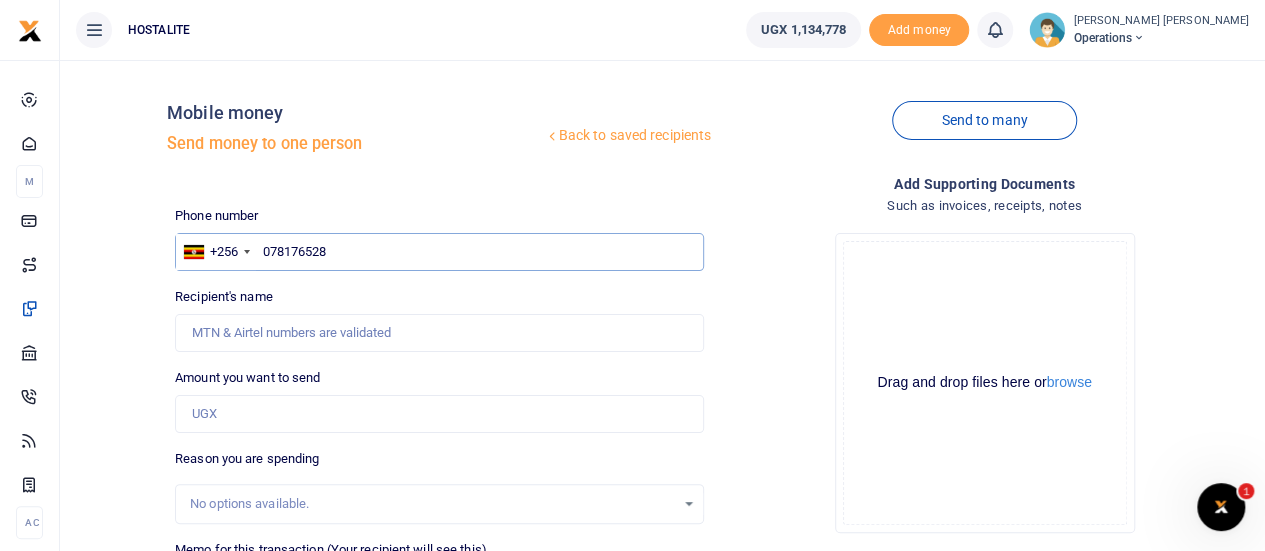 type on "0781765288" 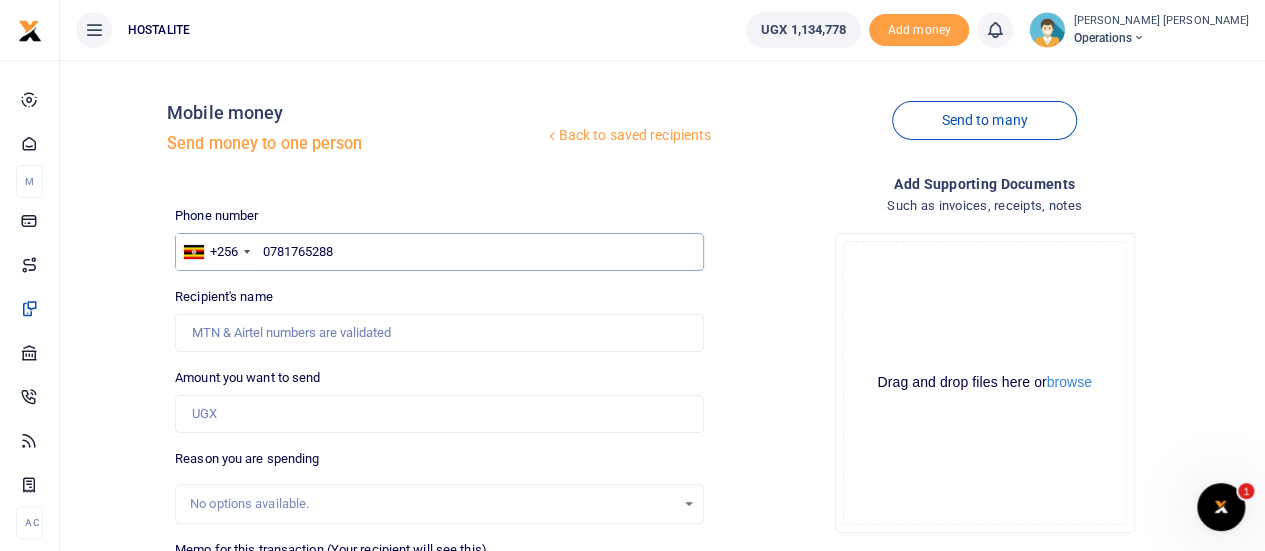 type on "Bronia Tushabe" 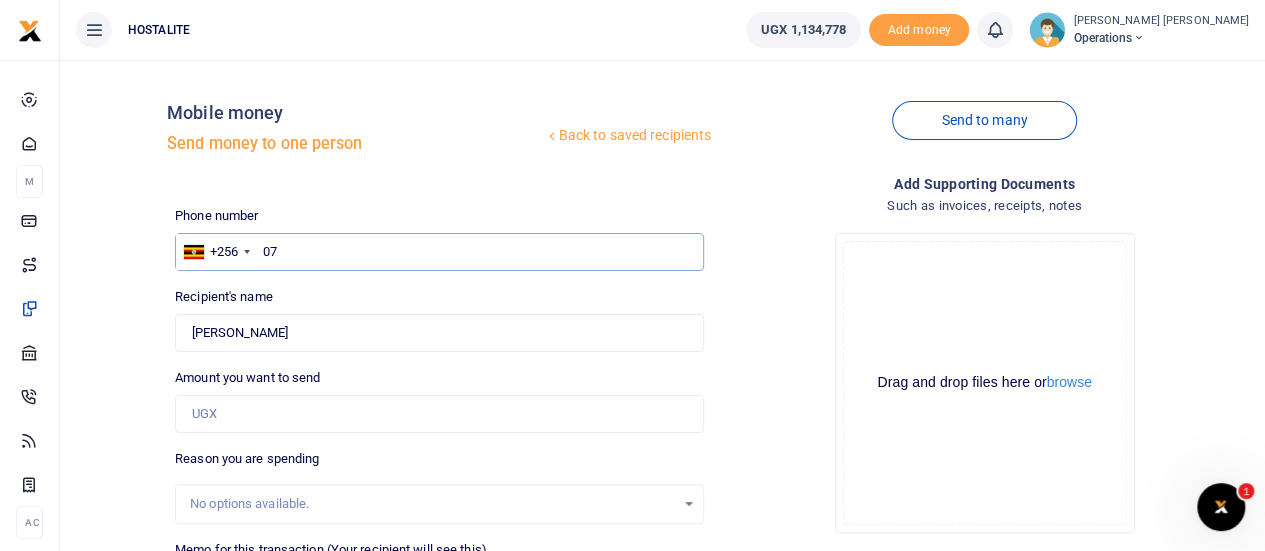 type on "0" 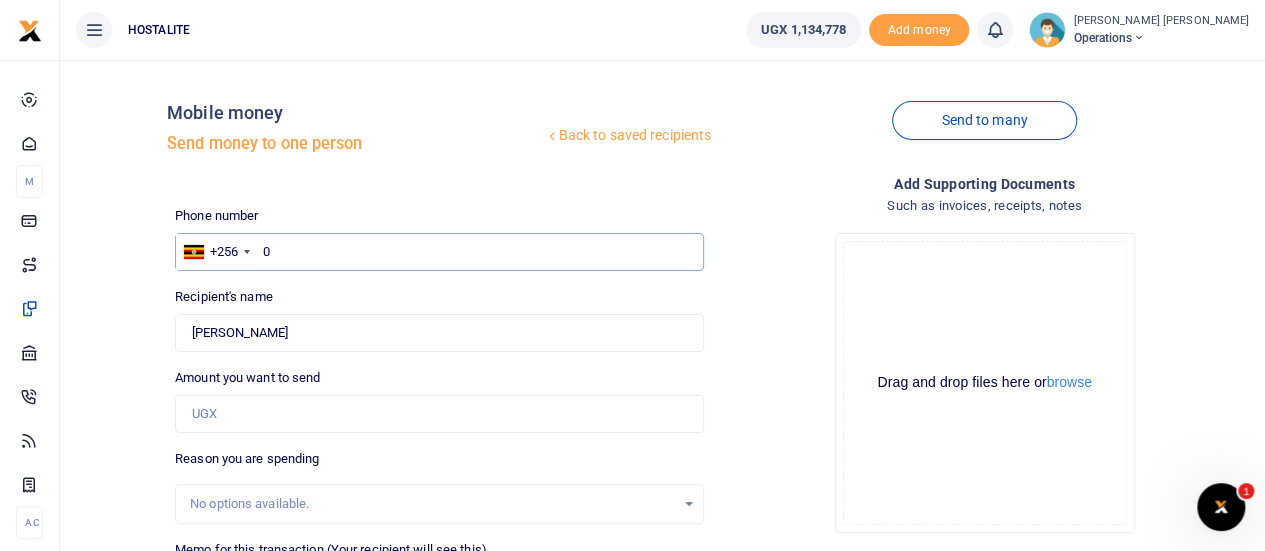 type 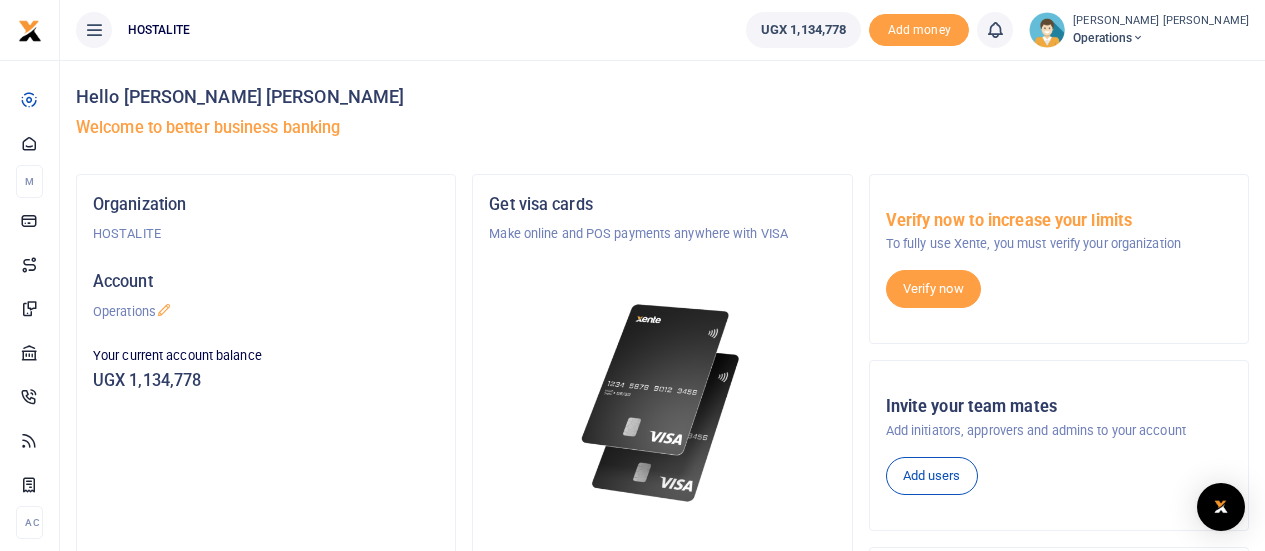 scroll, scrollTop: 0, scrollLeft: 0, axis: both 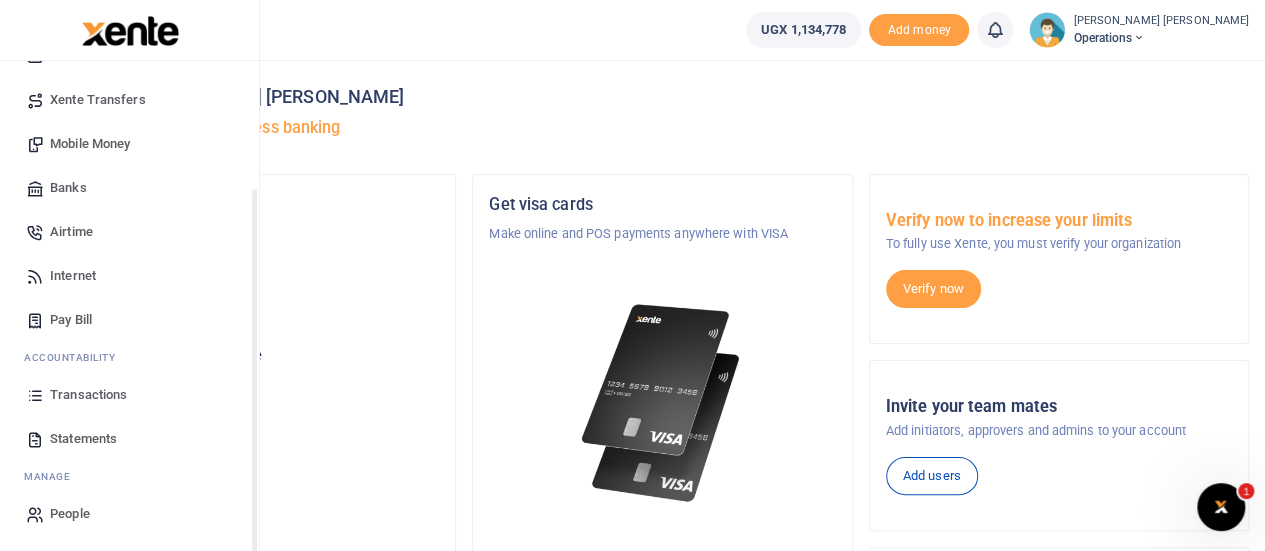 click on "Start
Dashboard
M ake Payments
Cards
Xente Transfers
Mobile Money
Banks
Airtime
Internet
Pay Bill" at bounding box center [129, 225] 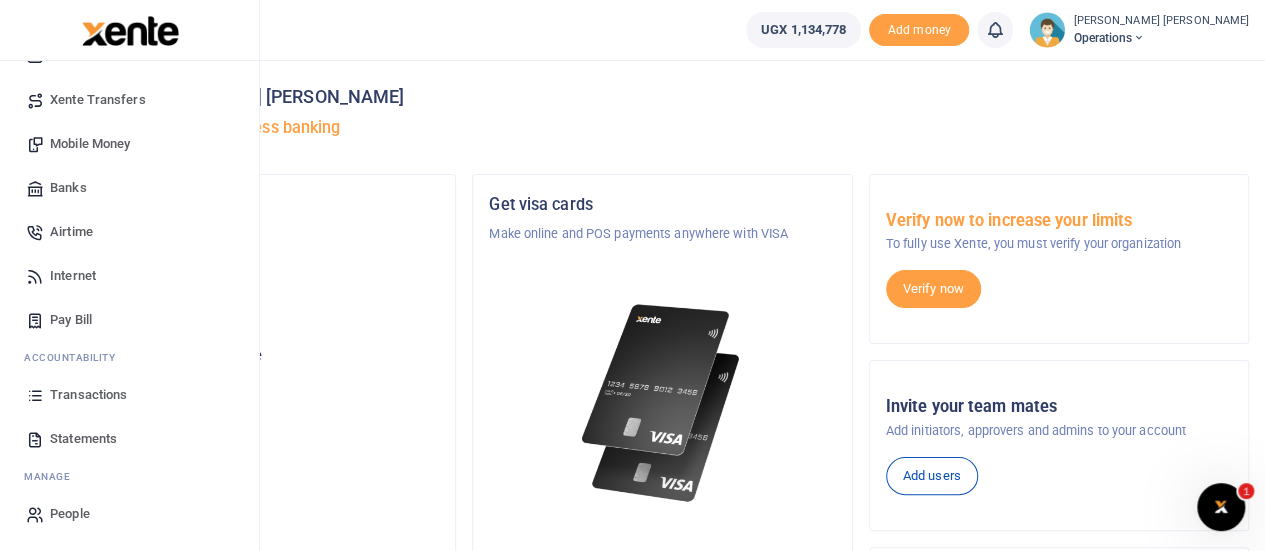click on "Transactions" at bounding box center (88, 395) 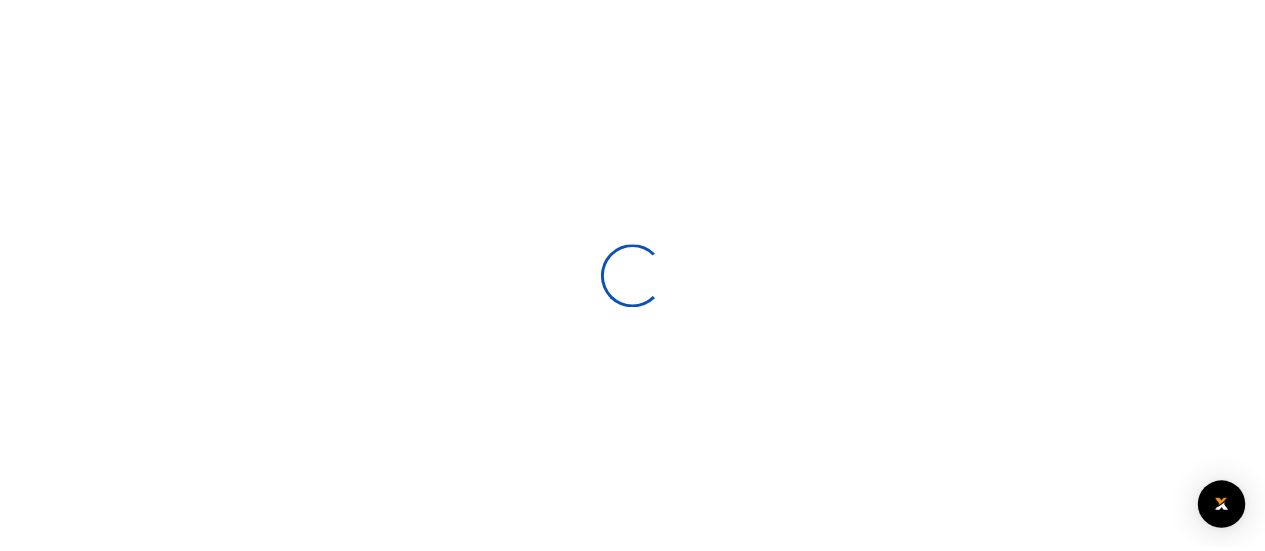 scroll, scrollTop: 0, scrollLeft: 0, axis: both 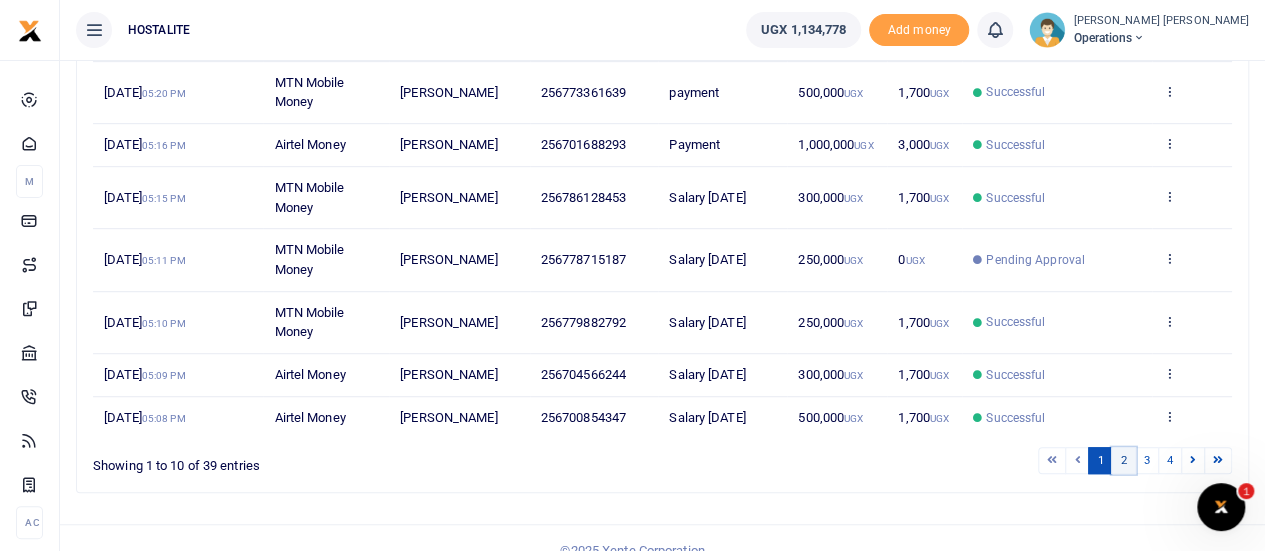 click on "2" at bounding box center [1123, 460] 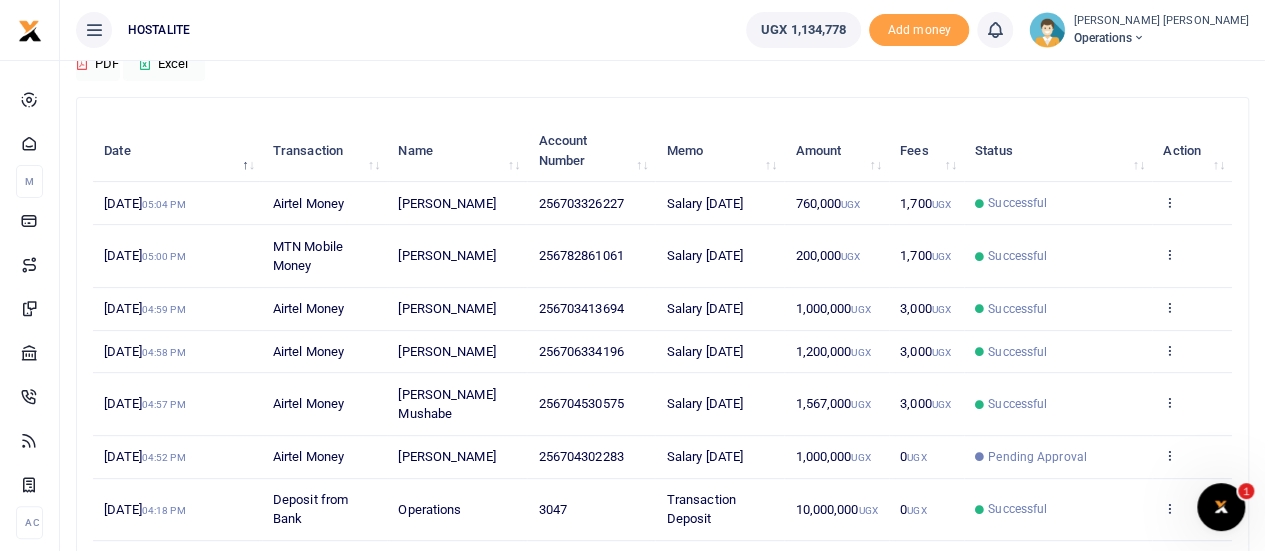 scroll, scrollTop: 186, scrollLeft: 0, axis: vertical 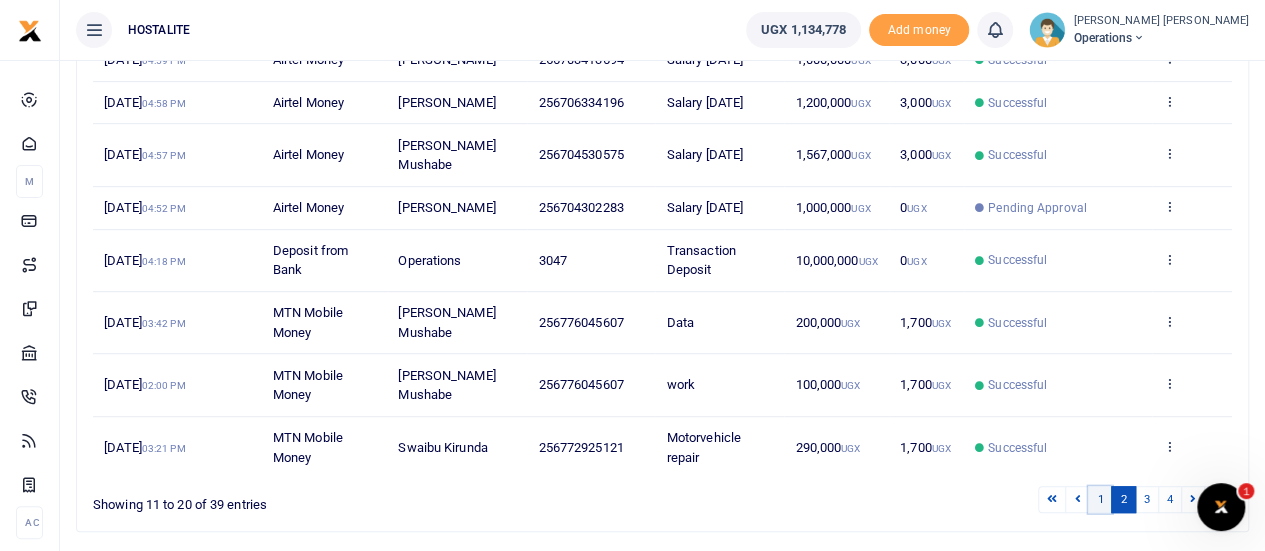 click on "1" at bounding box center [1100, 499] 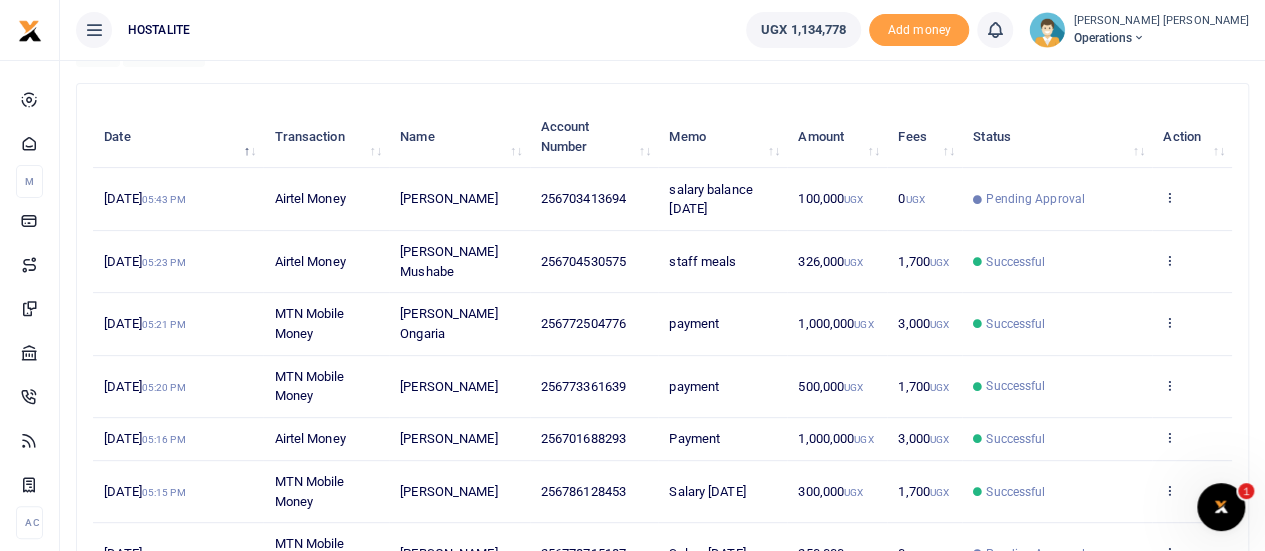 scroll, scrollTop: 204, scrollLeft: 0, axis: vertical 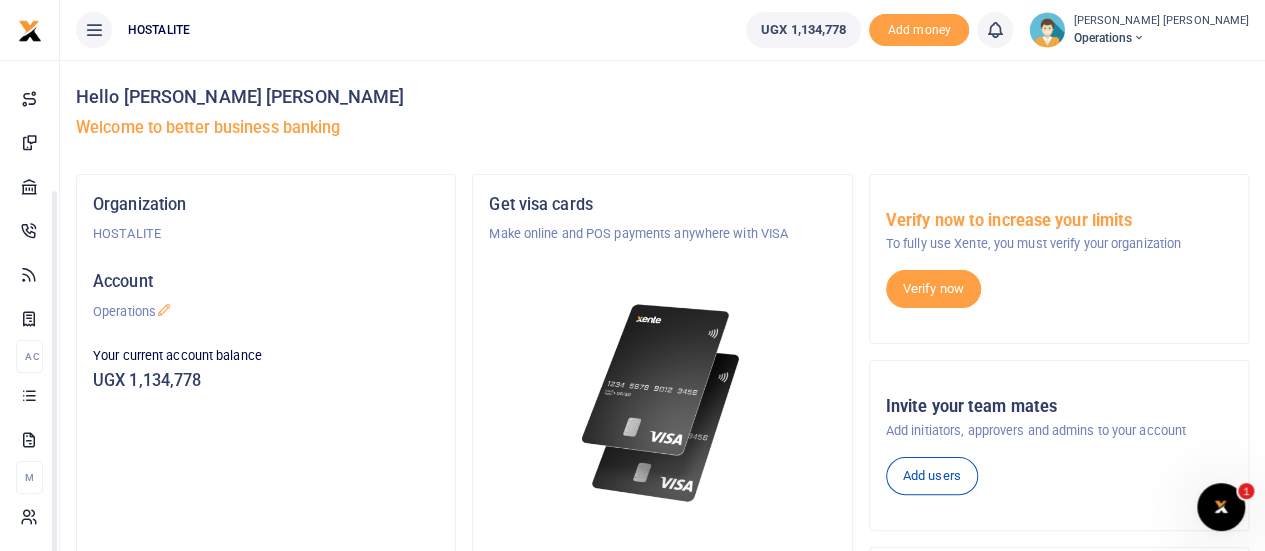 drag, startPoint x: 254, startPoint y: 442, endPoint x: 236, endPoint y: 585, distance: 144.12842 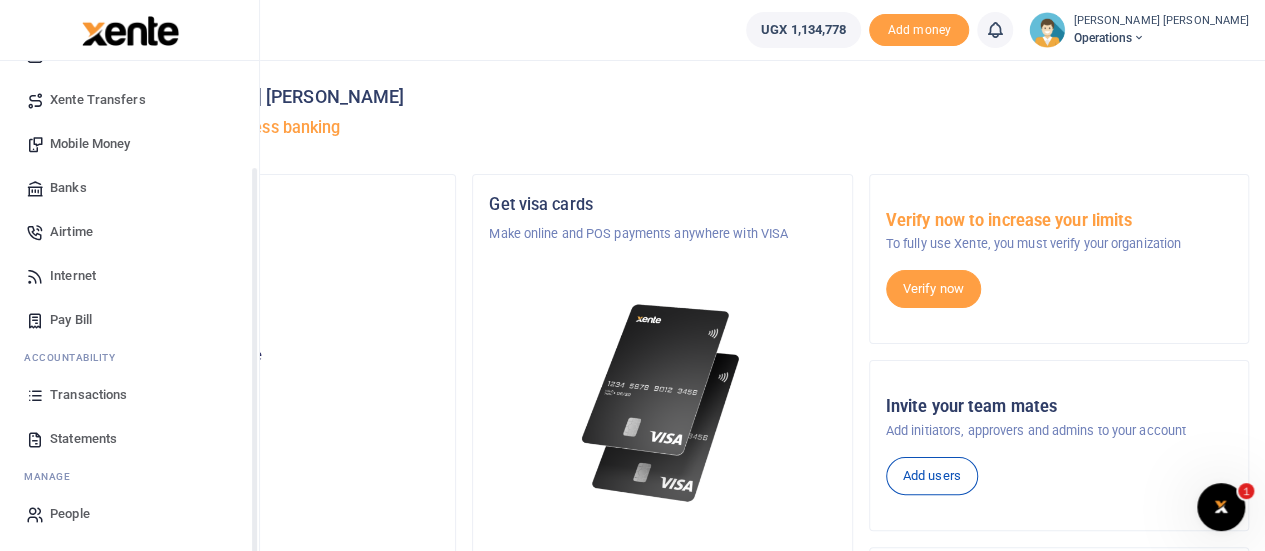scroll, scrollTop: 136, scrollLeft: 0, axis: vertical 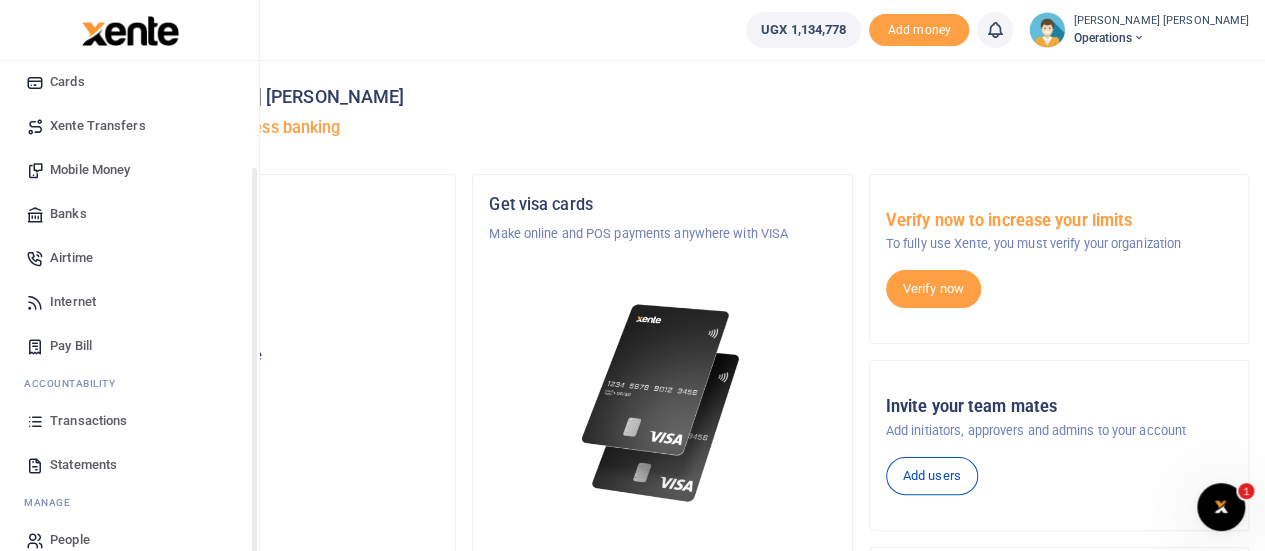 drag, startPoint x: 236, startPoint y: 585, endPoint x: 20, endPoint y: 391, distance: 290.33084 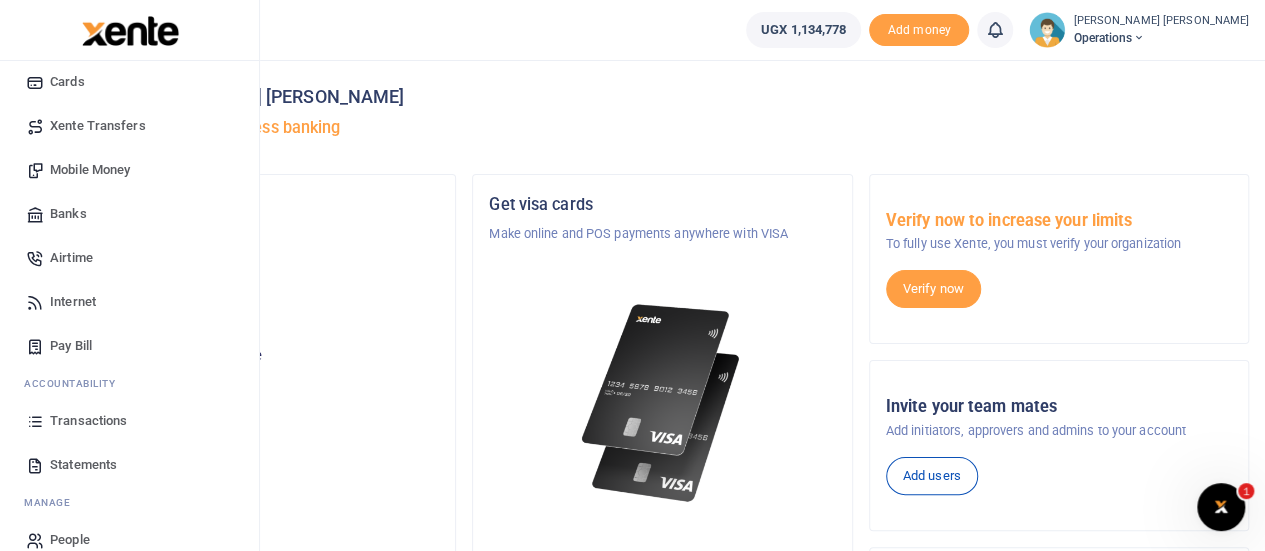 click on "Transactions" at bounding box center (129, 421) 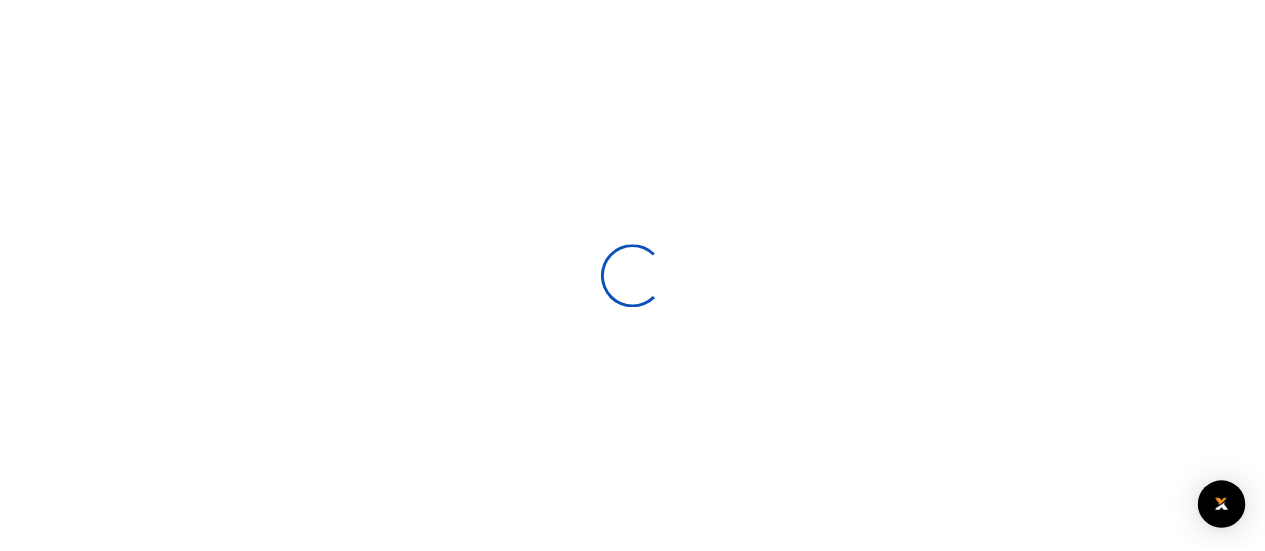 scroll, scrollTop: 0, scrollLeft: 0, axis: both 